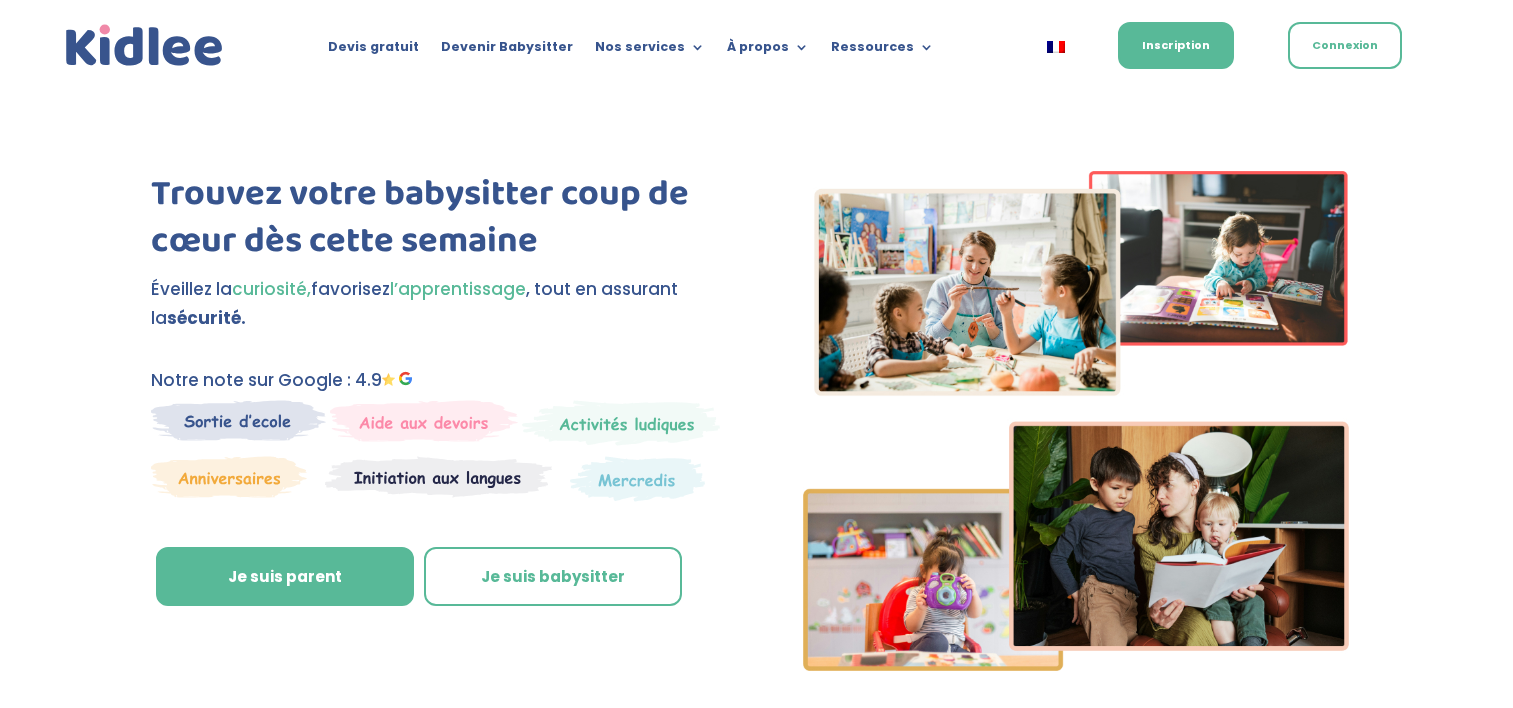 scroll, scrollTop: 0, scrollLeft: 0, axis: both 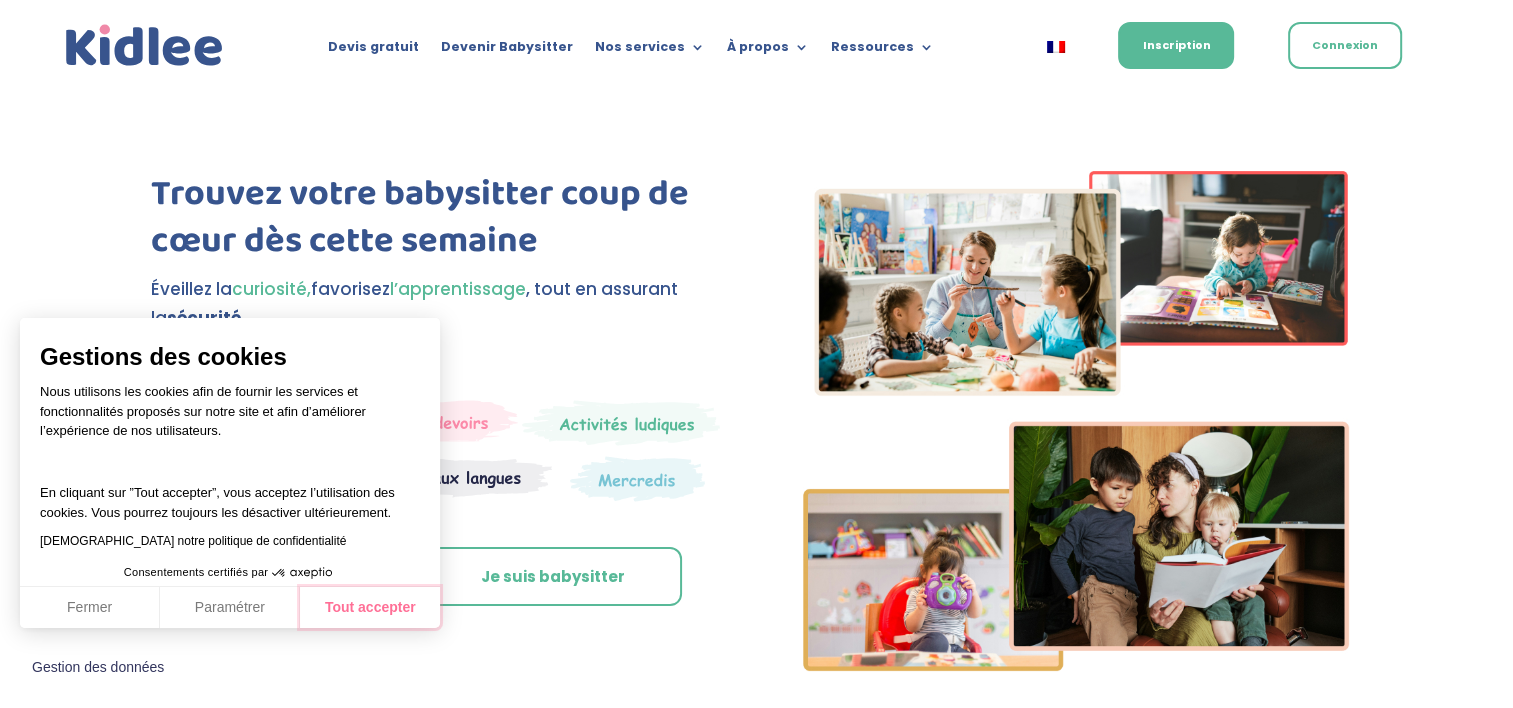 click on "Tout accepter" at bounding box center (370, 608) 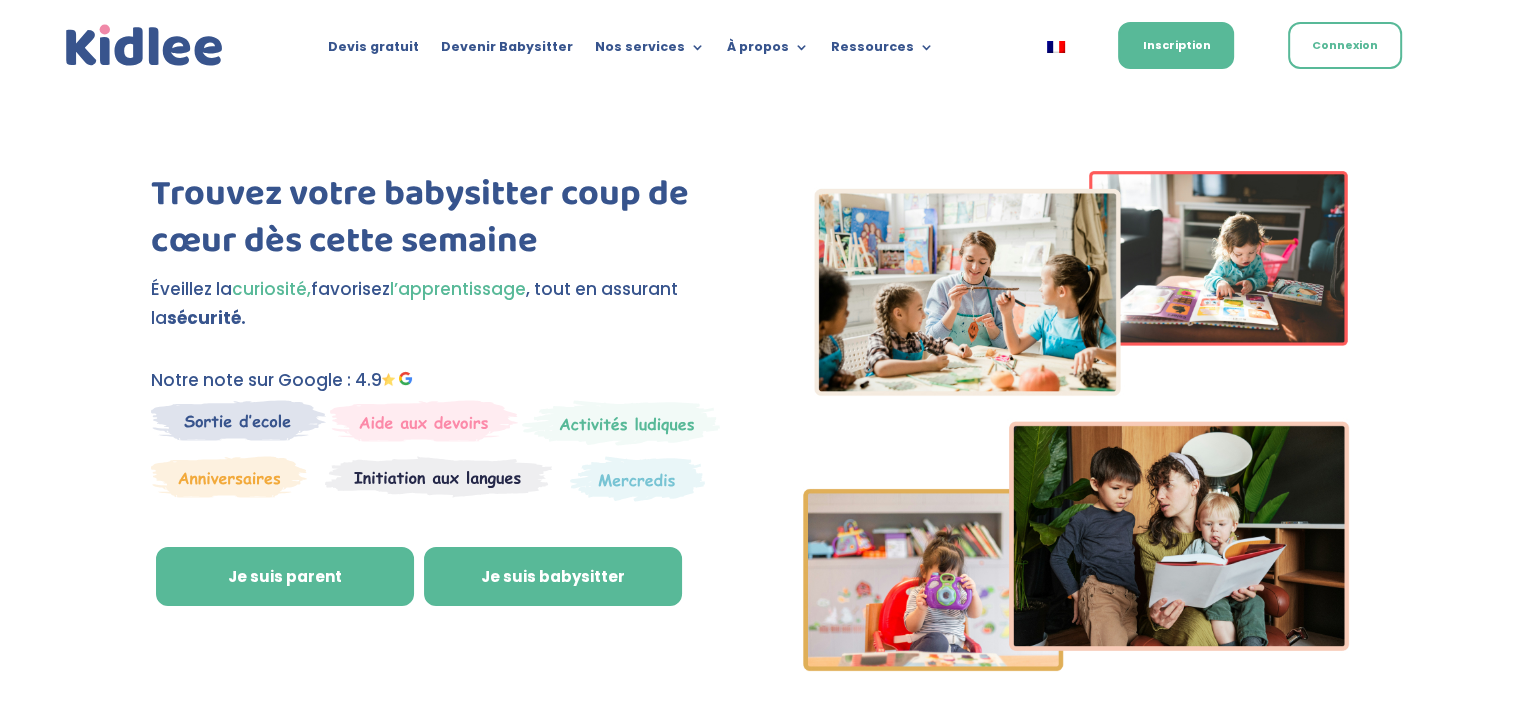 click on "Je suis babysitter" at bounding box center [553, 577] 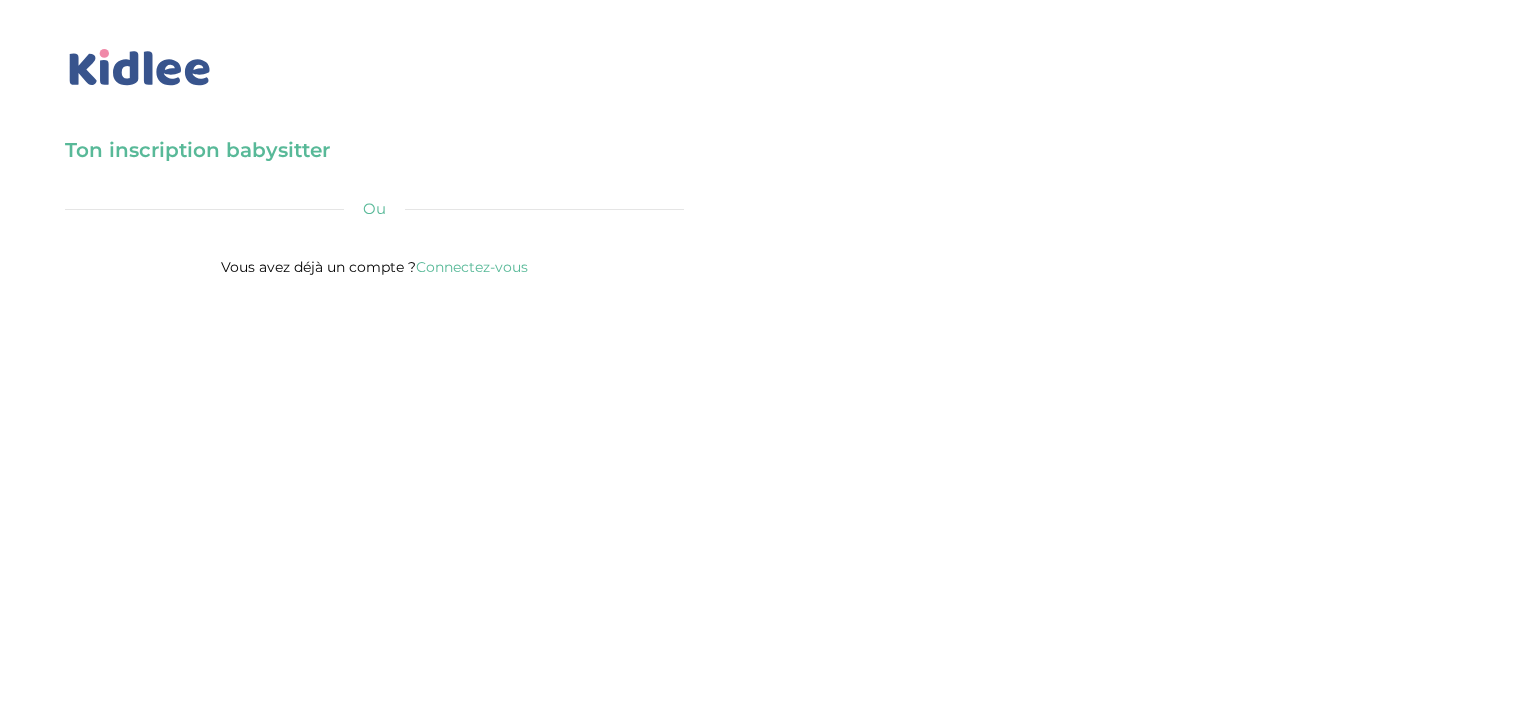 scroll, scrollTop: 0, scrollLeft: 0, axis: both 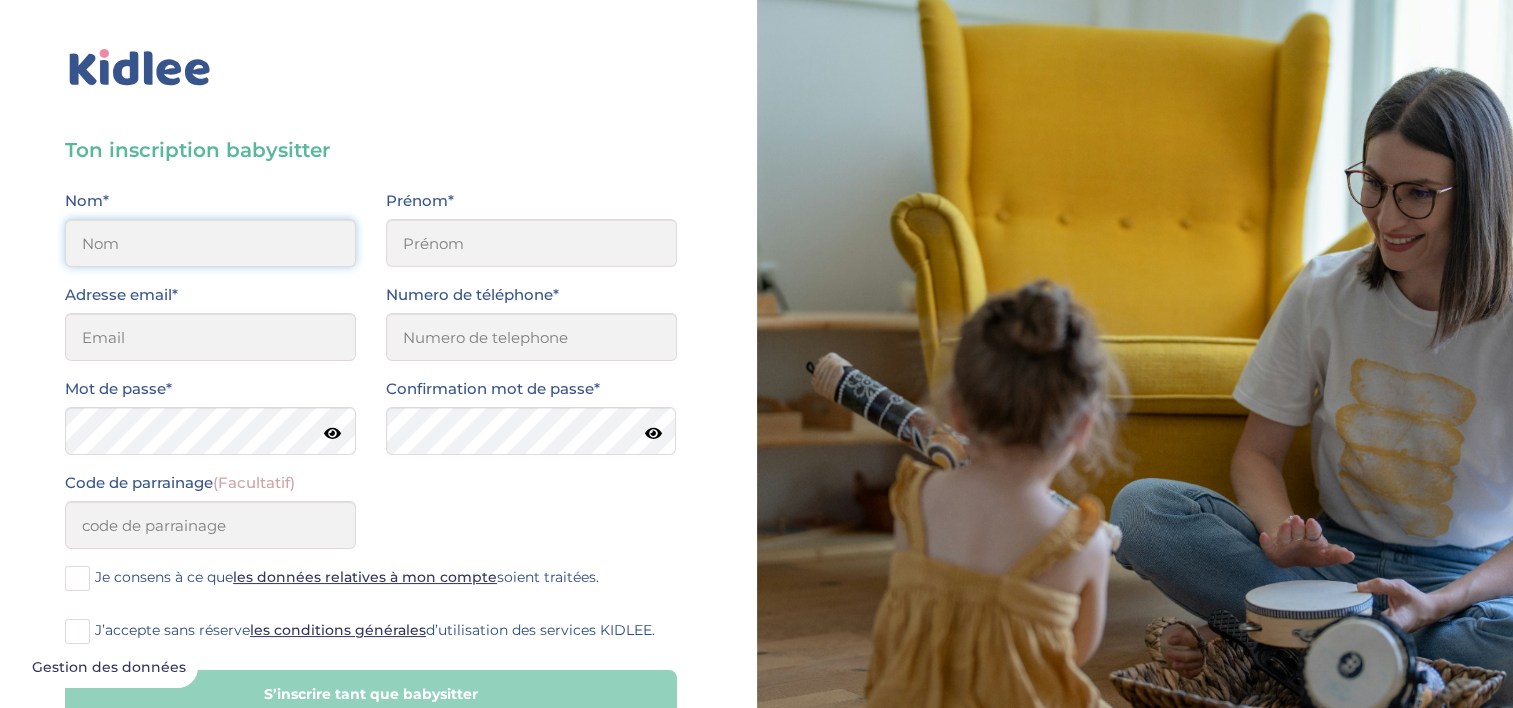 click at bounding box center [210, 243] 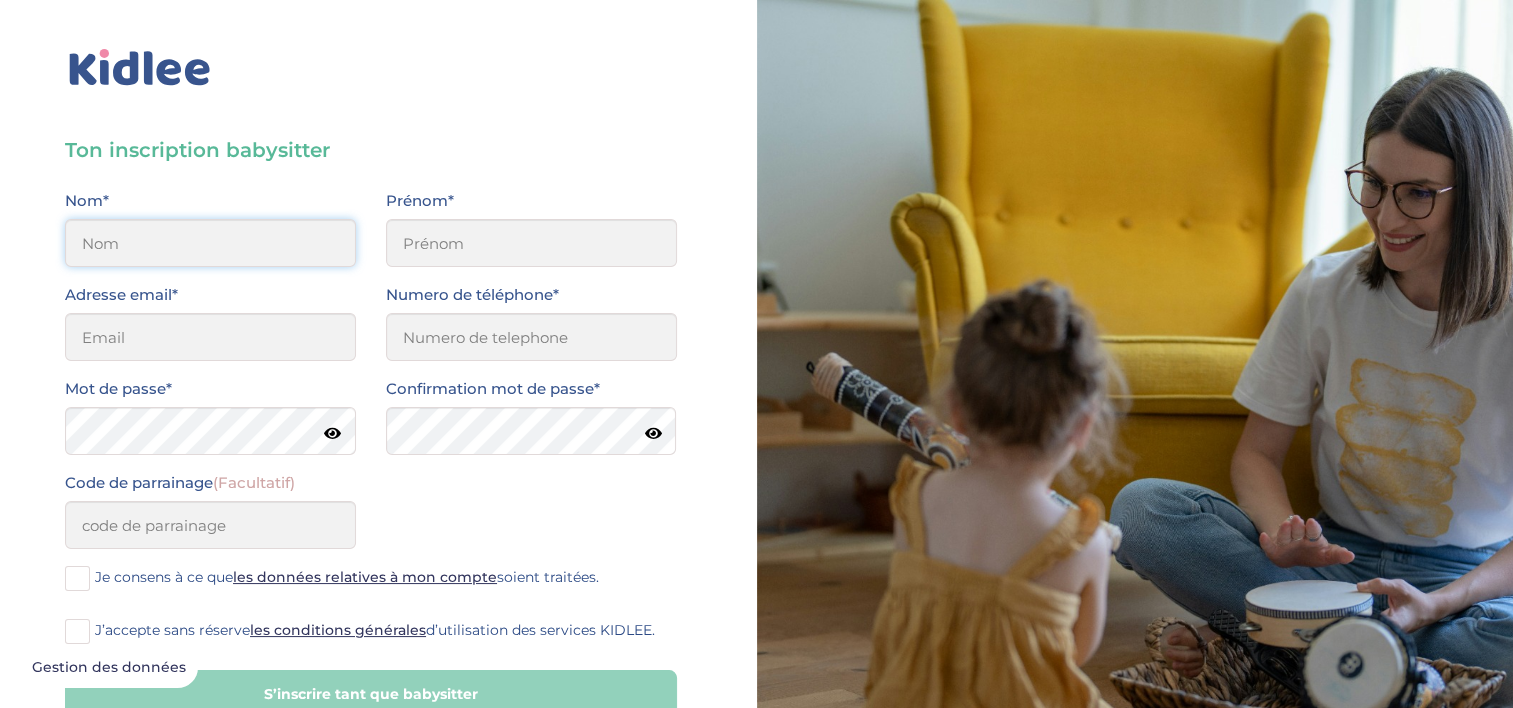type on "ALEGE" 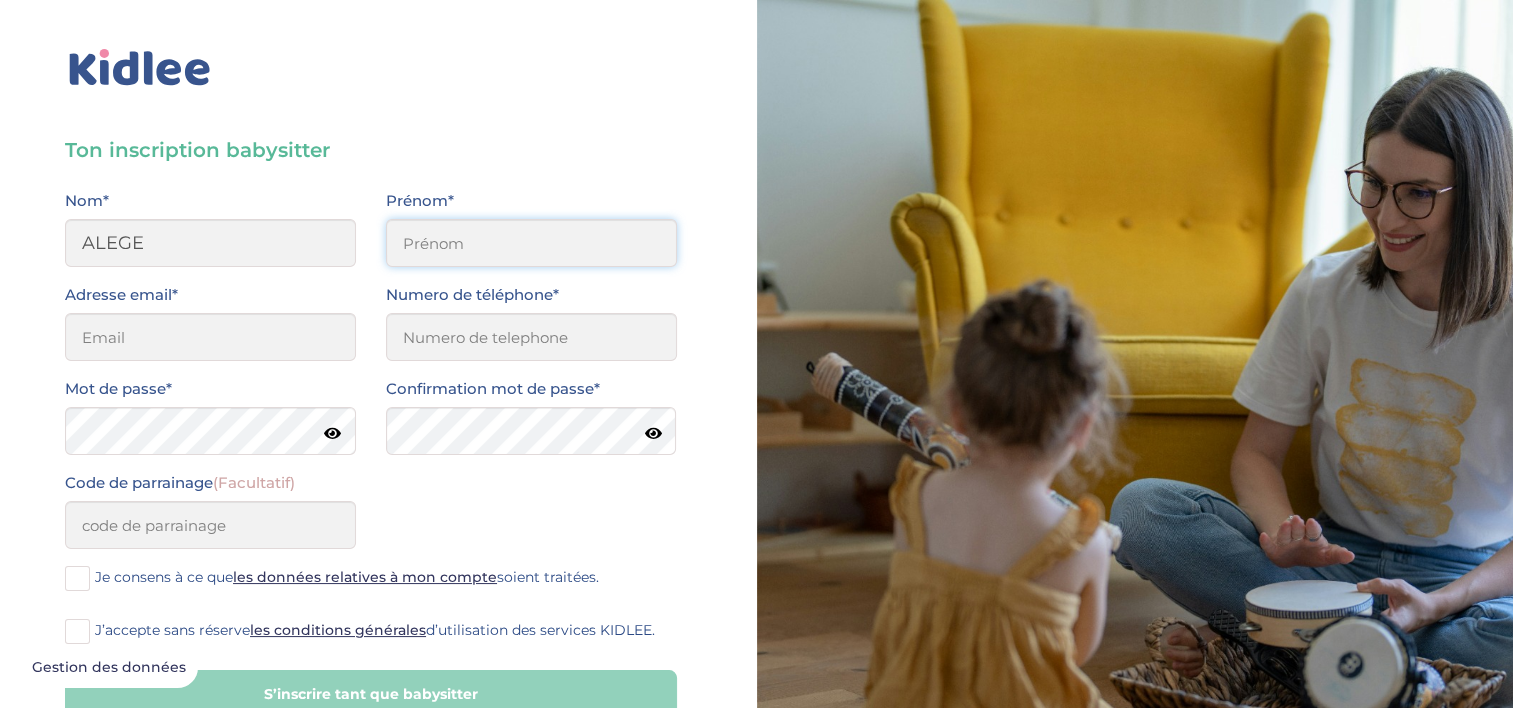 type on "BASHIRAT OLAJUMOKE" 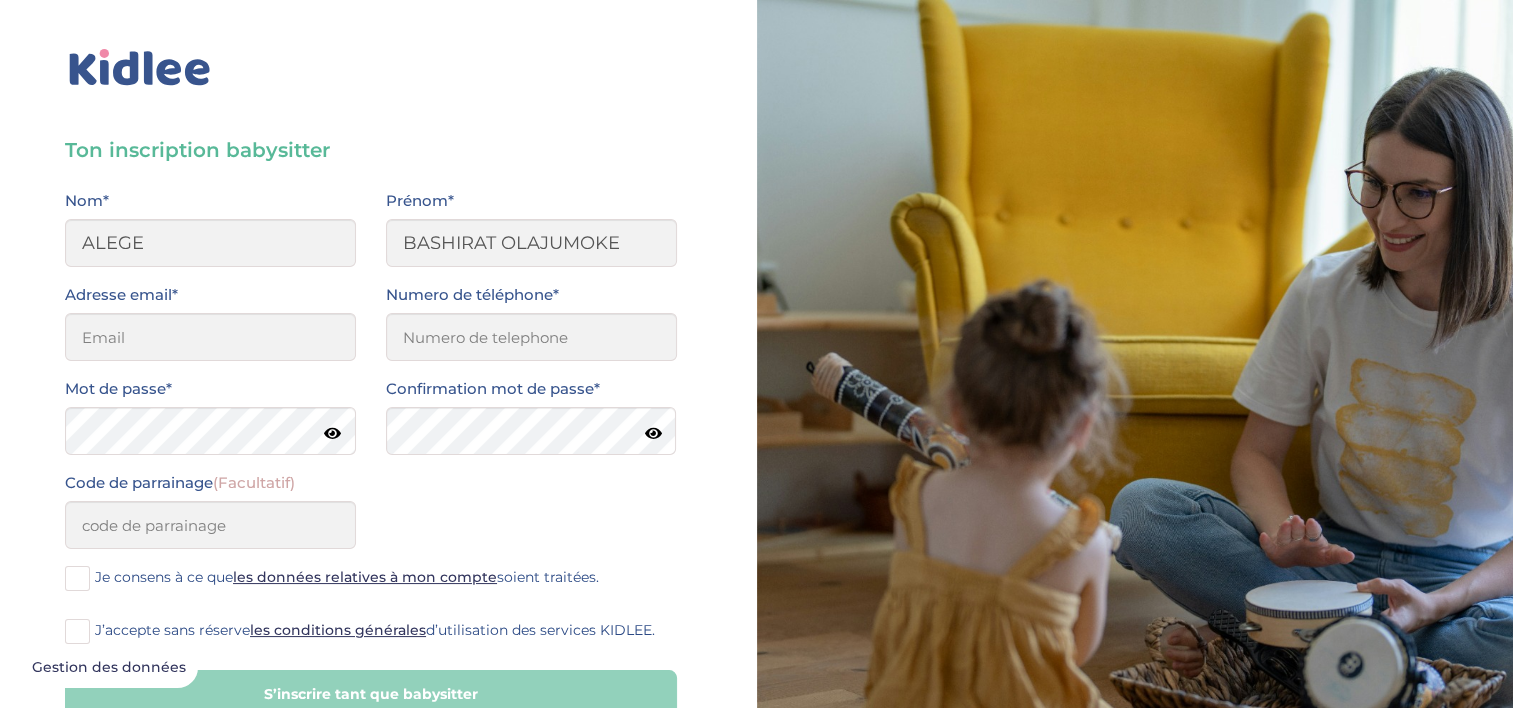 type on "bashalegs@yahoo.com" 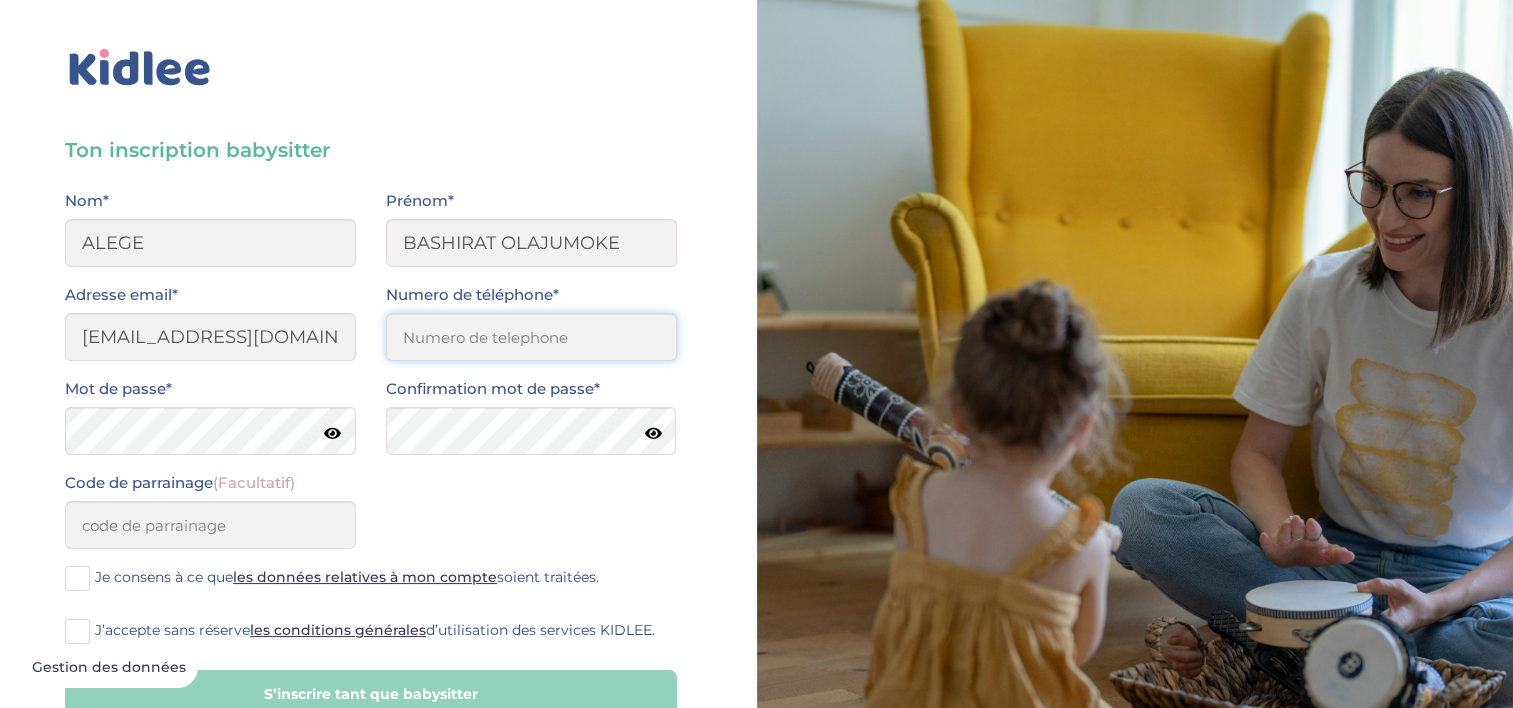 type on "0699335498" 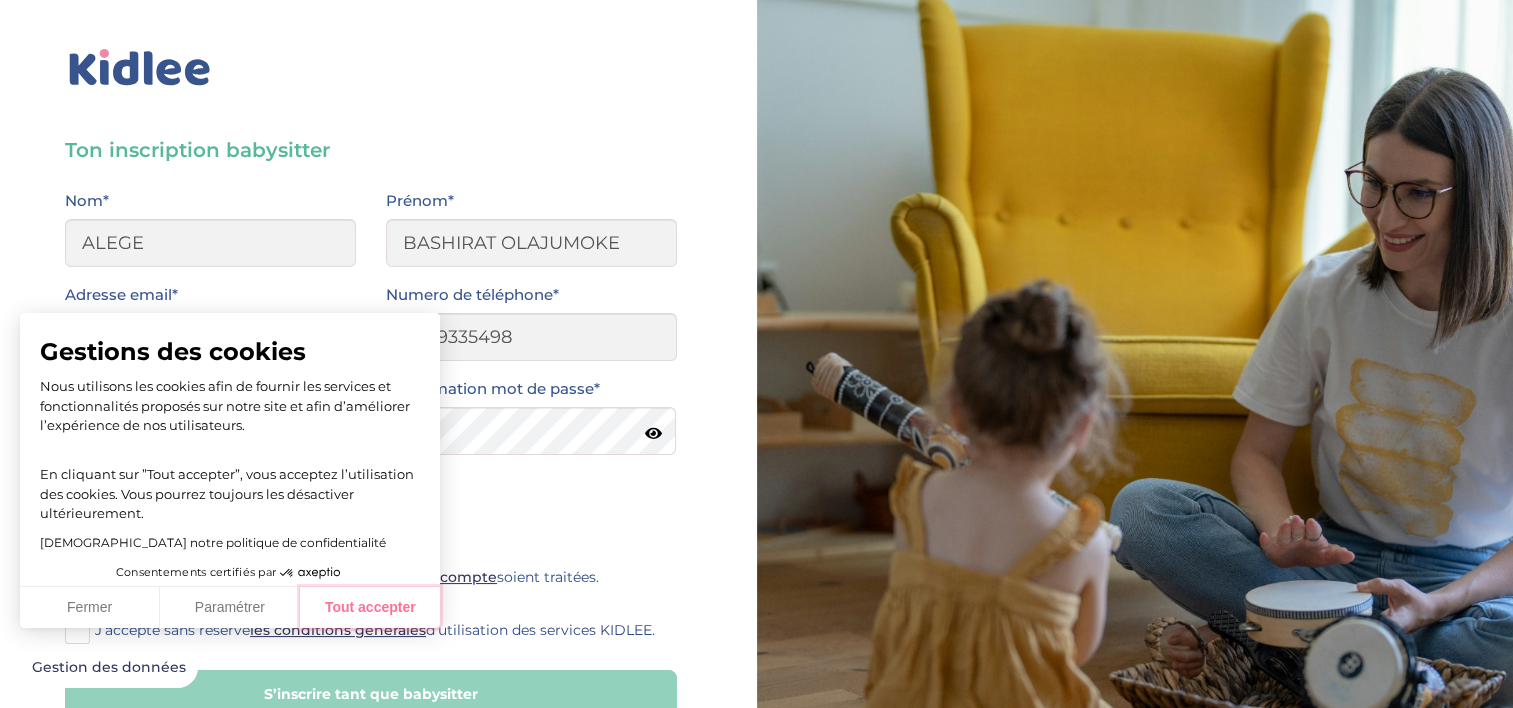 click on "Tout accepter" at bounding box center [370, 608] 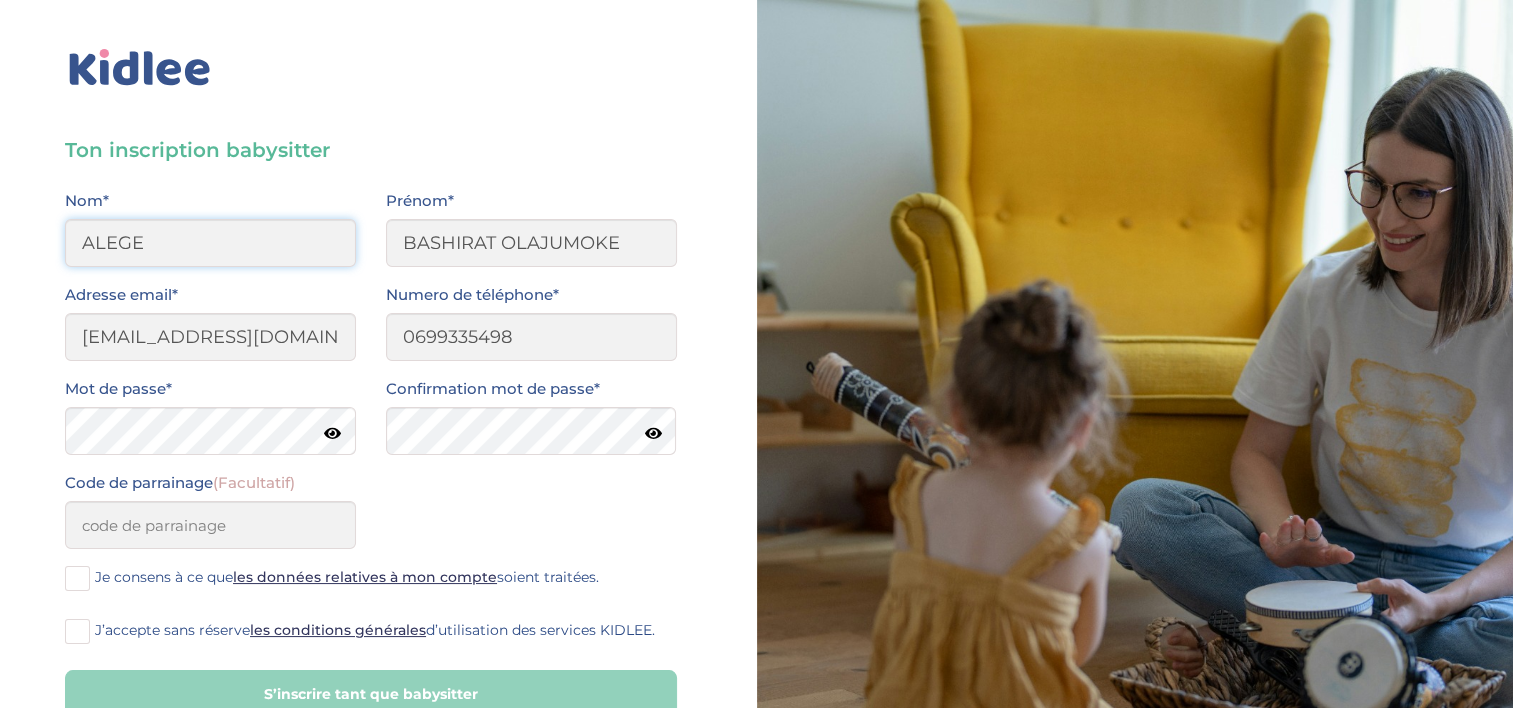 click on "ALEGE" at bounding box center (210, 243) 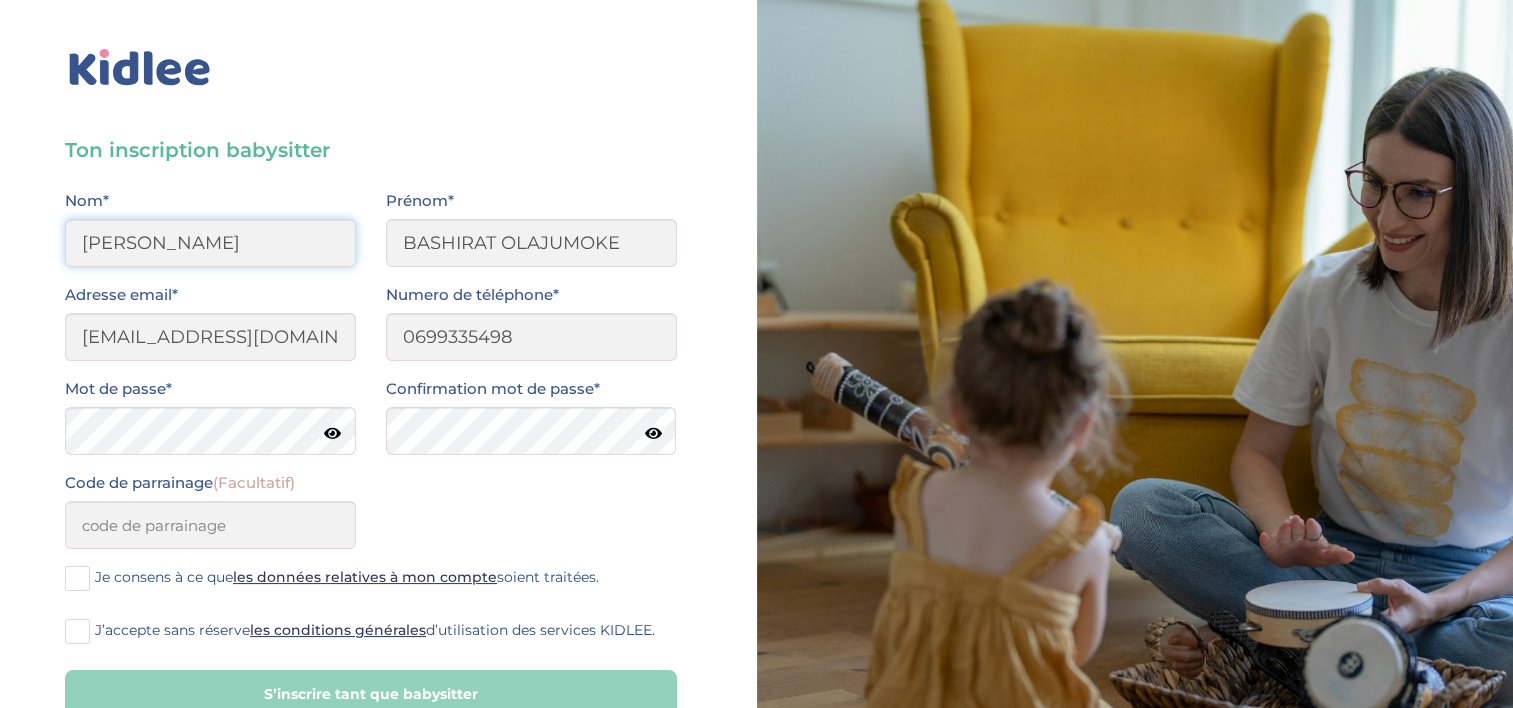 click on "ALEGE KASALI" at bounding box center [210, 243] 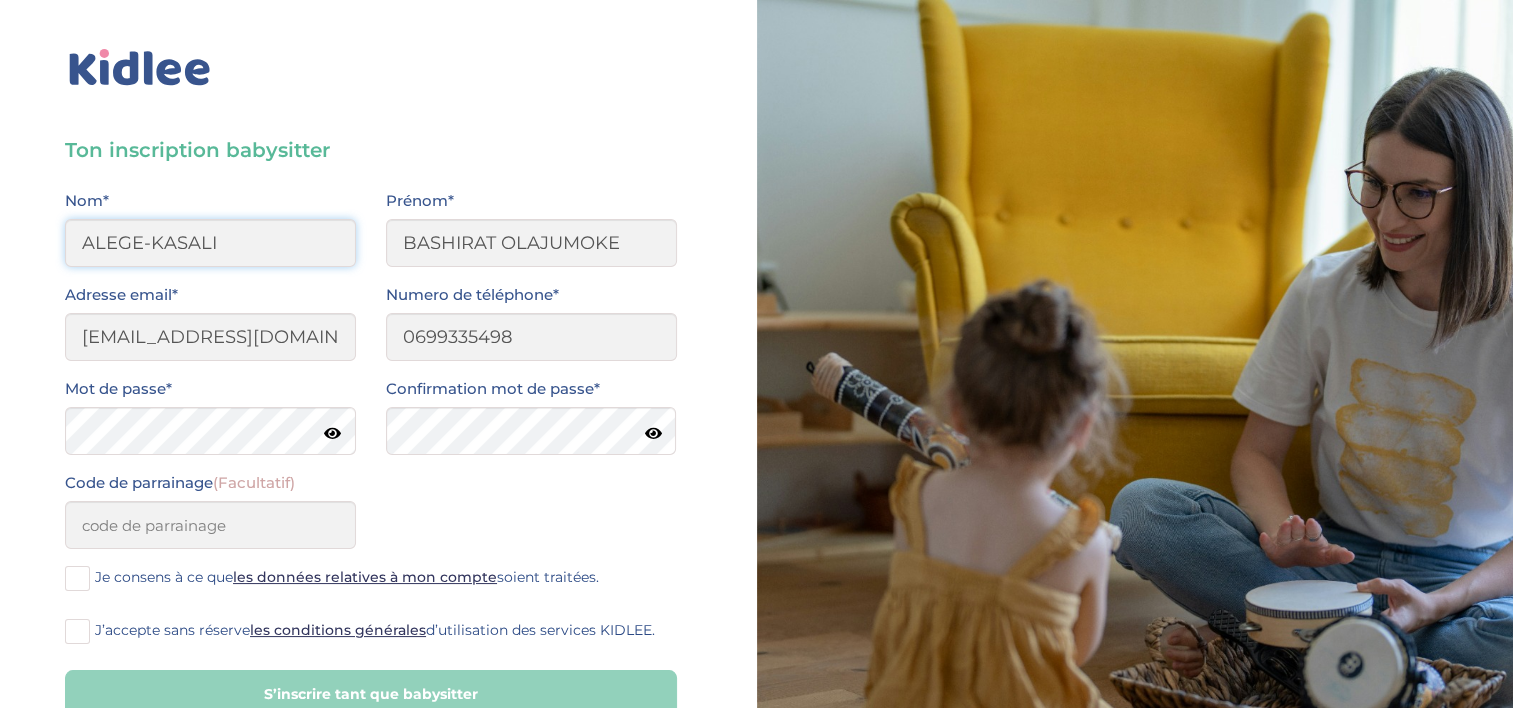 type on "ALEGE-KASALI" 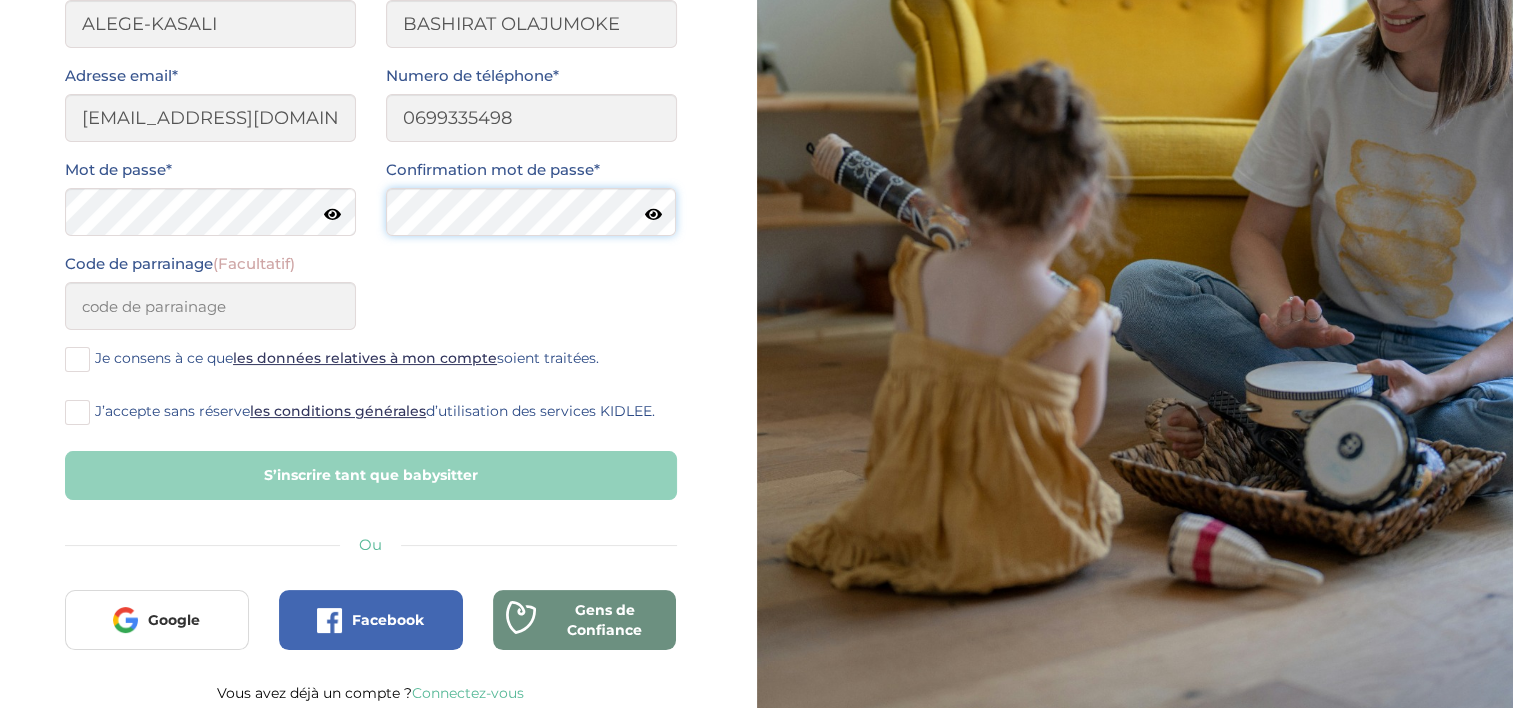 scroll, scrollTop: 227, scrollLeft: 0, axis: vertical 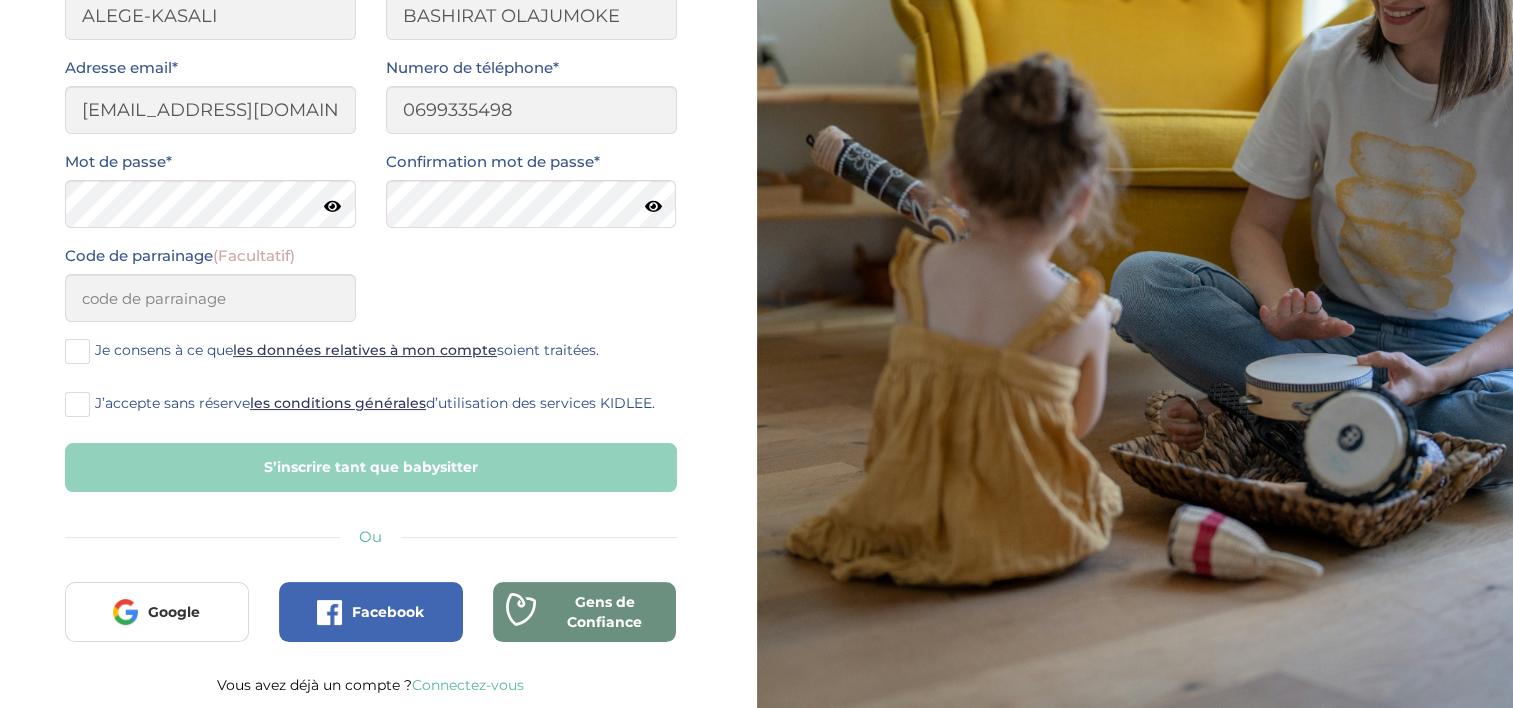 click at bounding box center (77, 351) 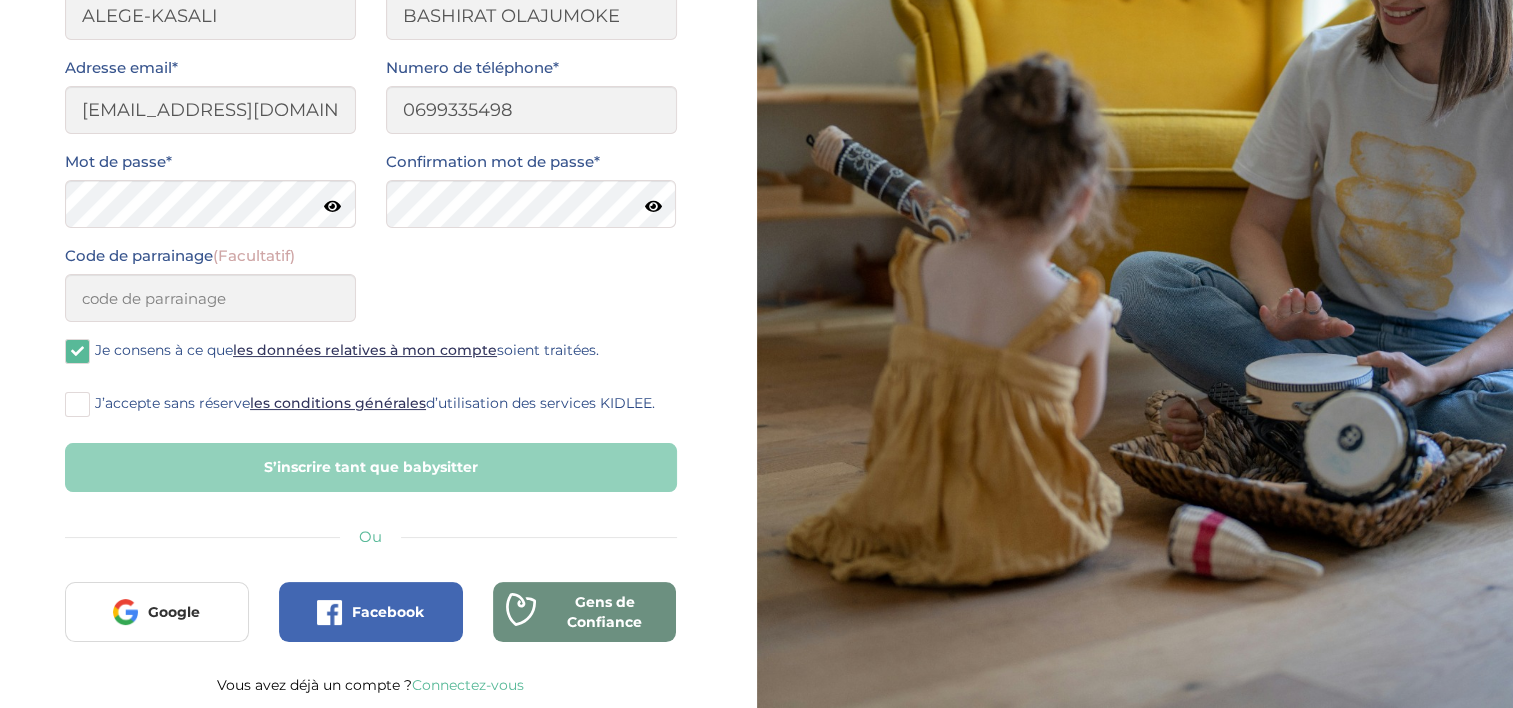 click at bounding box center (77, 404) 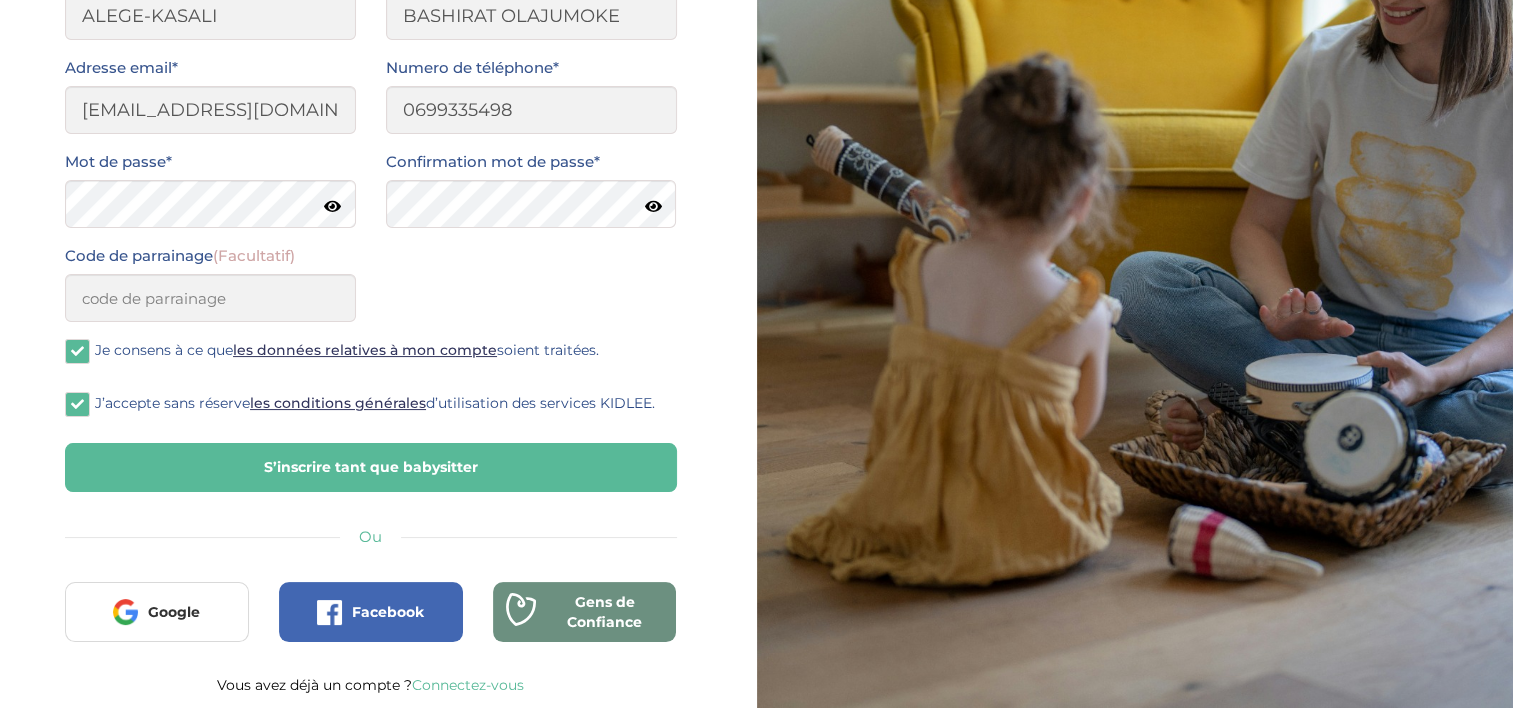 click on "S’inscrire tant que babysitter" at bounding box center (371, 467) 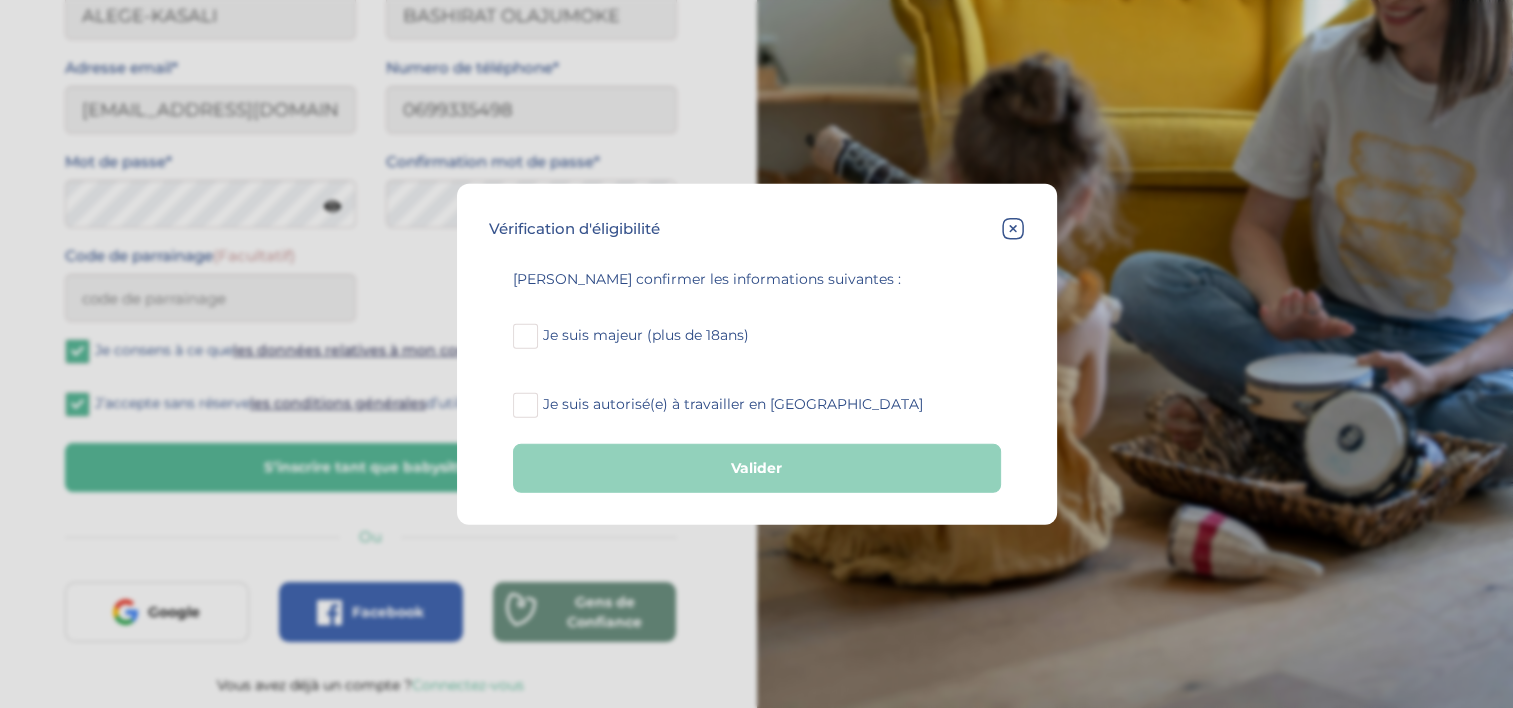 click on "Je suis majeur (plus de 18ans)" at bounding box center (646, 335) 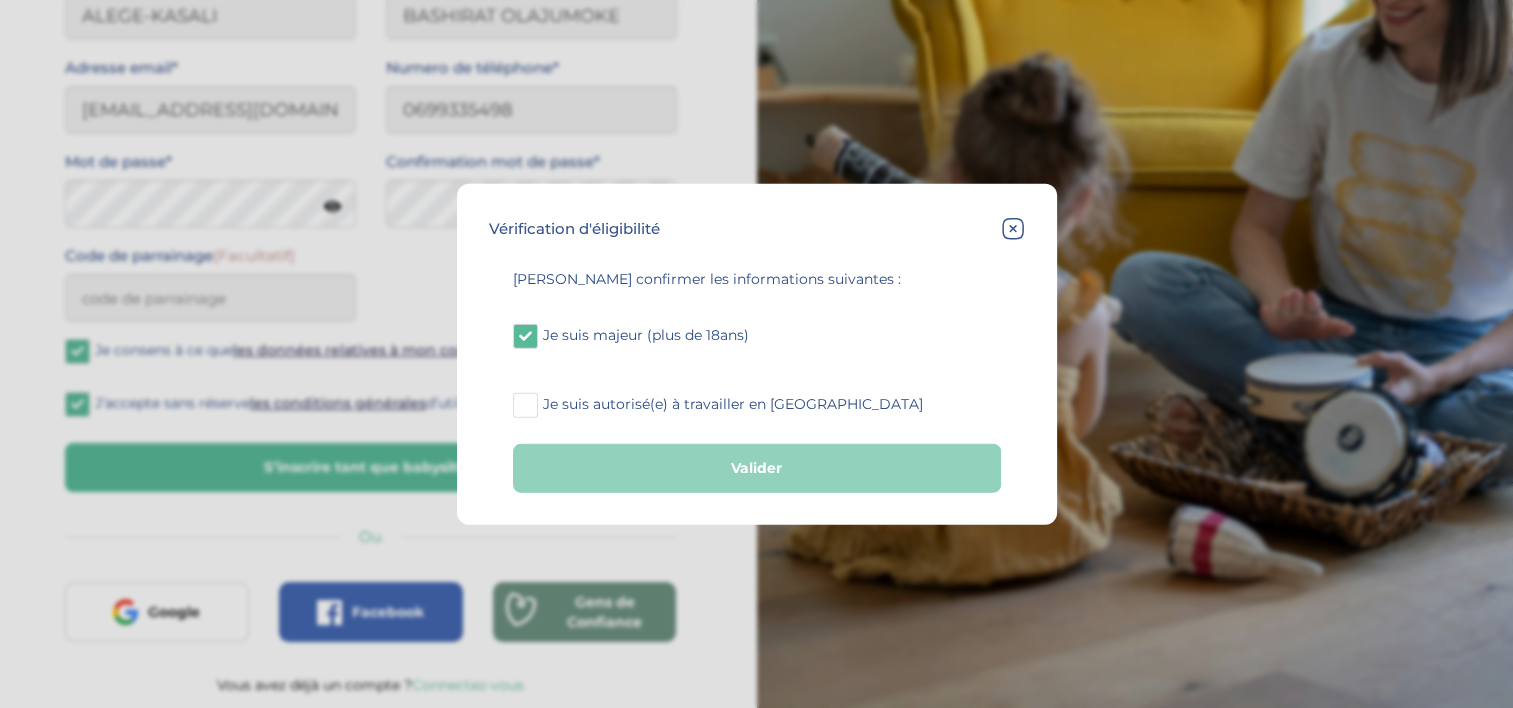 click on "Je suis autorisé(e) à travailler en France" at bounding box center [733, 404] 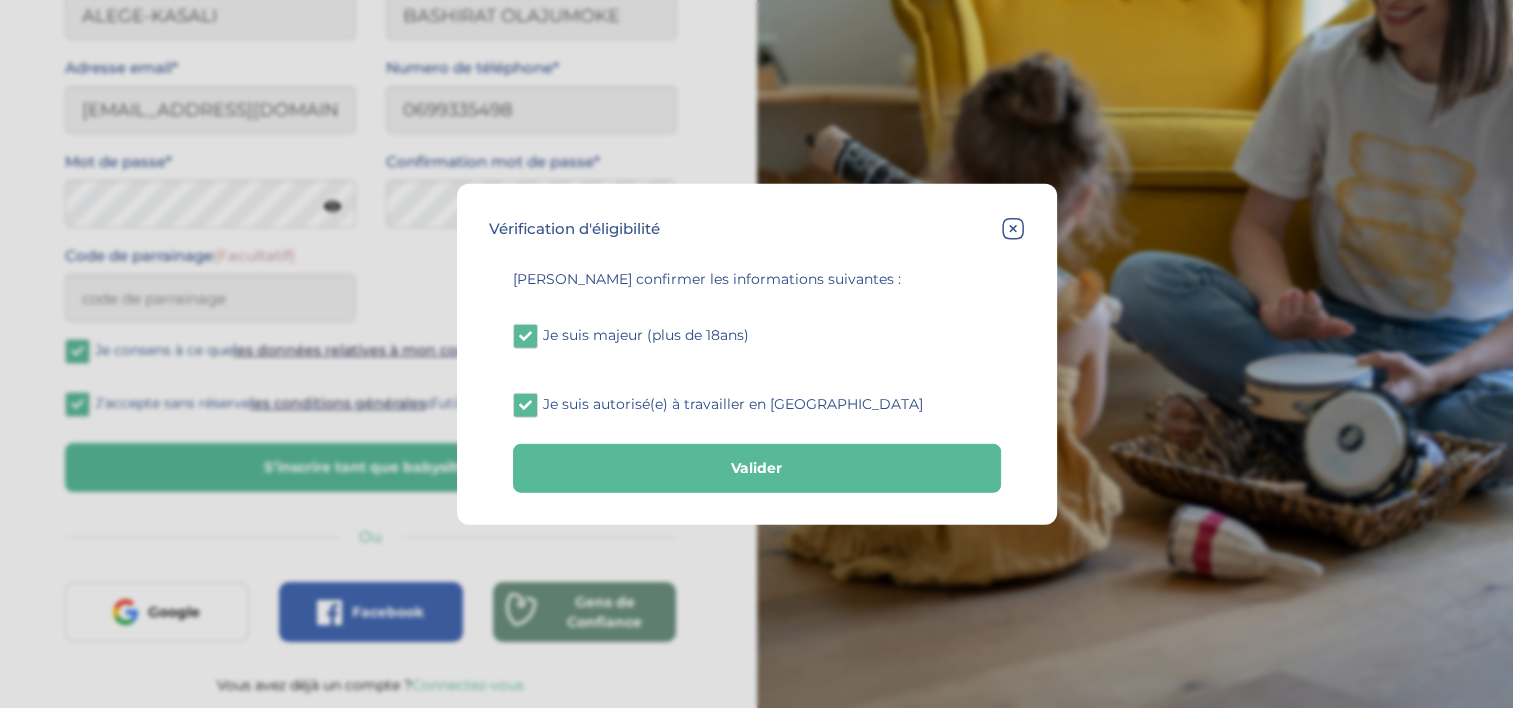 click on "Valider" at bounding box center (757, 468) 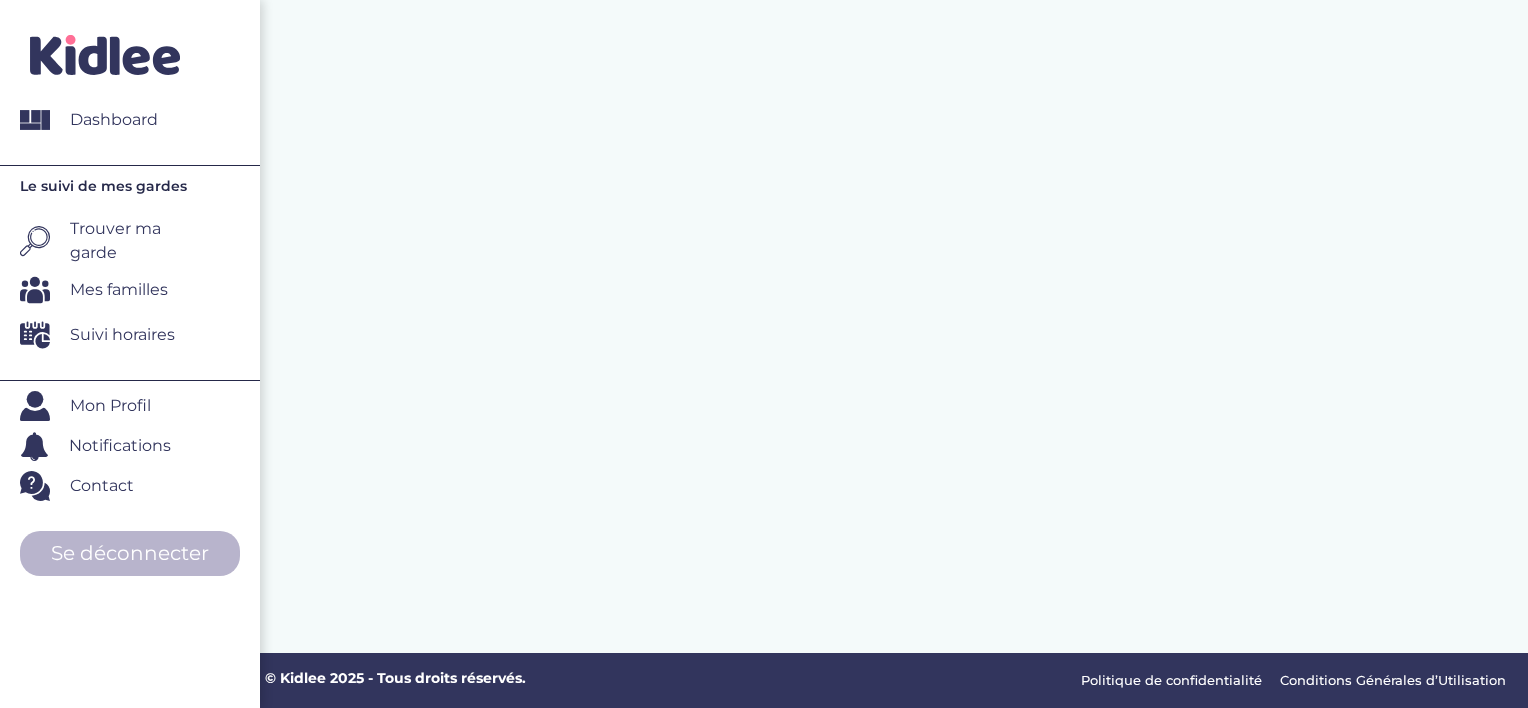 scroll, scrollTop: 0, scrollLeft: 0, axis: both 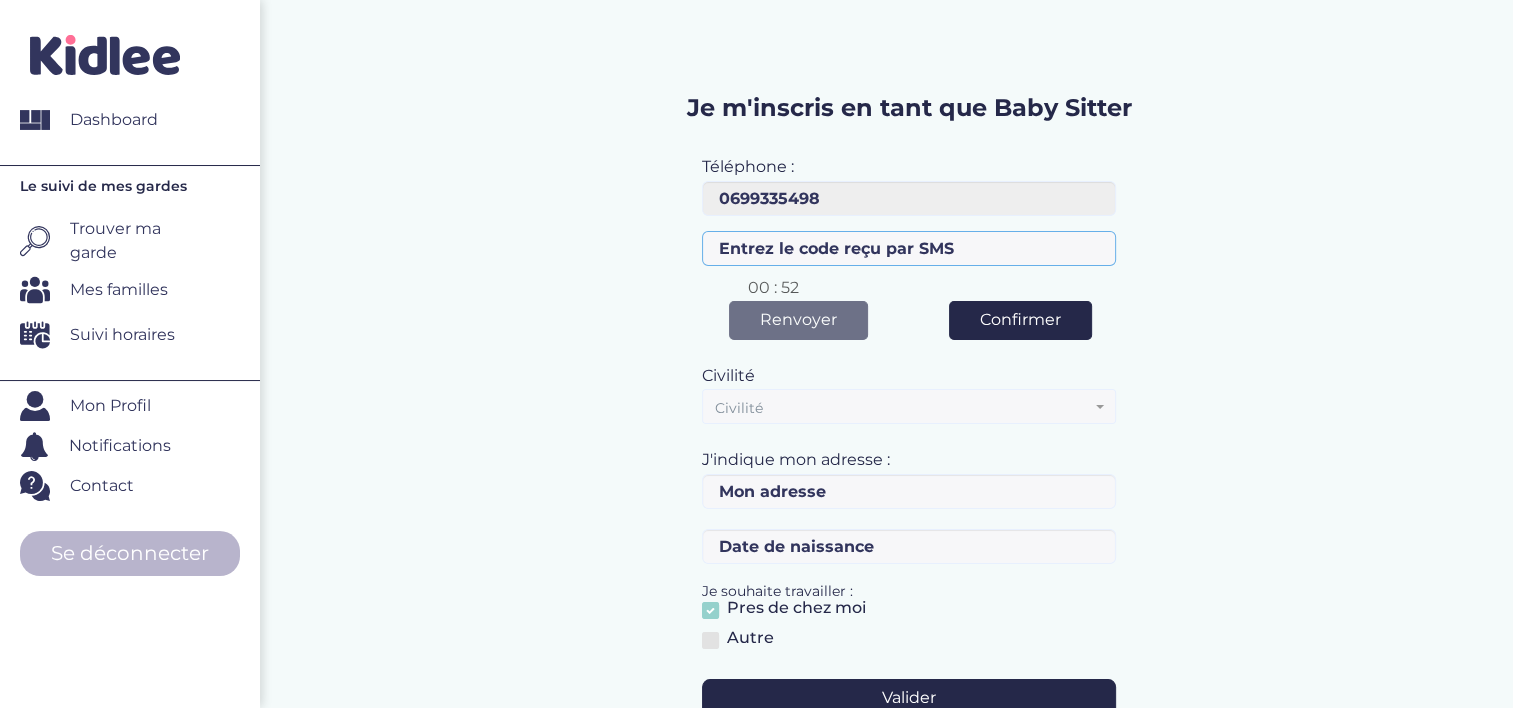 click at bounding box center (909, 248) 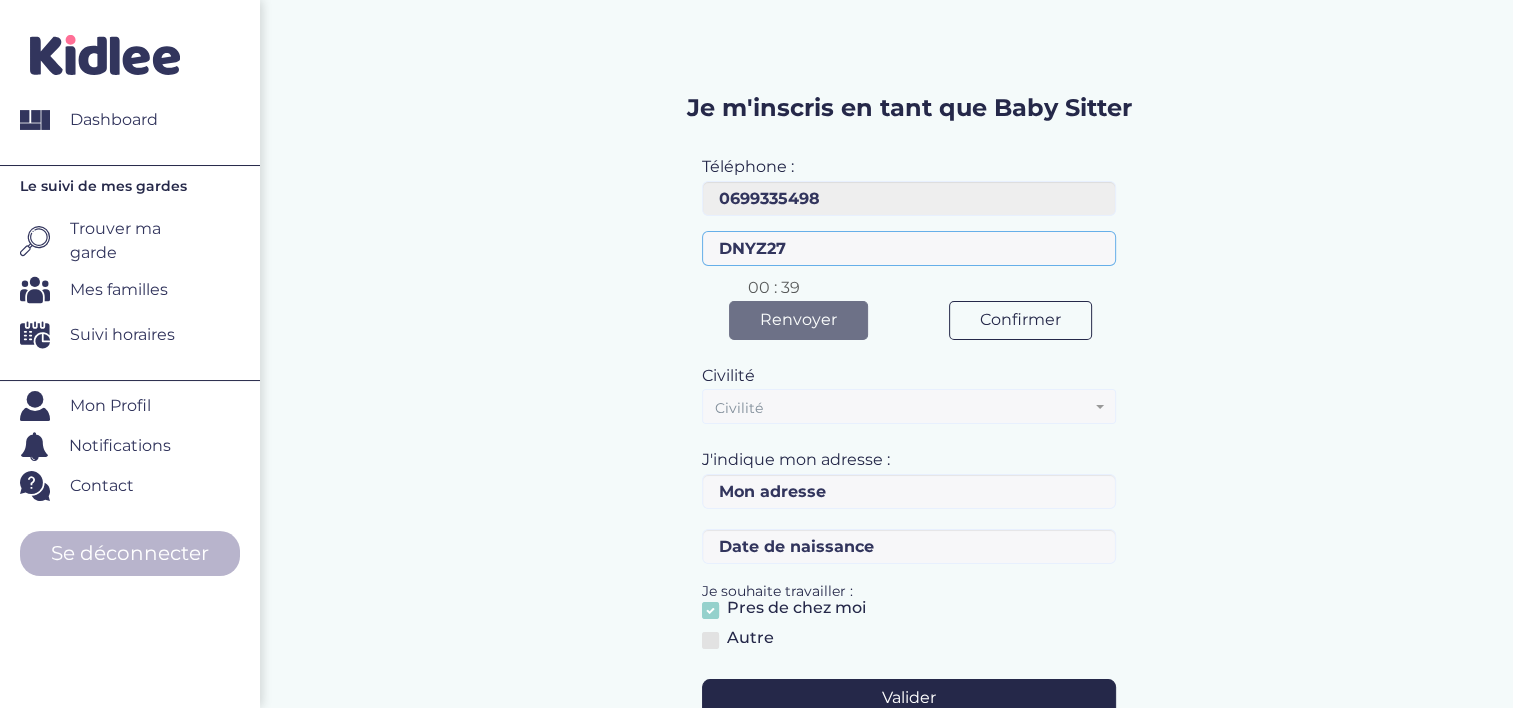 type on "DNYZ27" 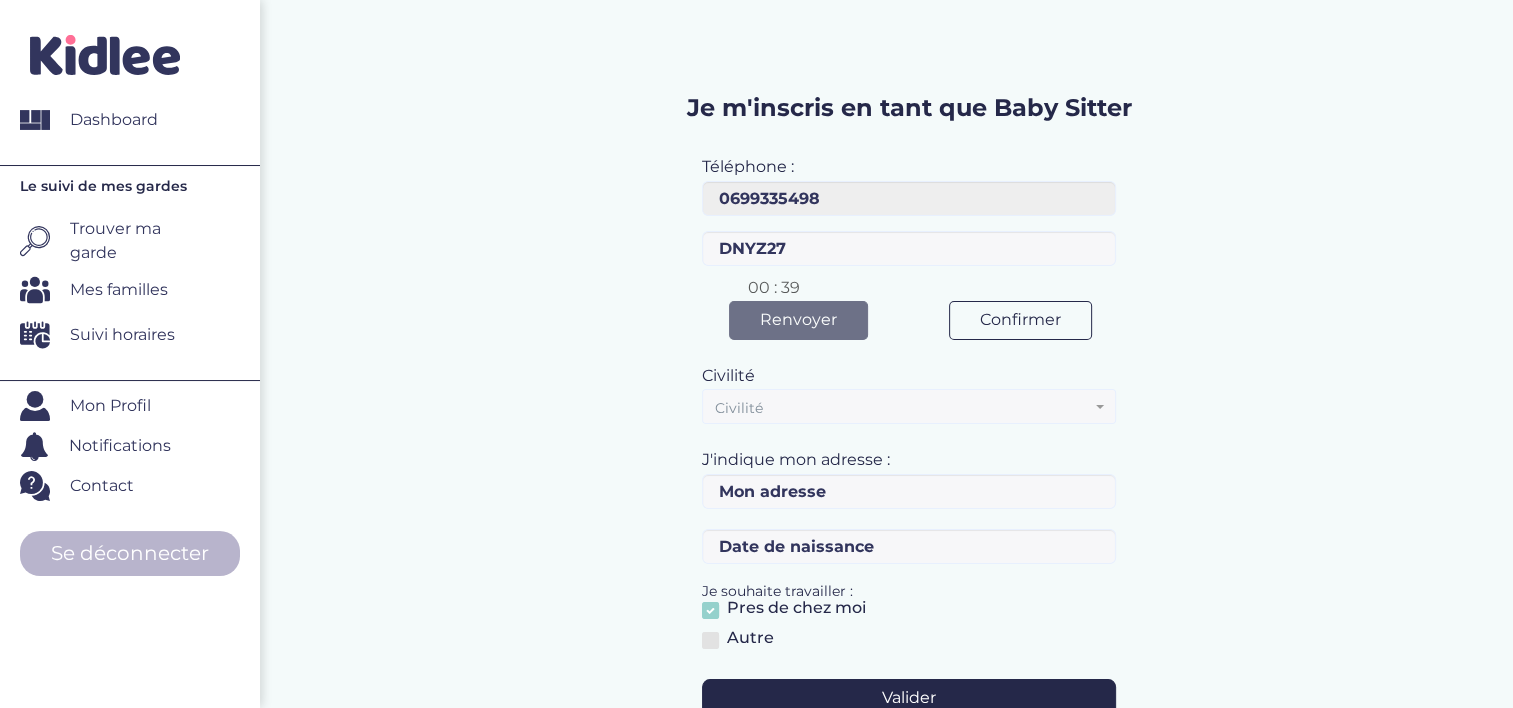 click on "Confirmer" at bounding box center (1020, 320) 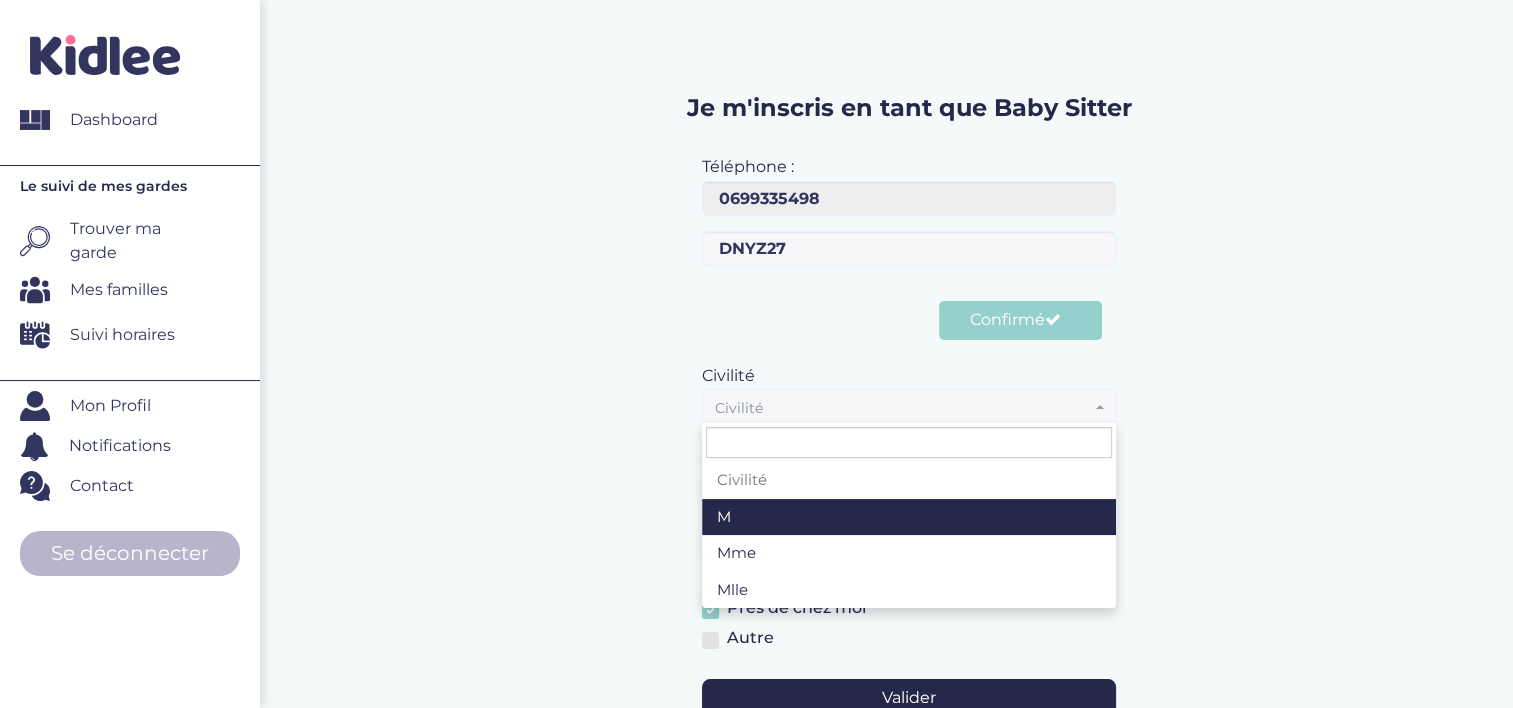 click on "Civilité" at bounding box center [909, 406] 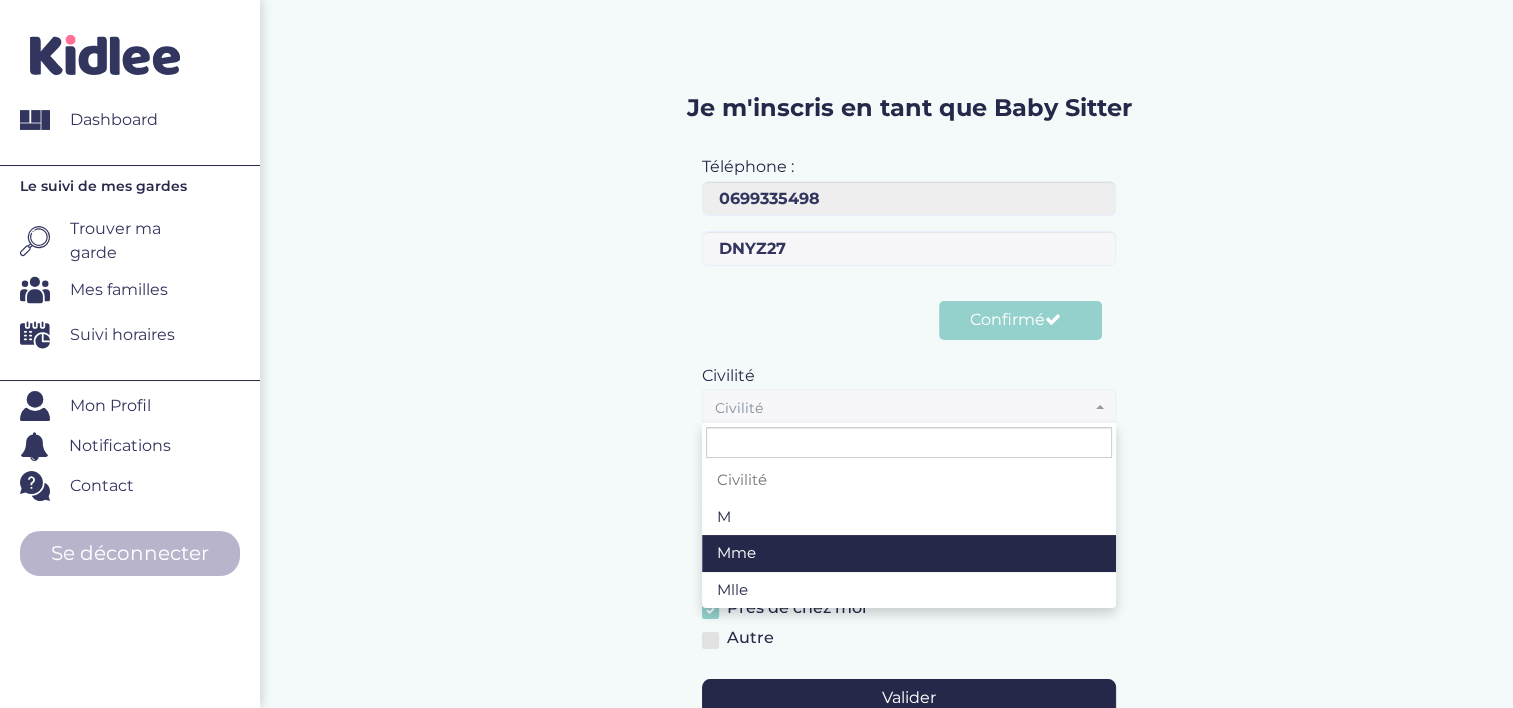 select on "1" 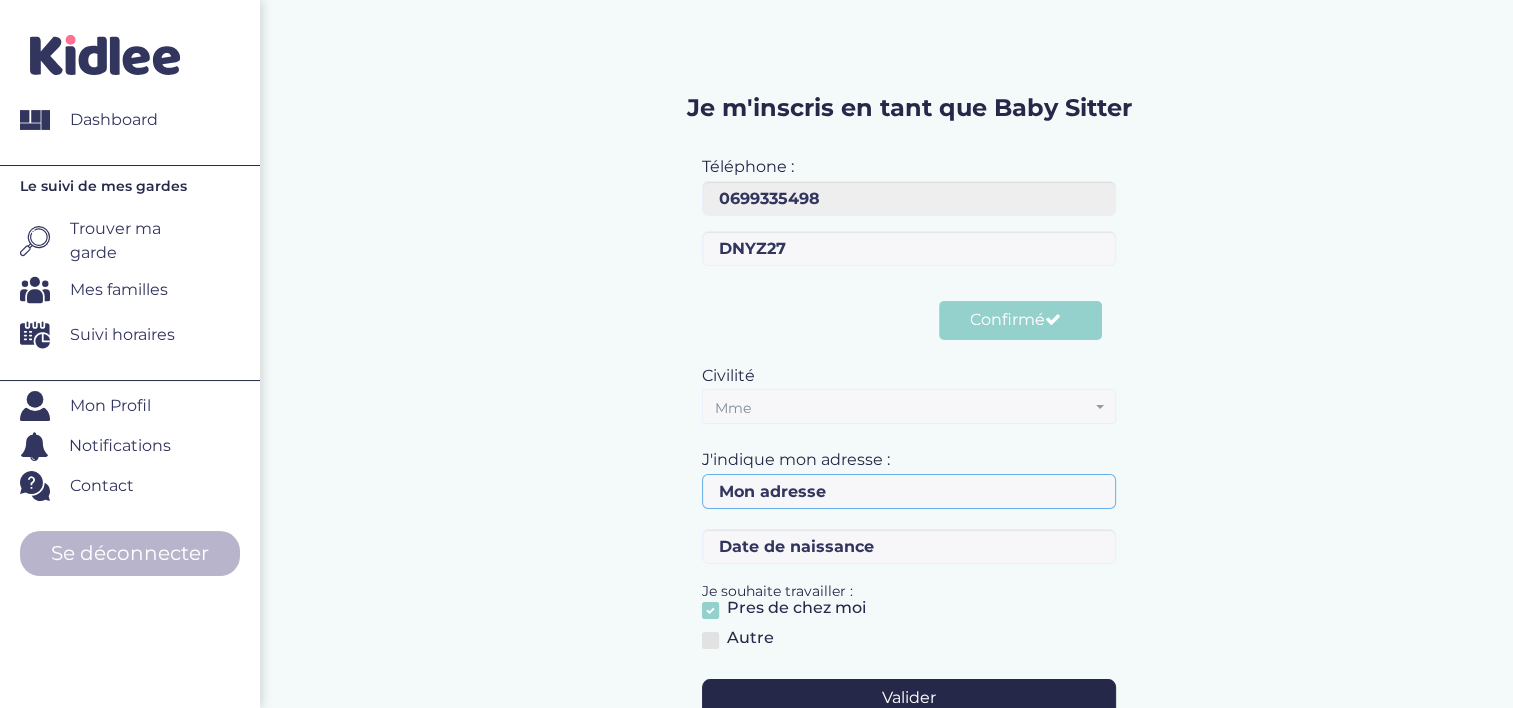 click at bounding box center (909, 491) 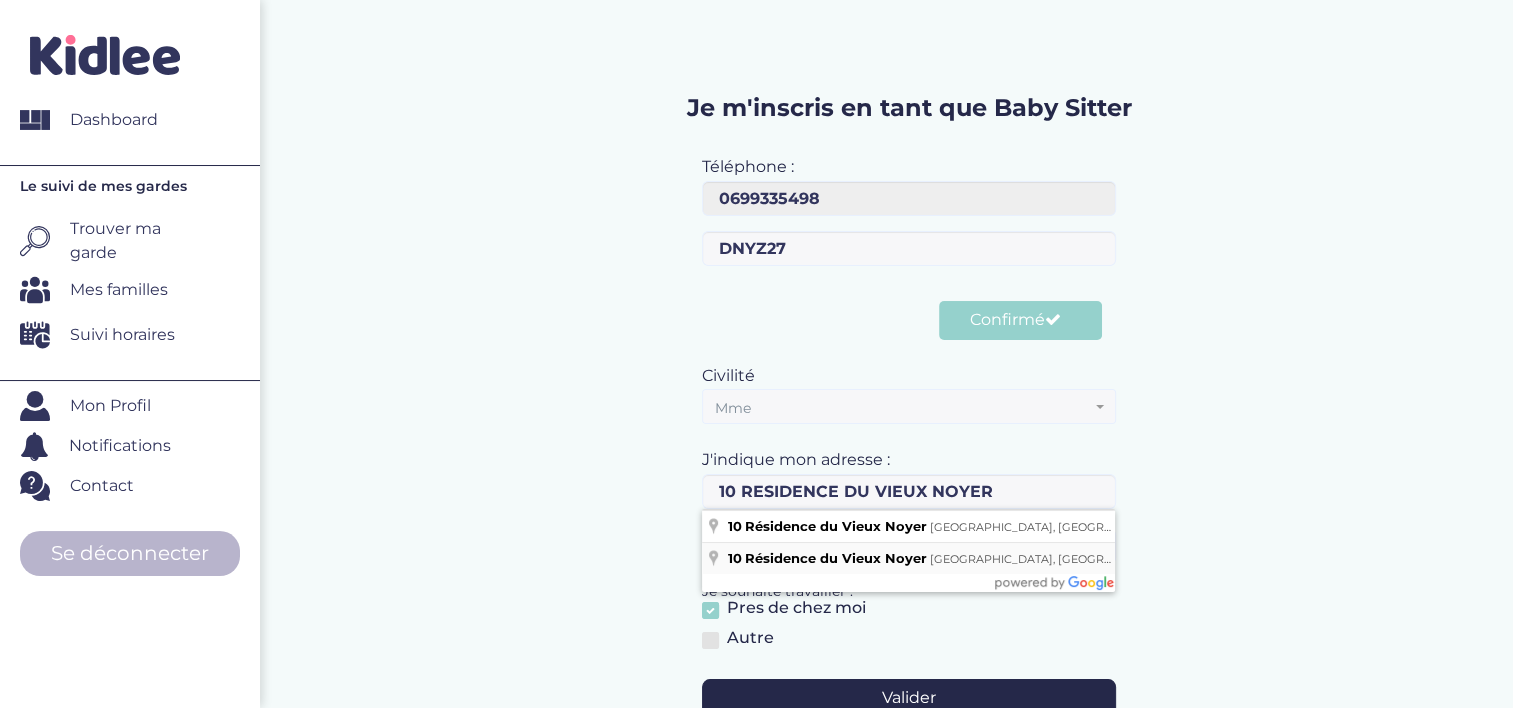 type on "10 Résidence du Vieux Noyer, Poitiers, France" 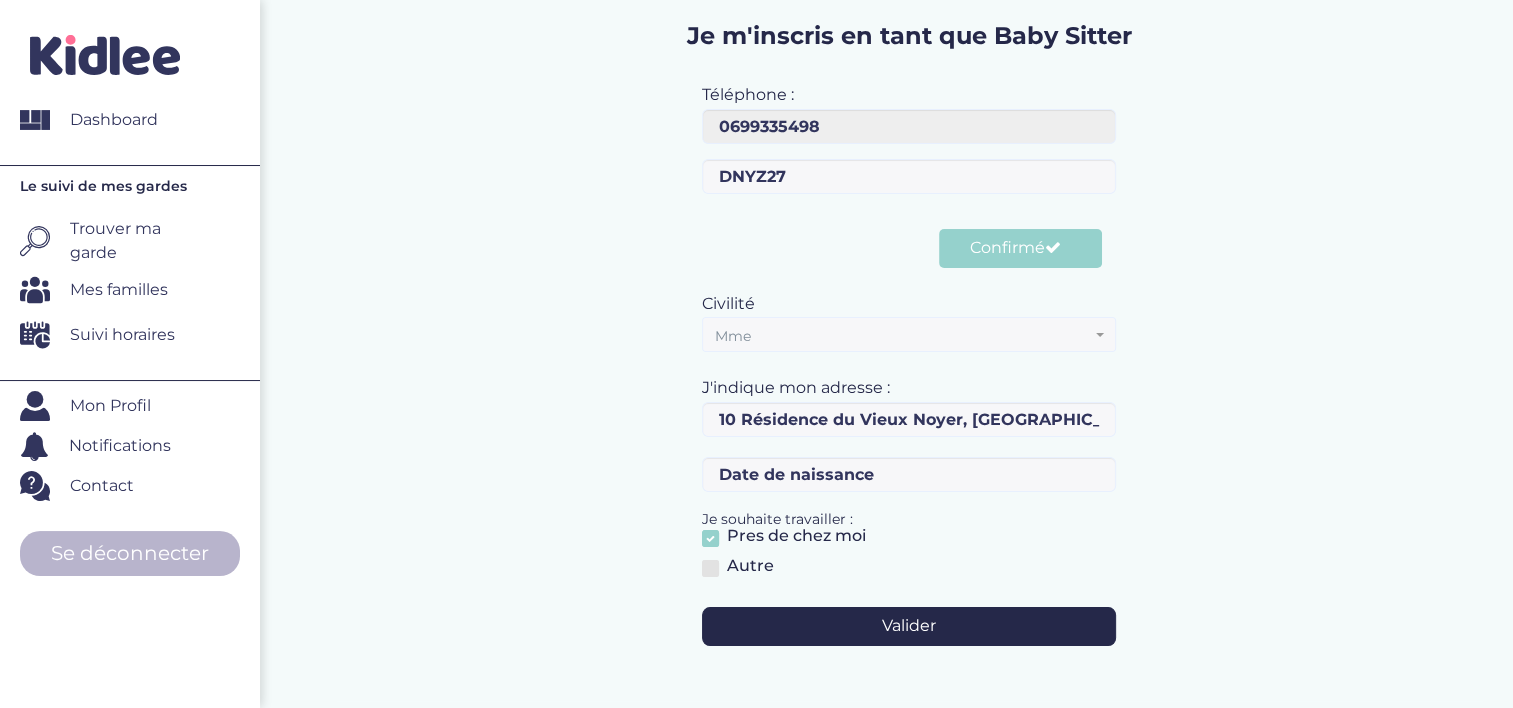 scroll, scrollTop: 200, scrollLeft: 0, axis: vertical 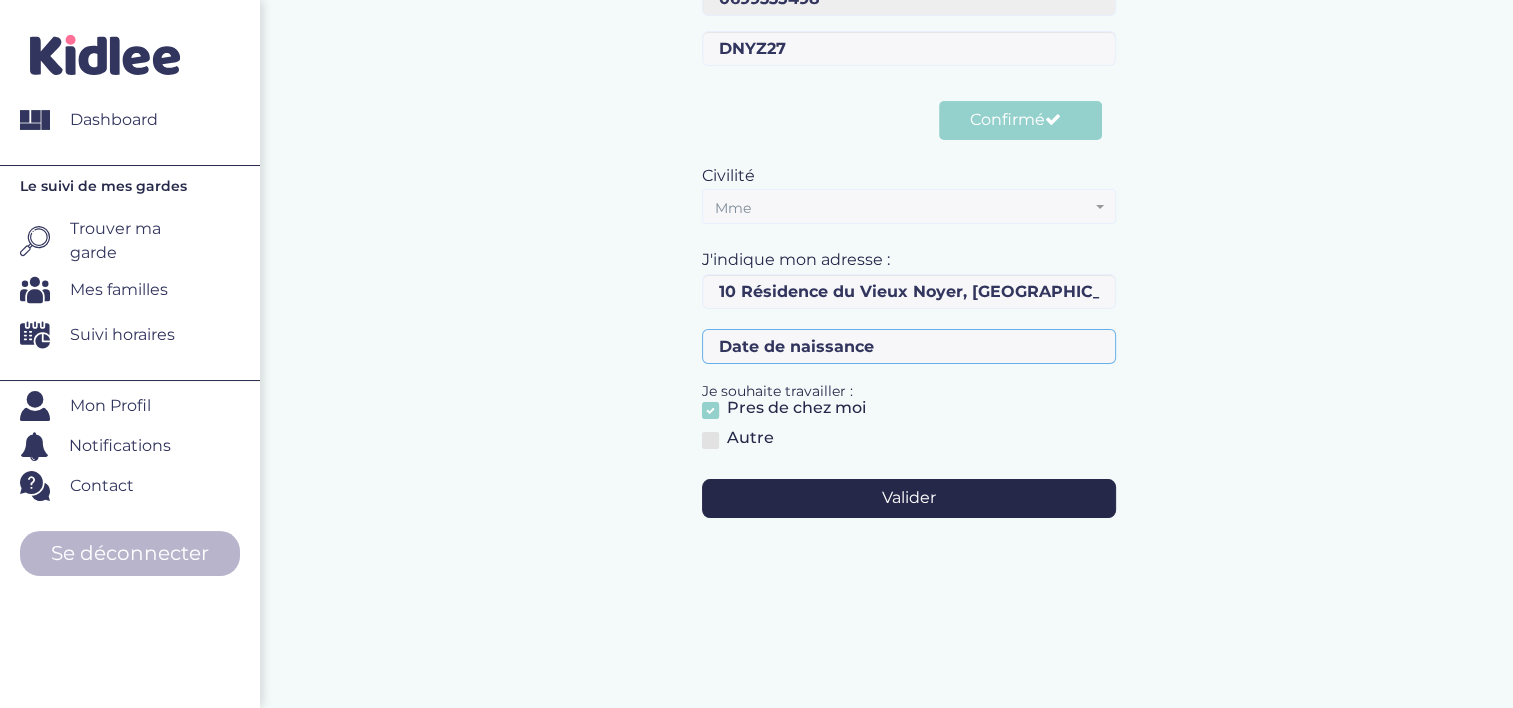 click at bounding box center [909, 346] 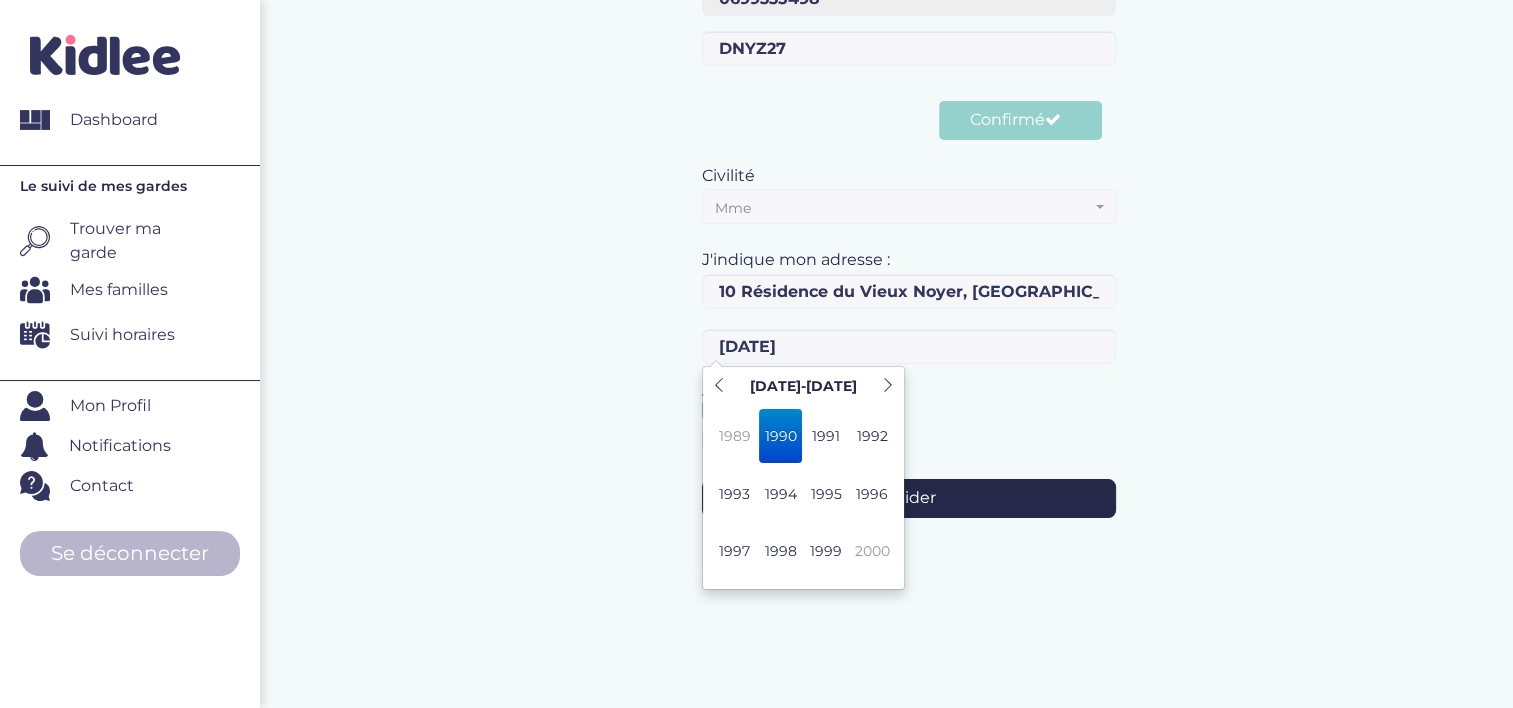 click on "1990" at bounding box center (780, 436) 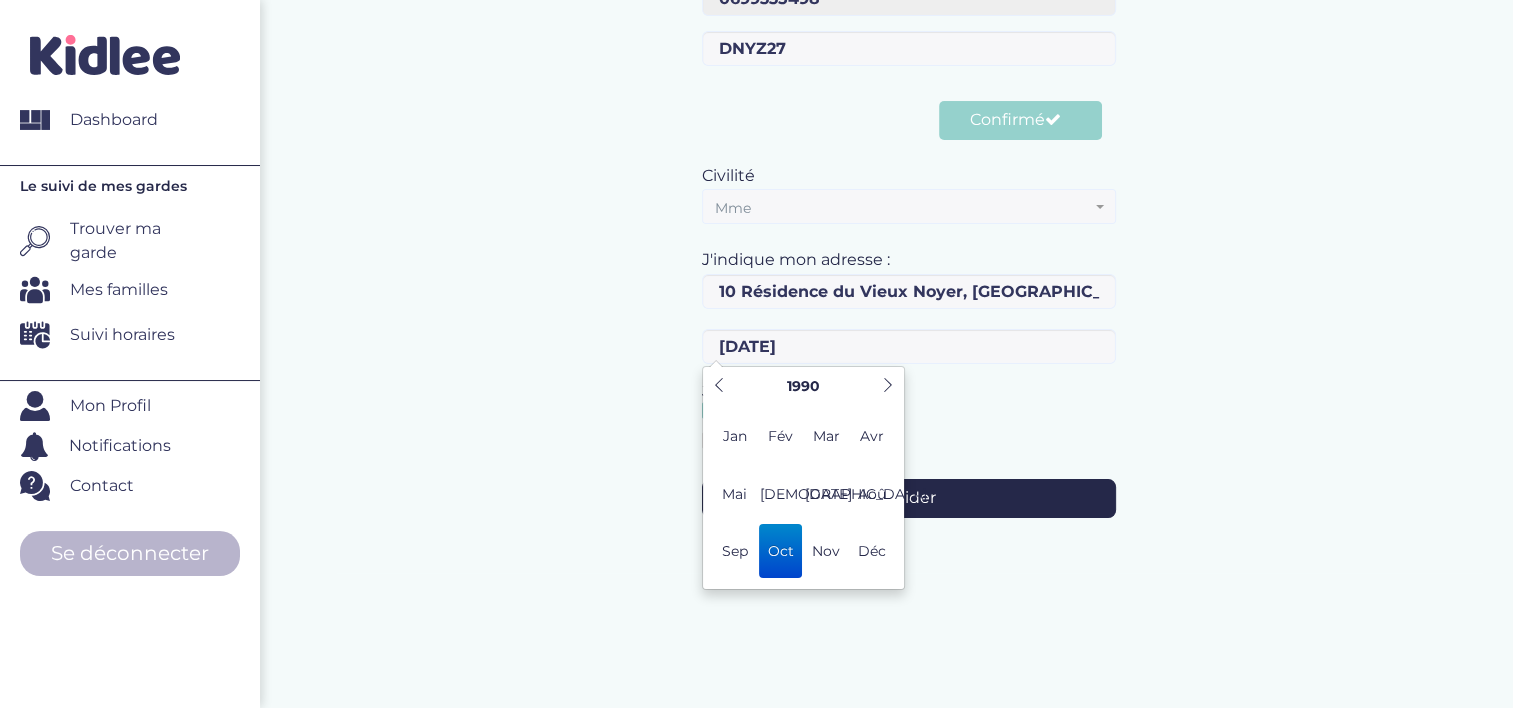 type on "22-10-1990" 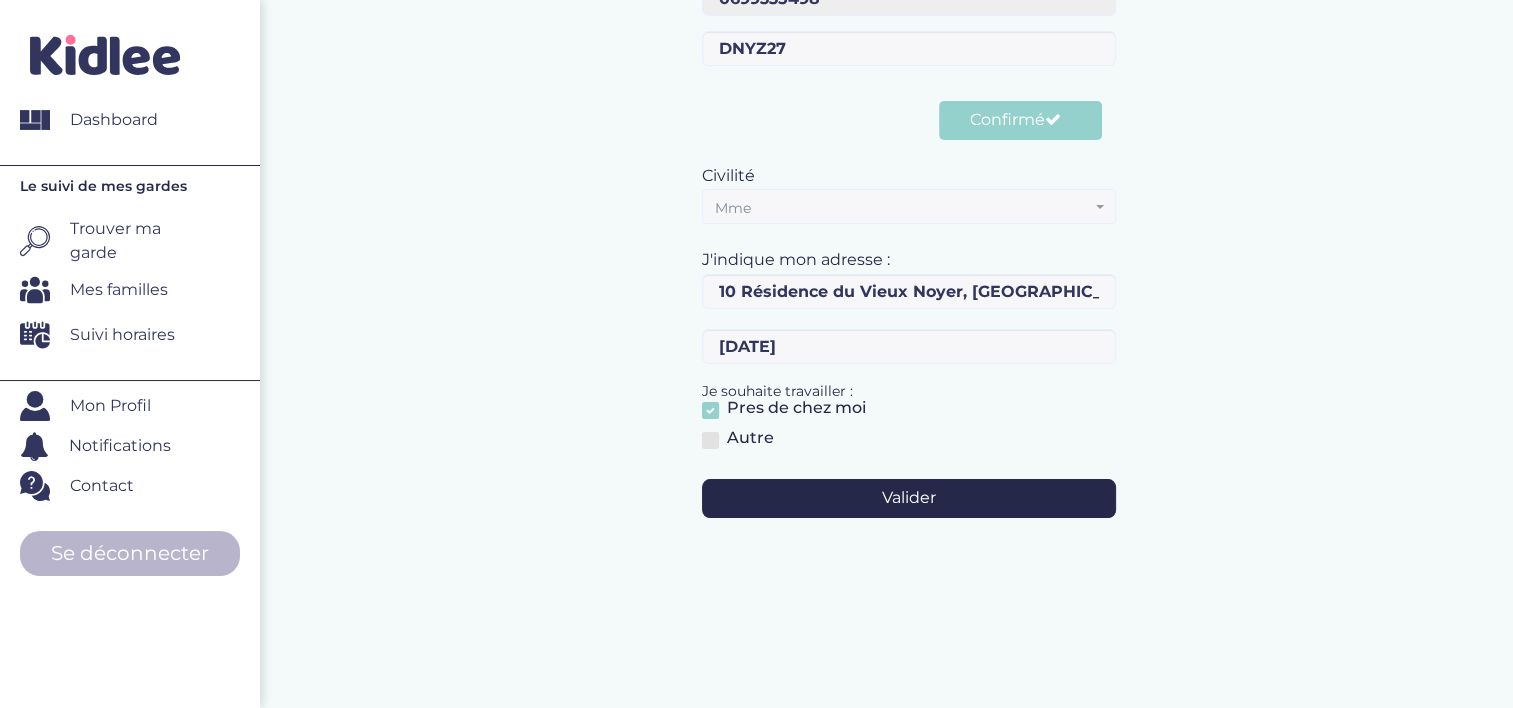 click at bounding box center [710, 440] 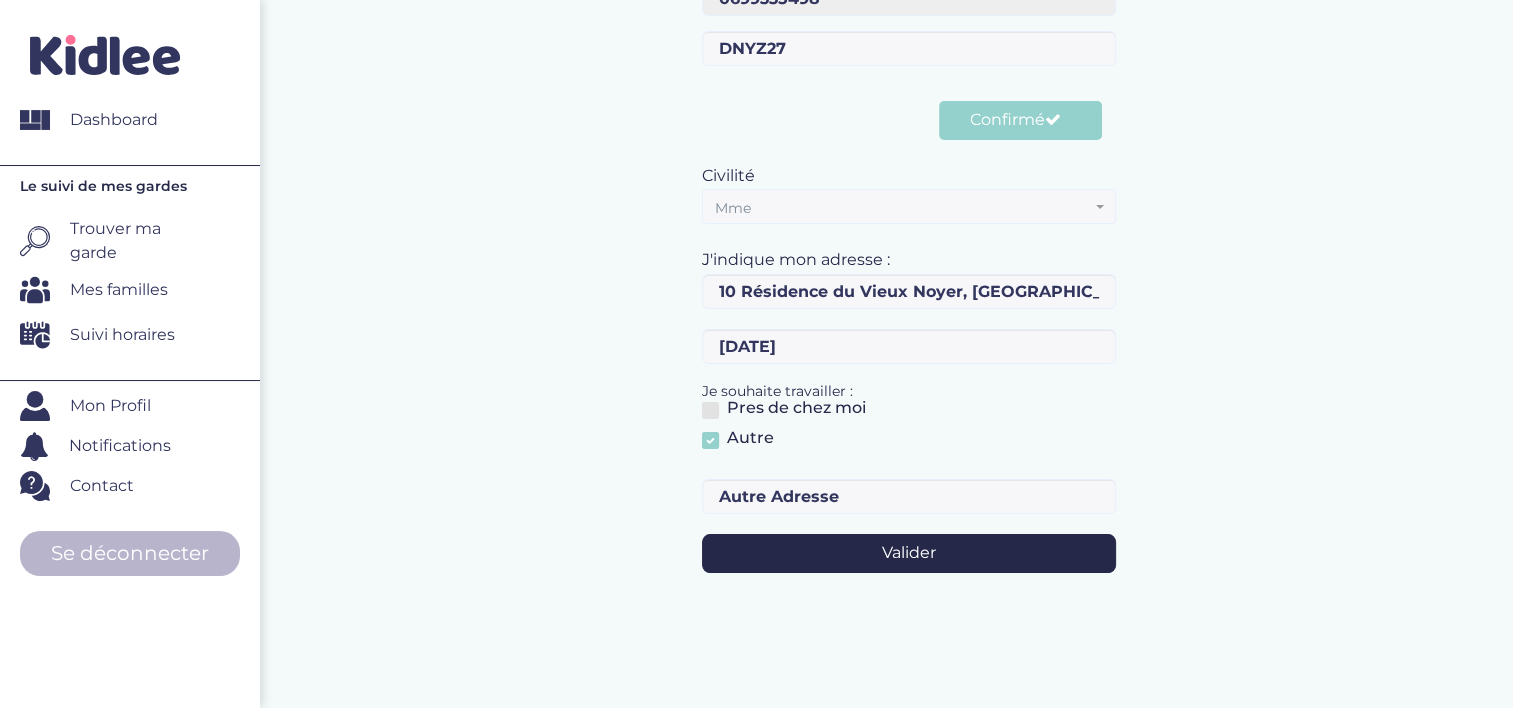 click at bounding box center (710, 410) 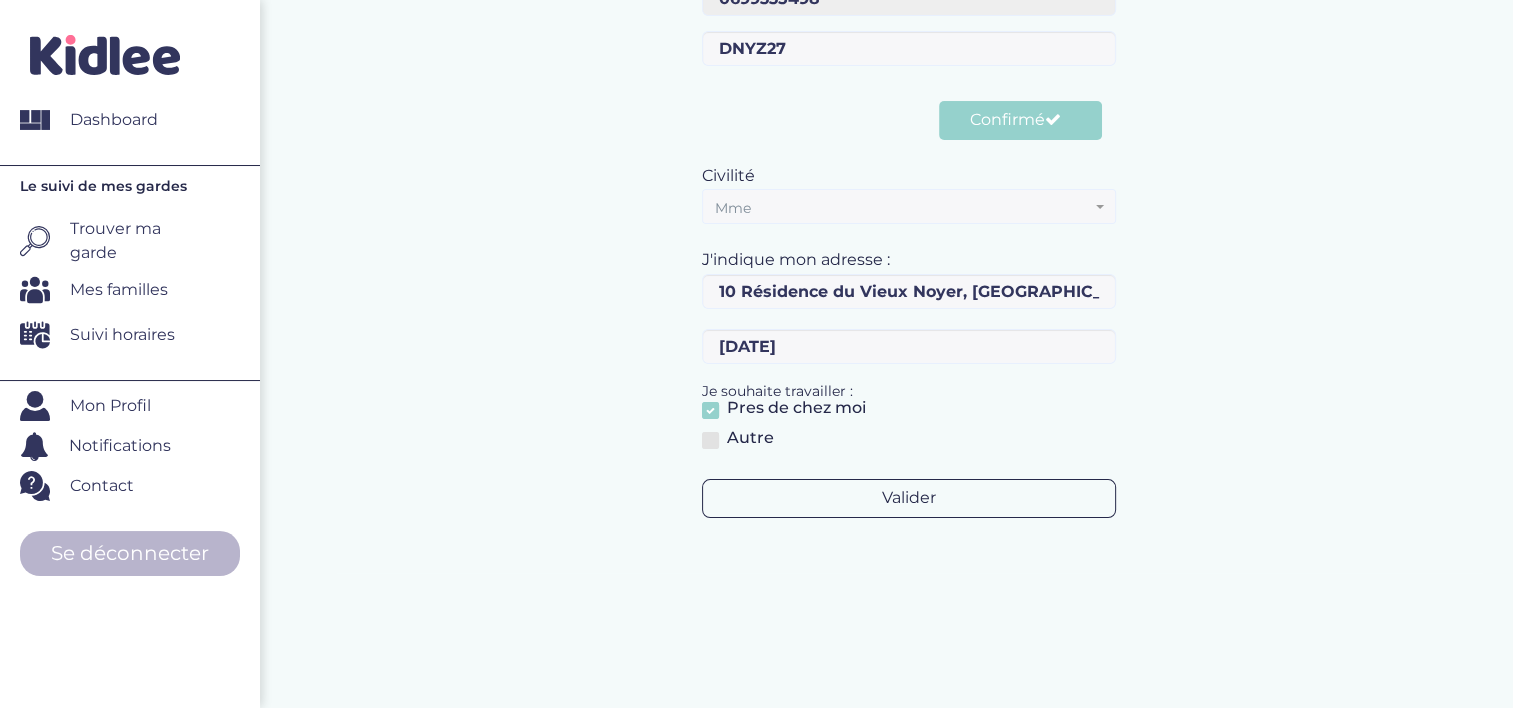 click on "Valider" at bounding box center [909, 498] 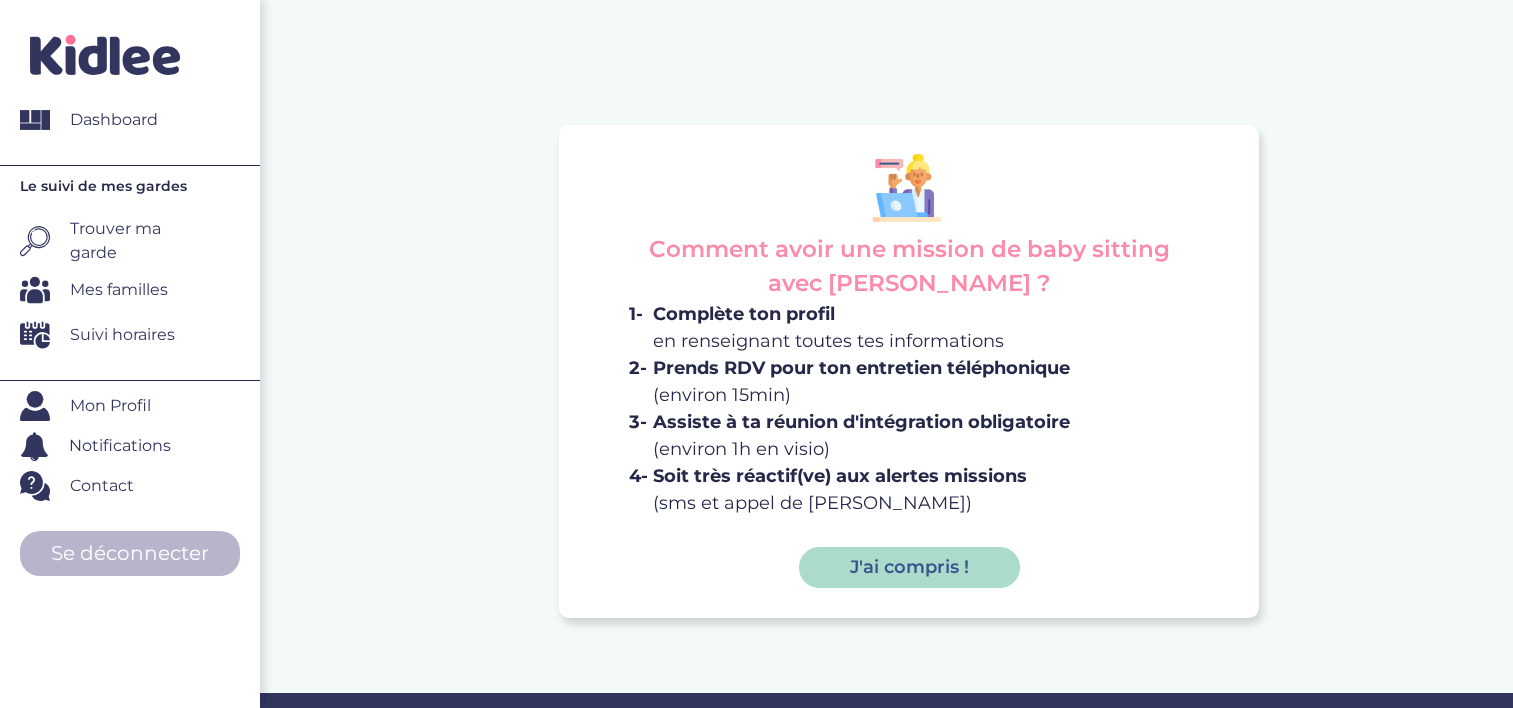 scroll, scrollTop: 0, scrollLeft: 0, axis: both 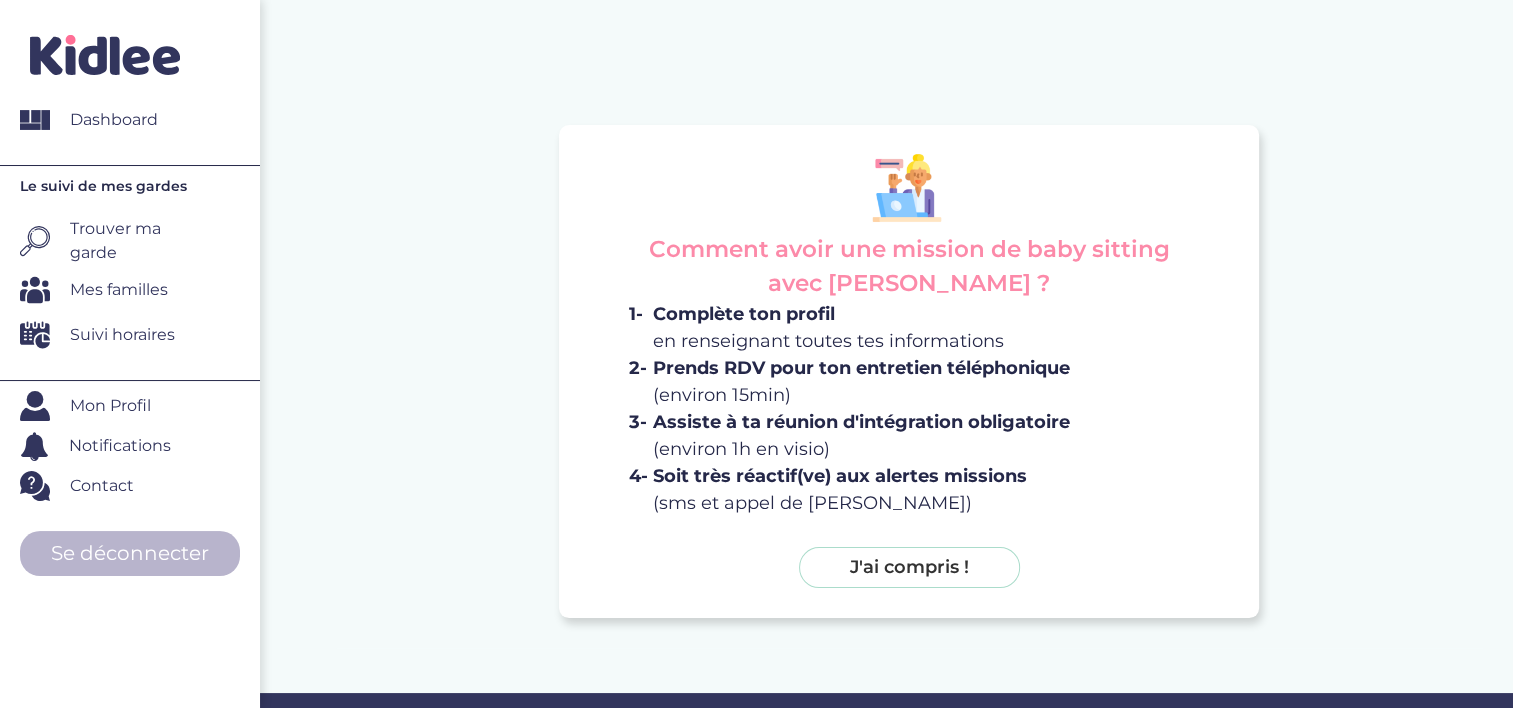 click on "J'ai compris !" at bounding box center (909, 568) 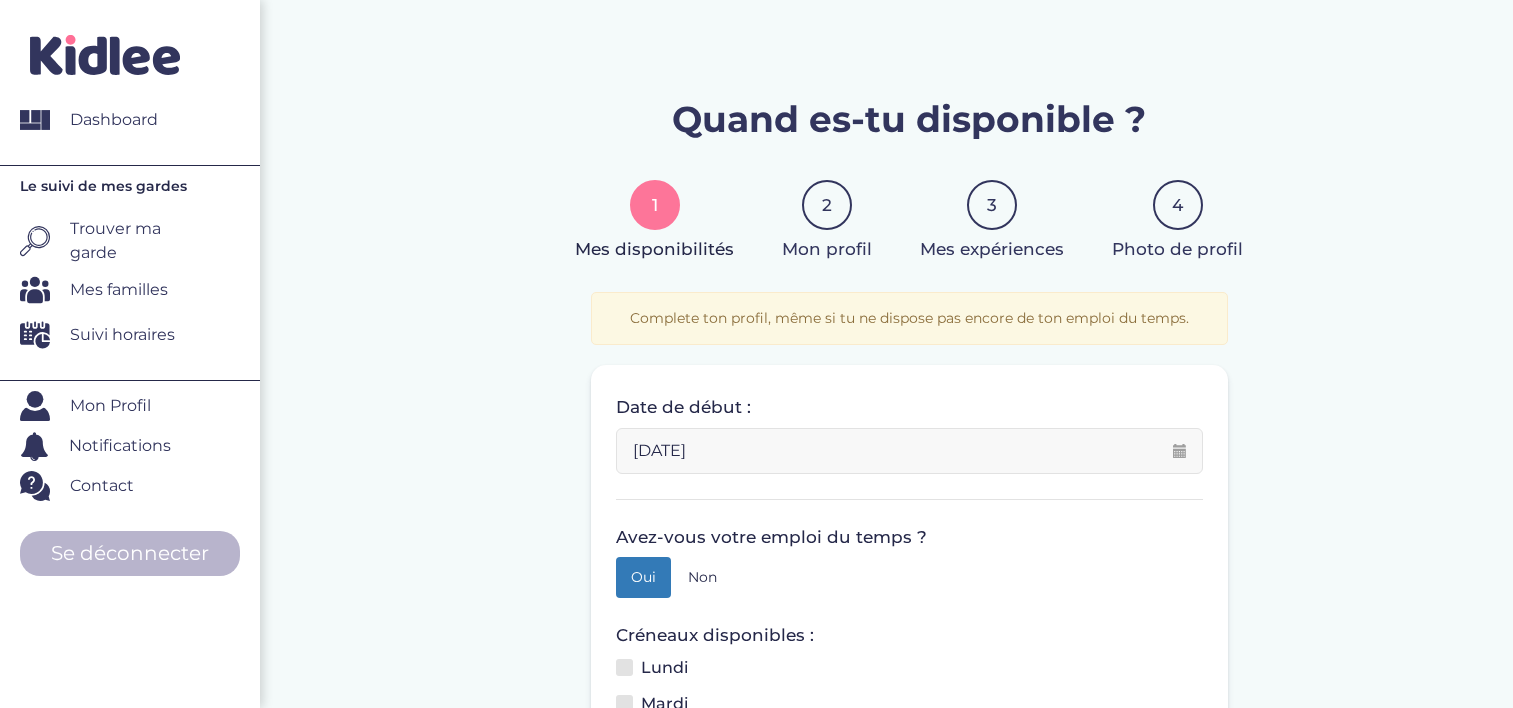scroll, scrollTop: 0, scrollLeft: 0, axis: both 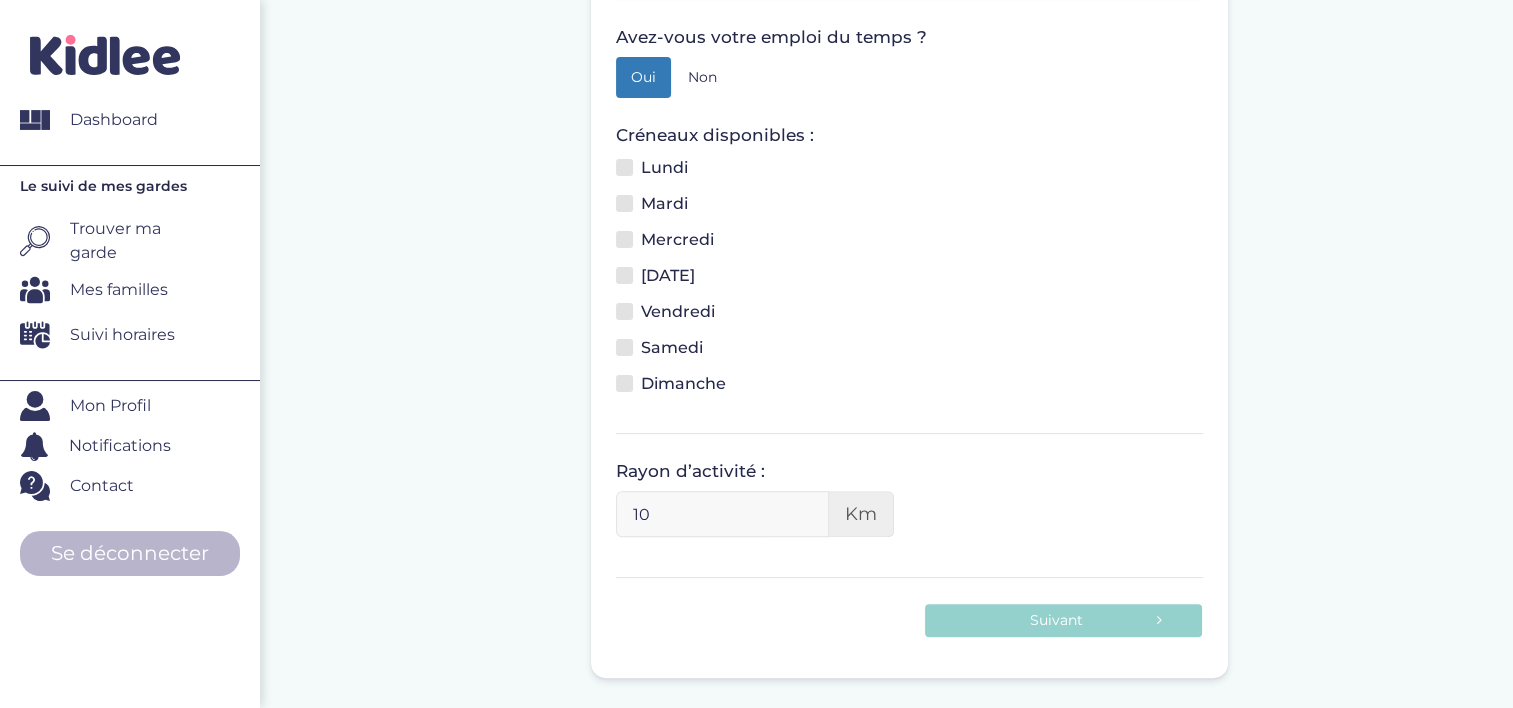 click at bounding box center [624, 167] 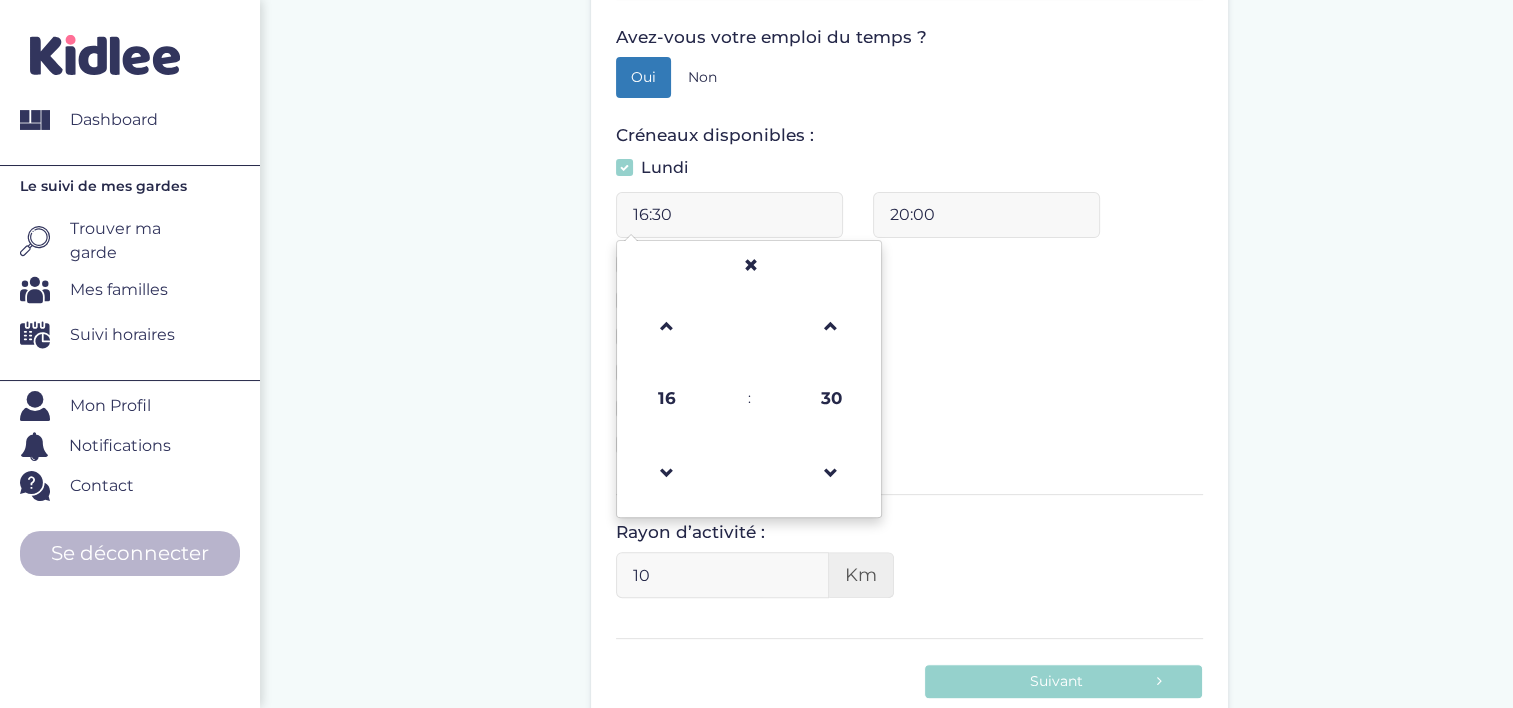 drag, startPoint x: 688, startPoint y: 212, endPoint x: 610, endPoint y: 208, distance: 78.10249 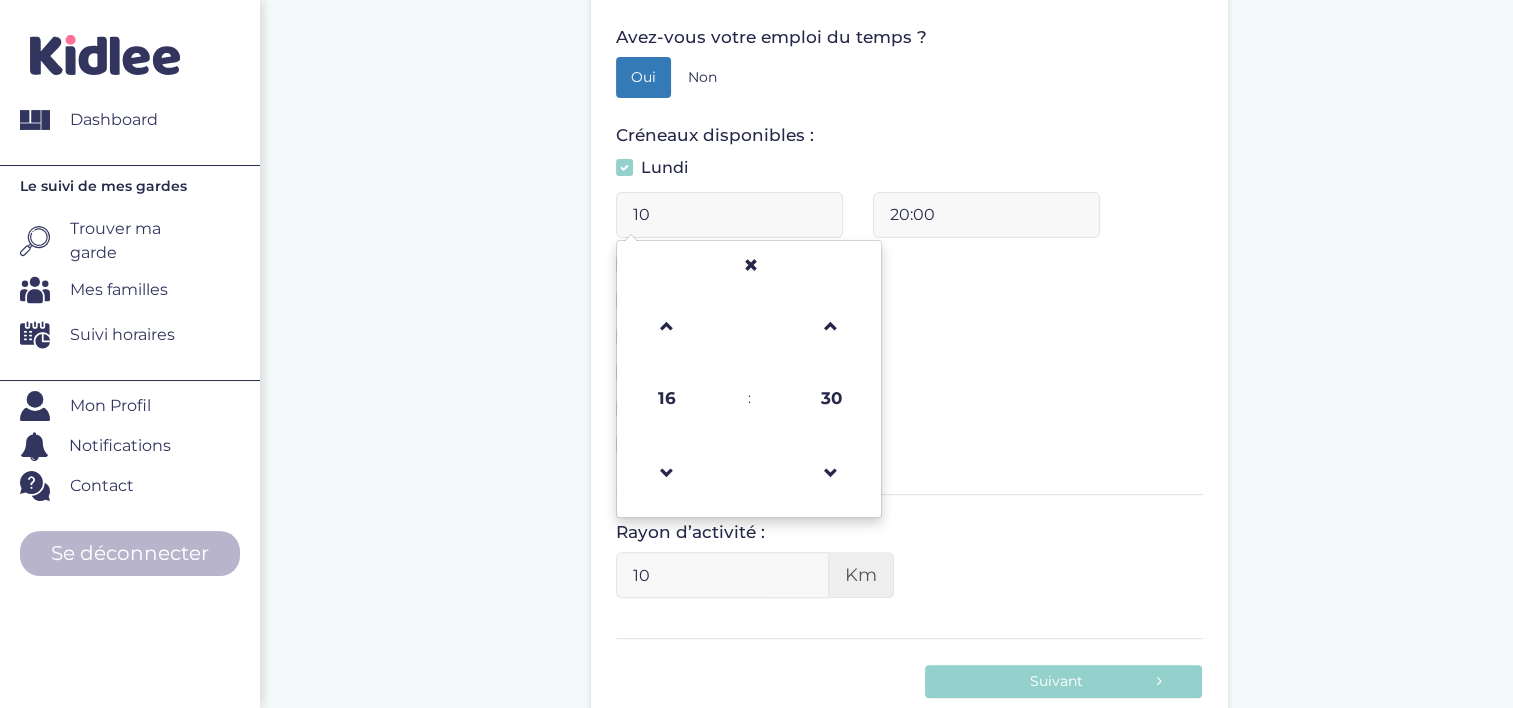 type on "10:00" 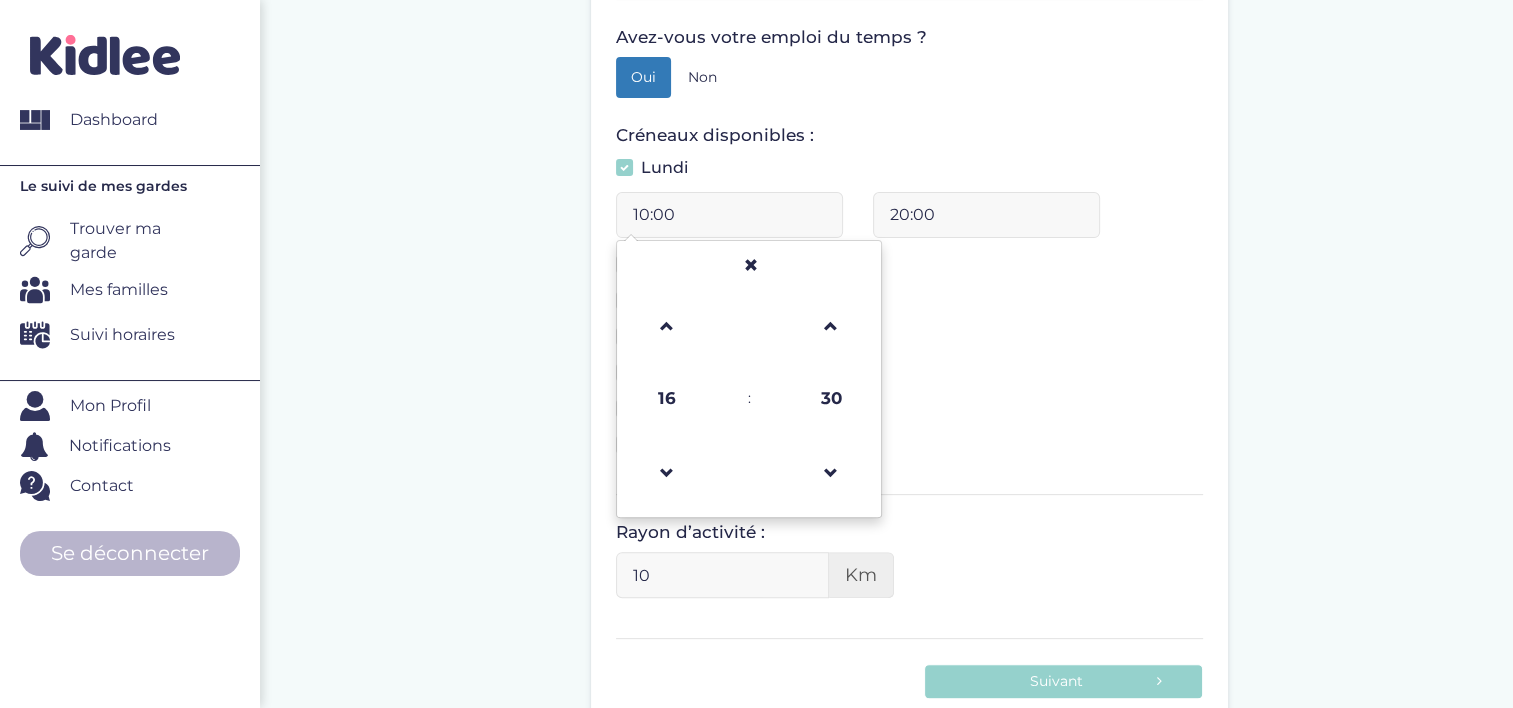 click on "Lundi" at bounding box center (909, 174) 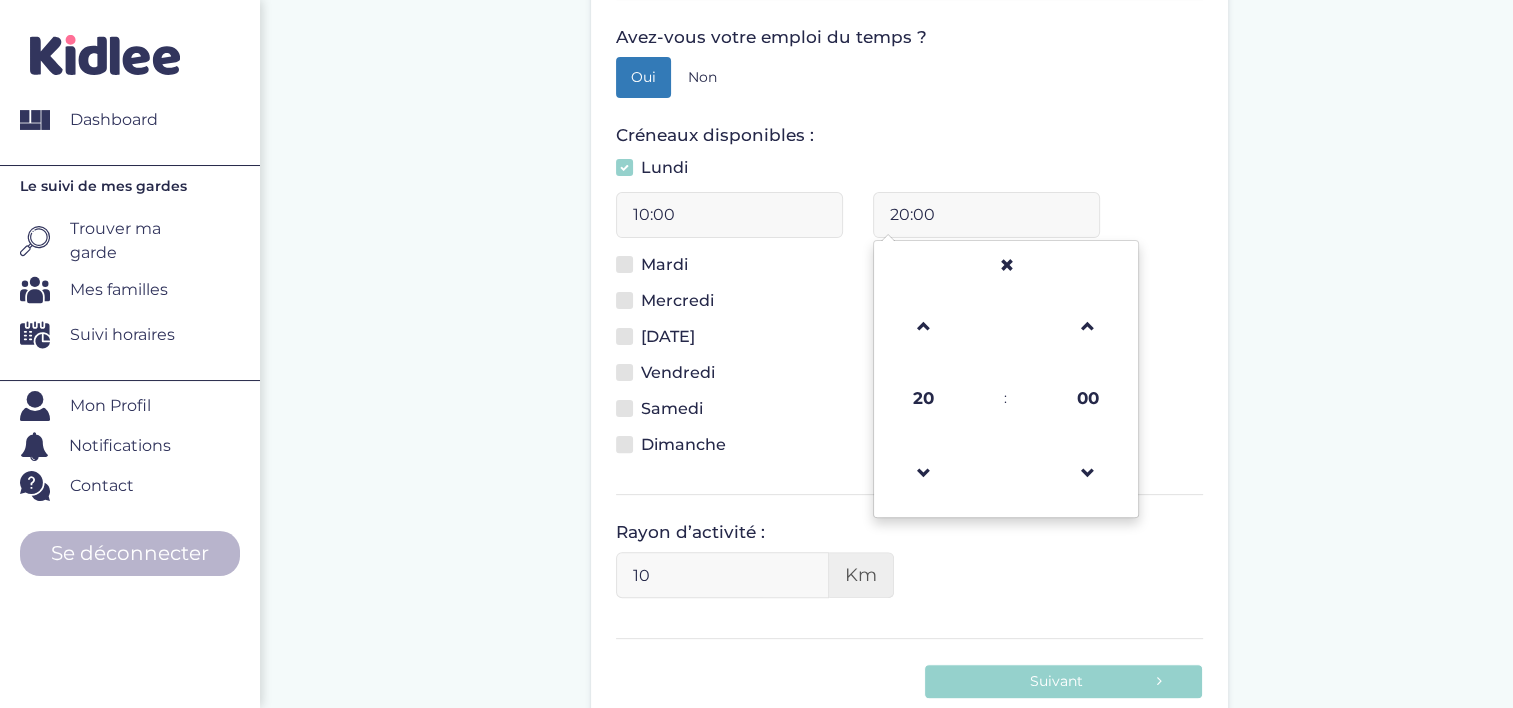 drag, startPoint x: 944, startPoint y: 209, endPoint x: 853, endPoint y: 209, distance: 91 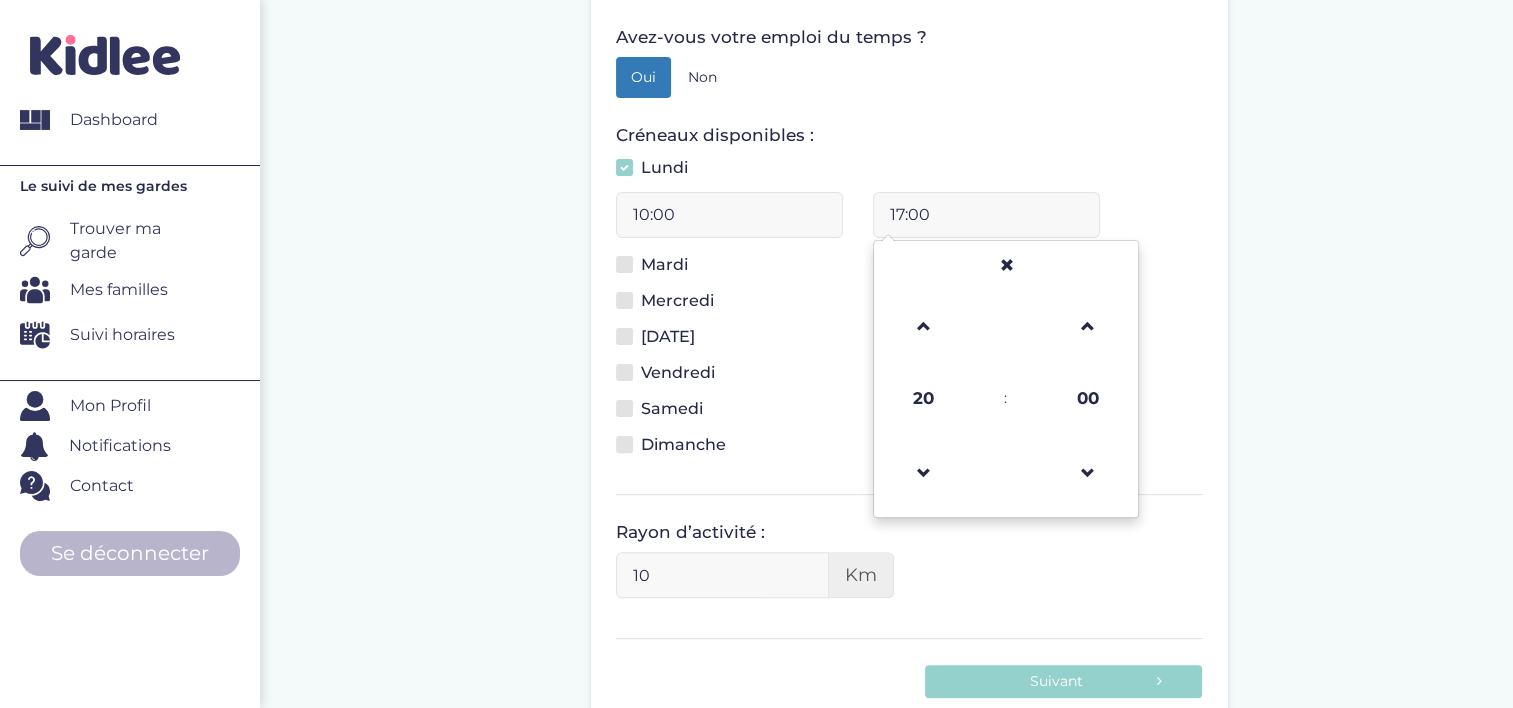 type on "17:00" 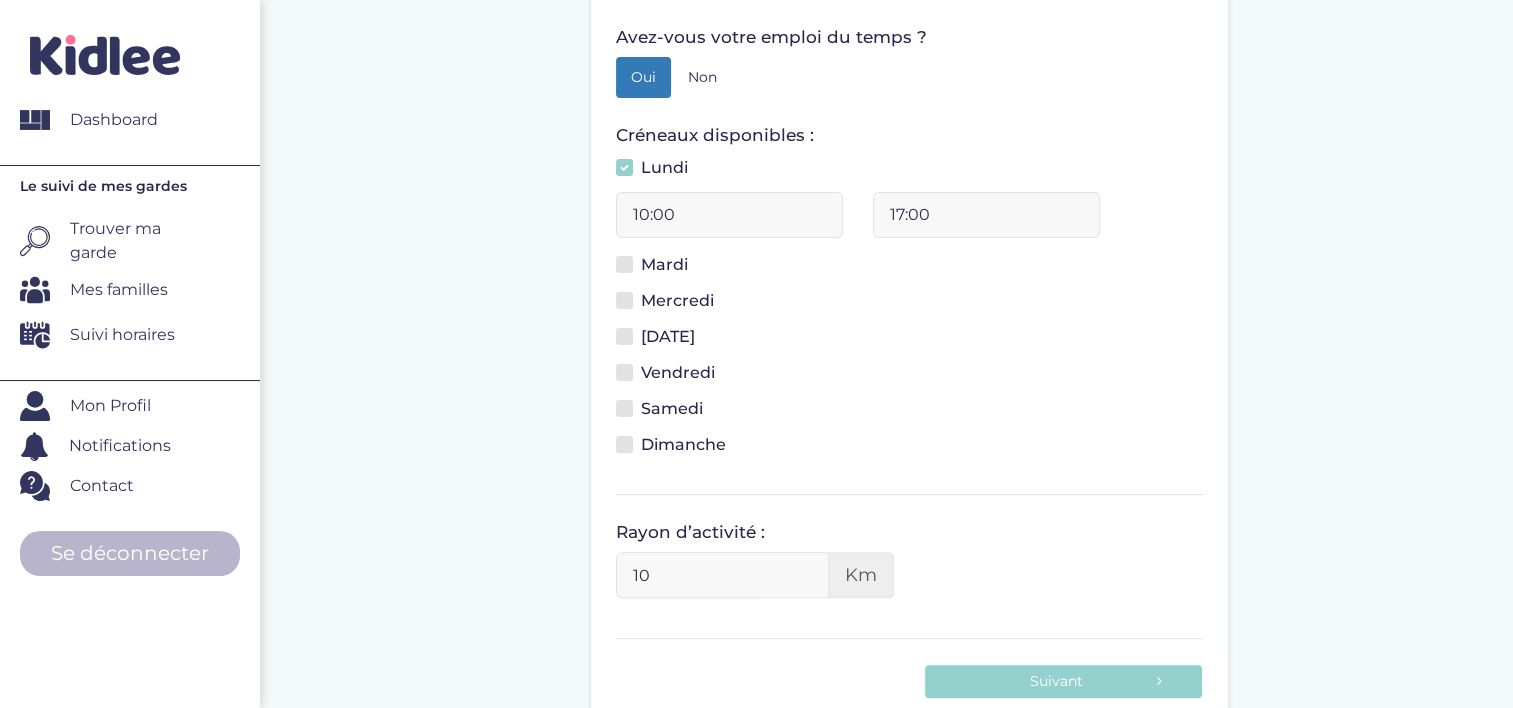 click at bounding box center [624, 264] 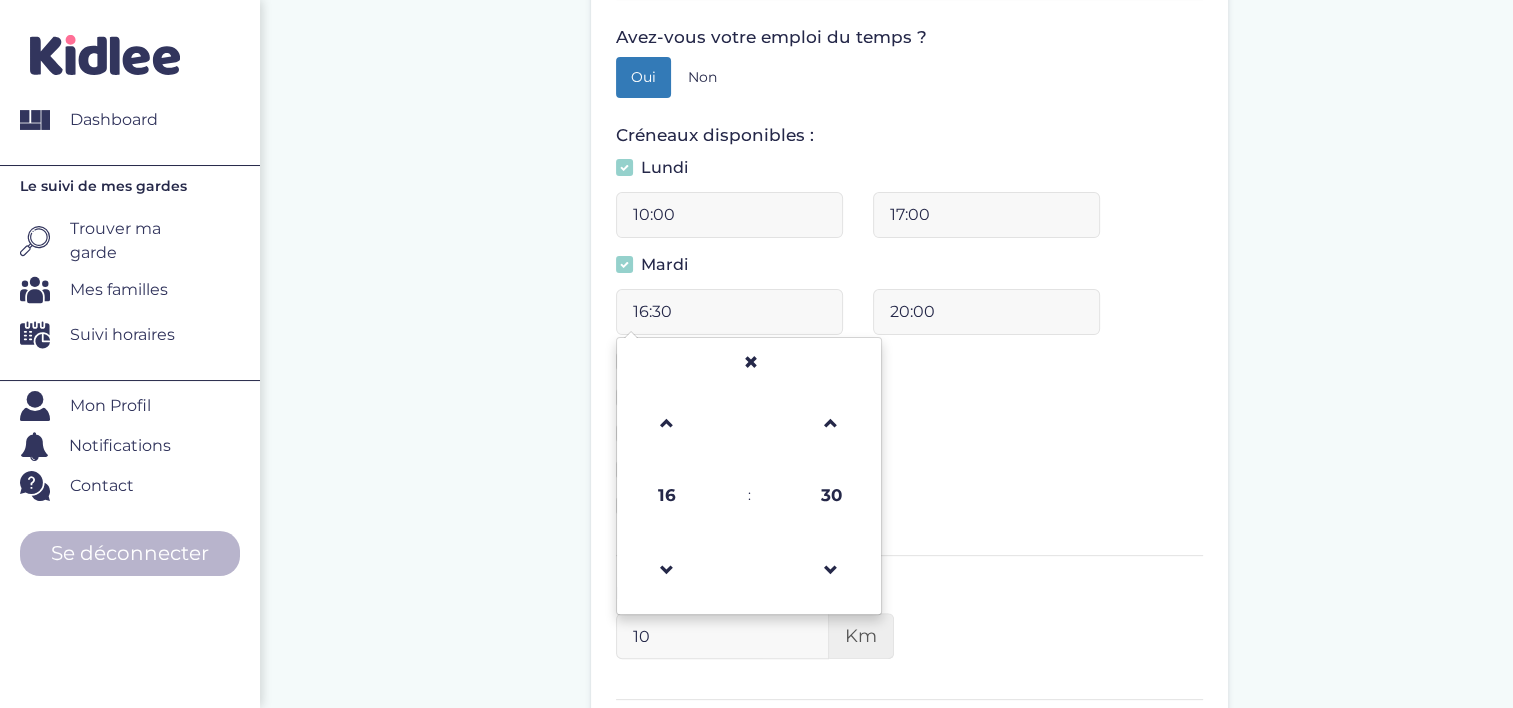 drag, startPoint x: 681, startPoint y: 307, endPoint x: 620, endPoint y: 308, distance: 61.008198 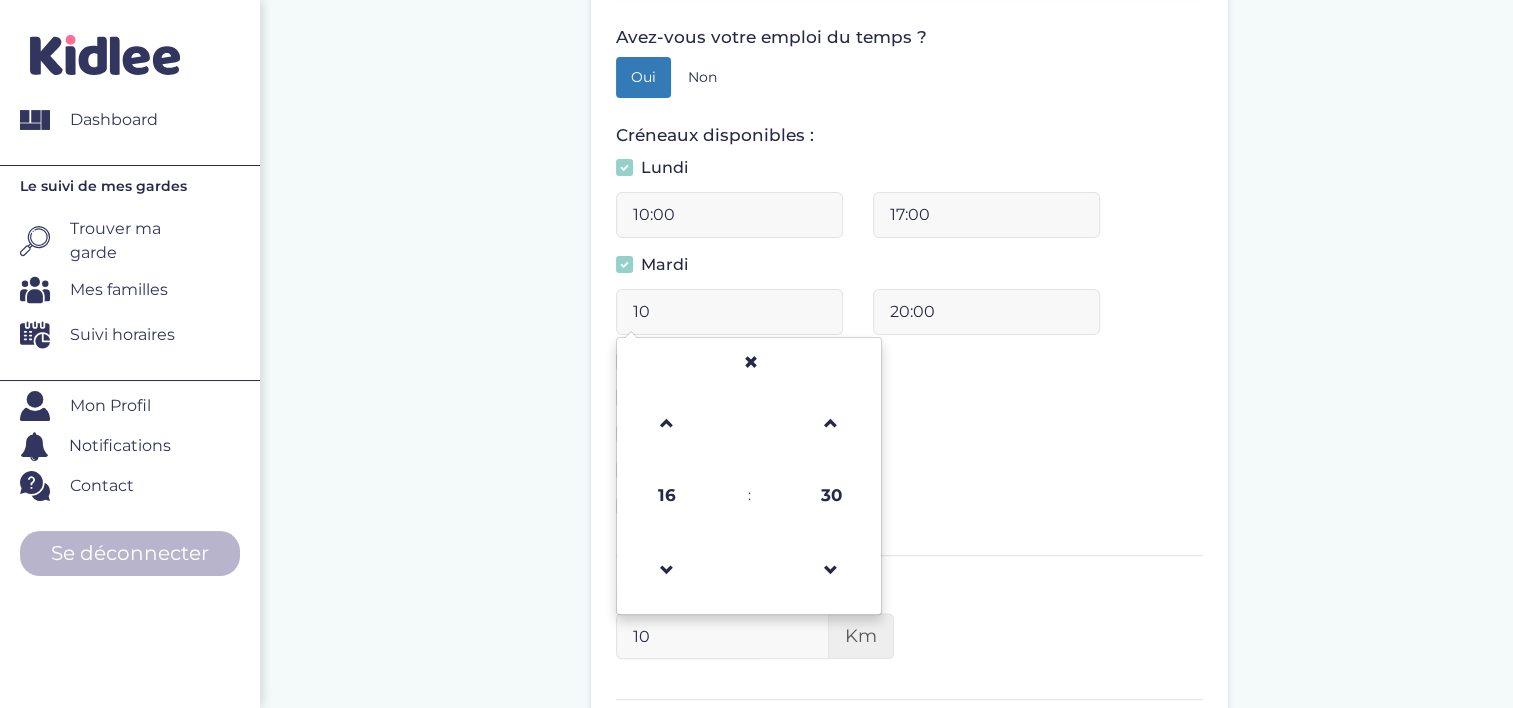 type on "10:00" 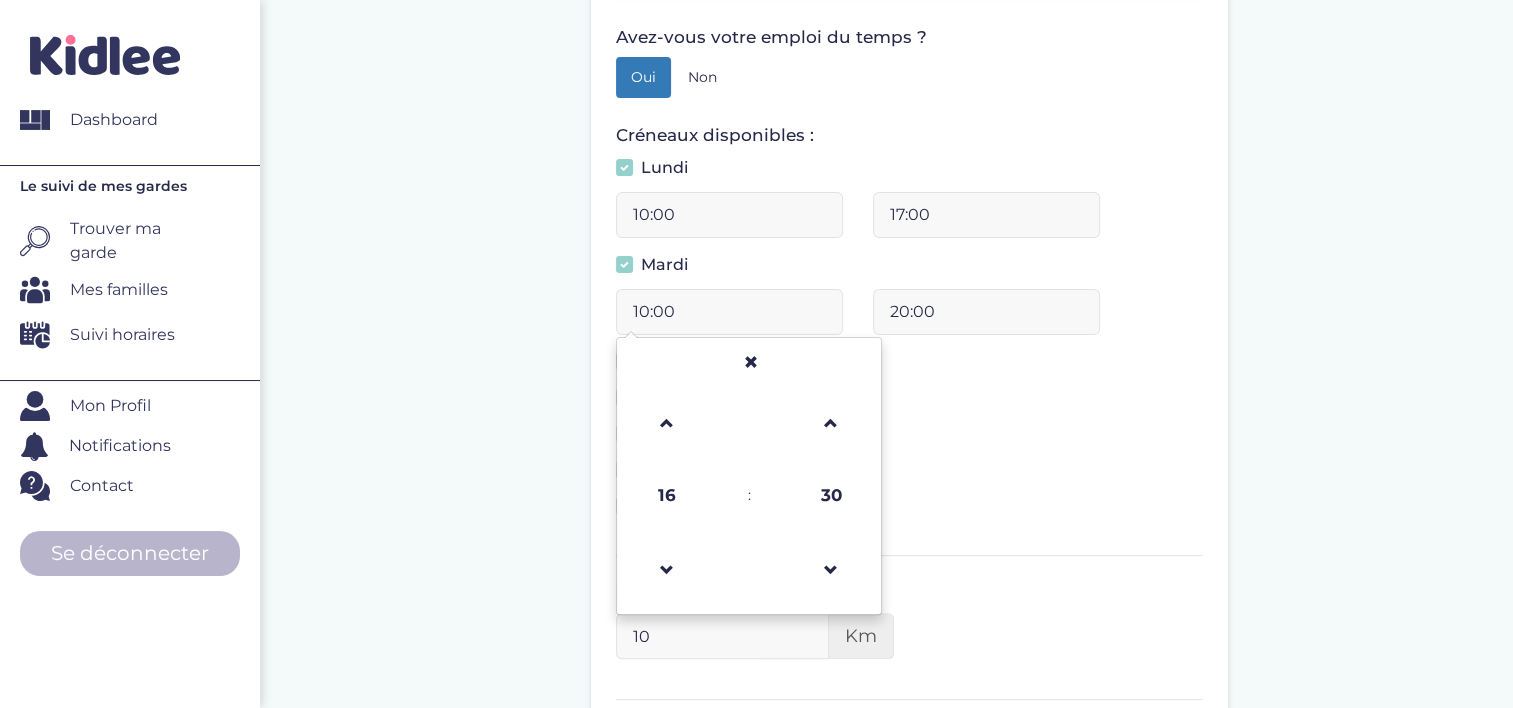 click on "Samedi" at bounding box center (909, 476) 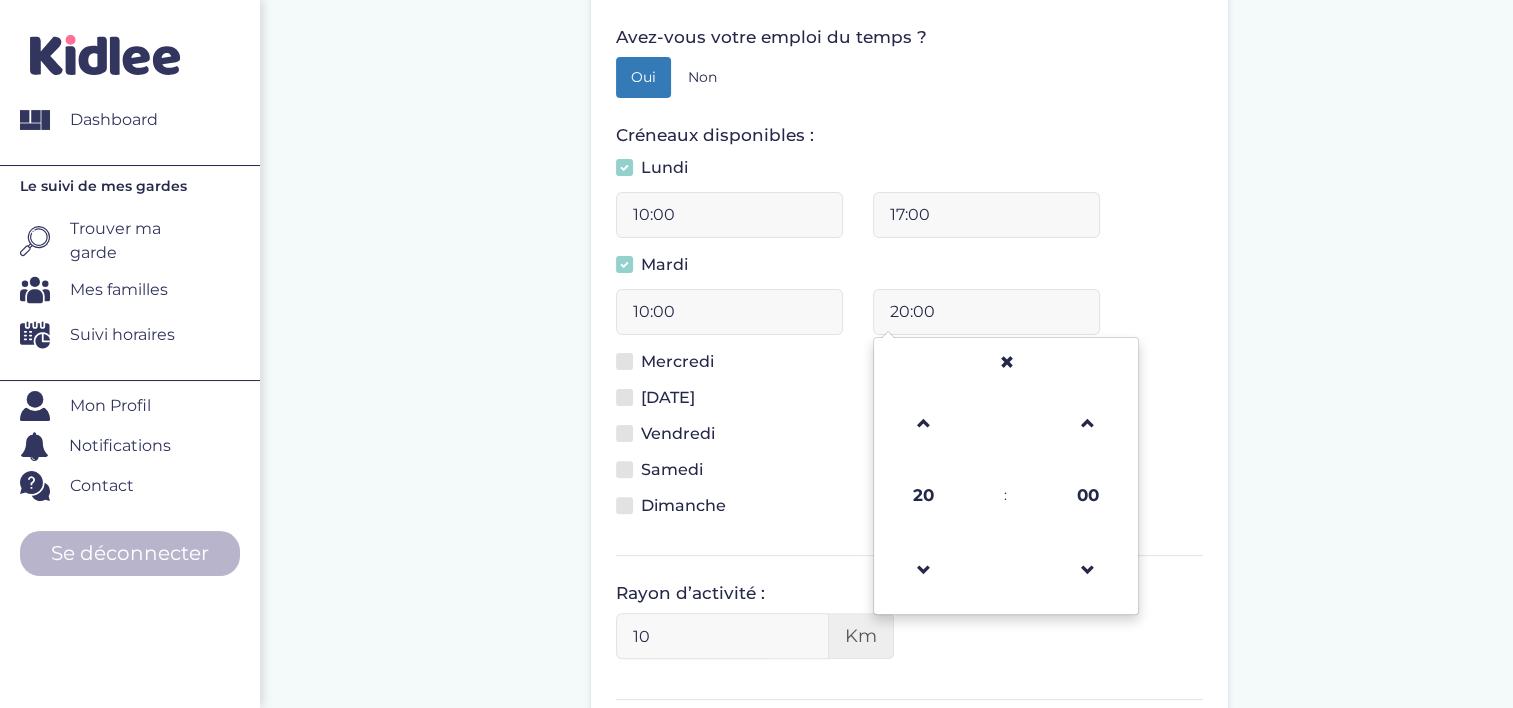 drag, startPoint x: 936, startPoint y: 300, endPoint x: 845, endPoint y: 315, distance: 92.22798 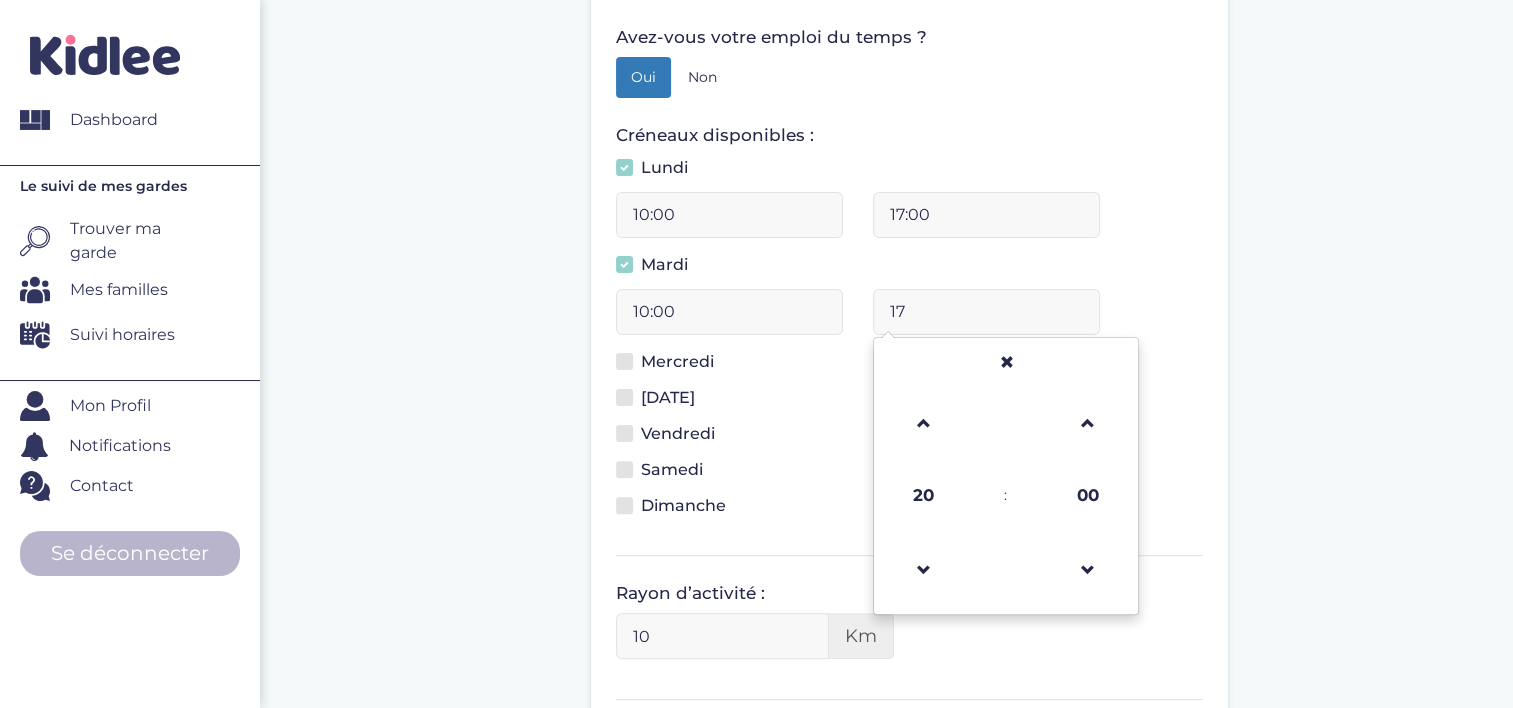 type on "17:00" 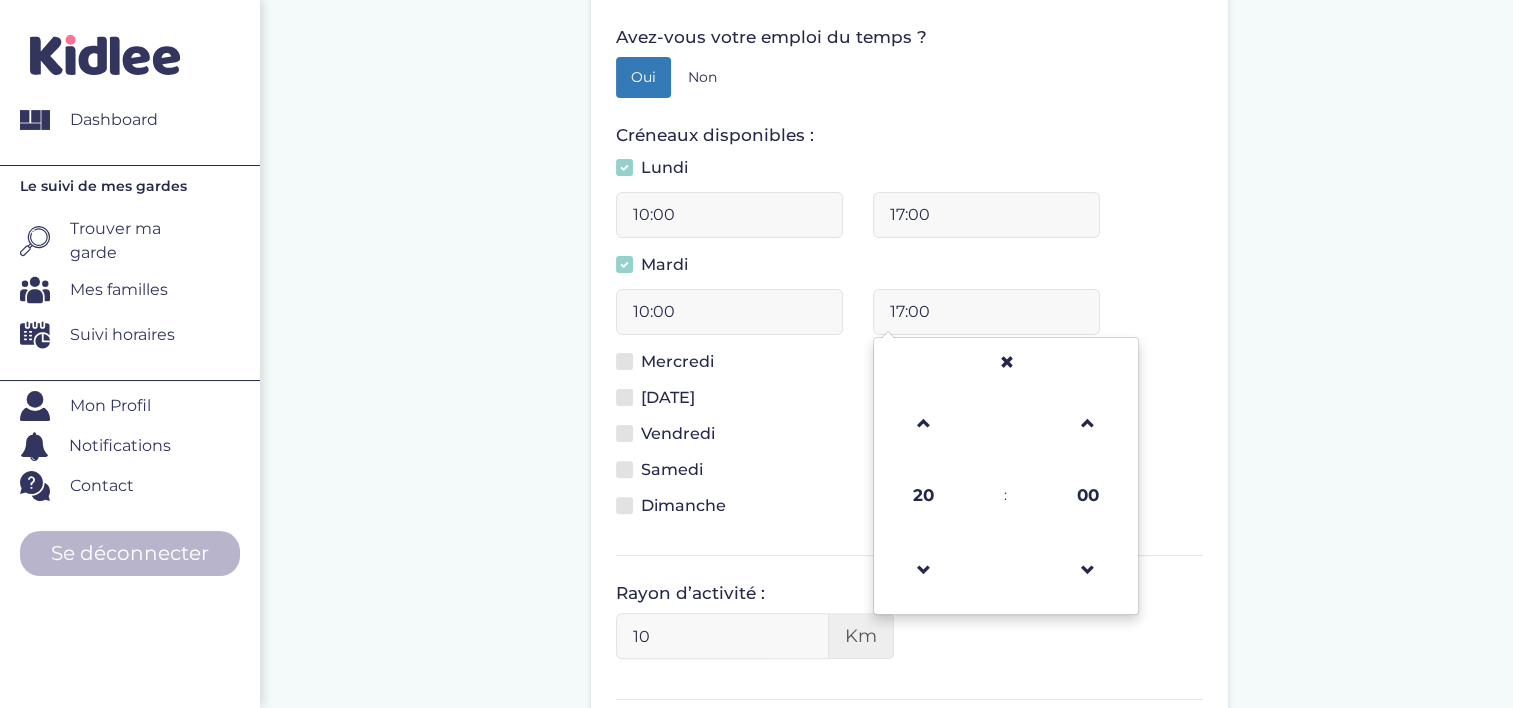 click on "Complete ton profil, même si tu ne dispose pas encore de ton emploi du temps.
Date de début :
17-07-2025     Veuillez préciser une date de début
Avez-vous votre emploi du temps ?
Oui   Non
Créneaux disponibles :
Lundi
10:00   17:00
Mardi
10:00   17:00 20 : 00 00 01 02 03 04 05 06 07 08 09 10 11 12 13 14 15 16 17 18 19 20 21 22 23 00 05 10 15 20 25 30 35 40 45" at bounding box center [909, 296] 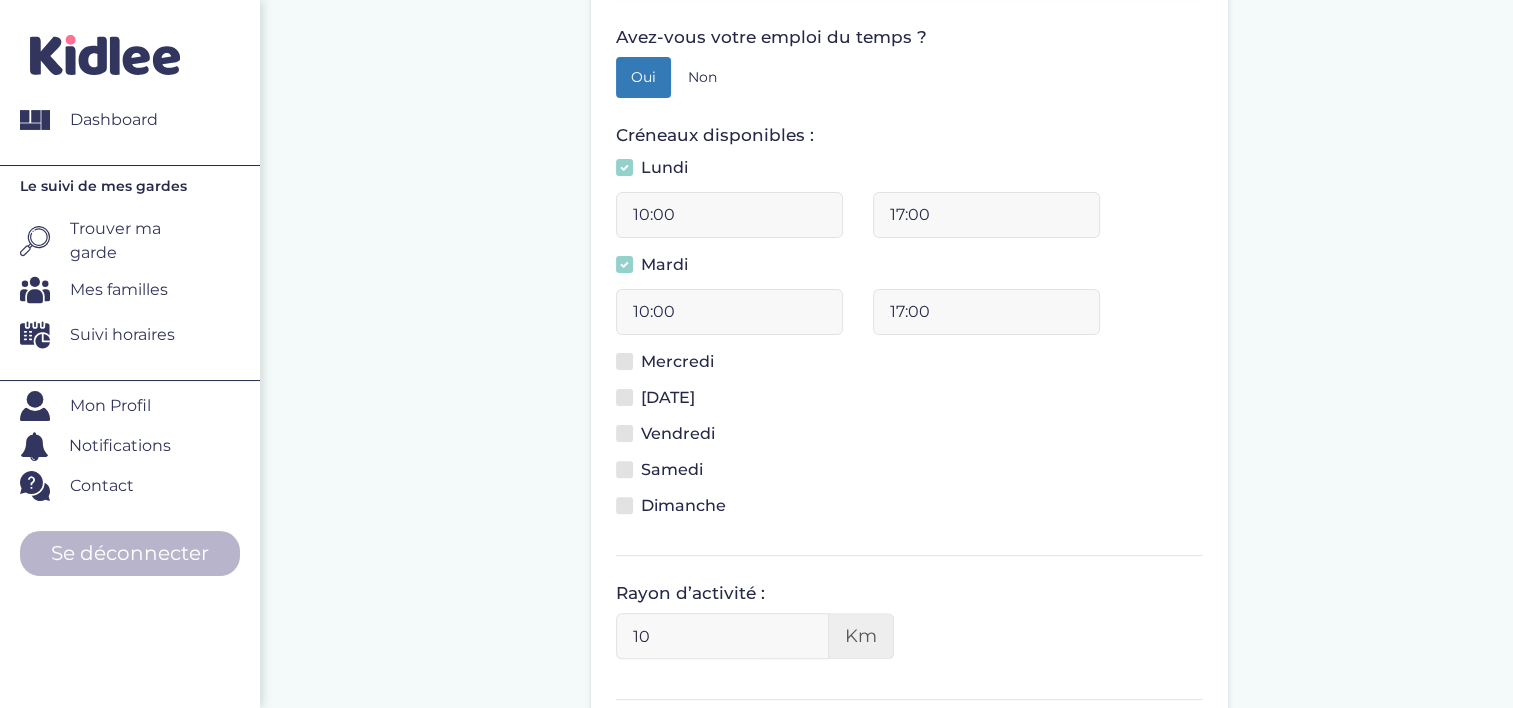 click at bounding box center [624, 361] 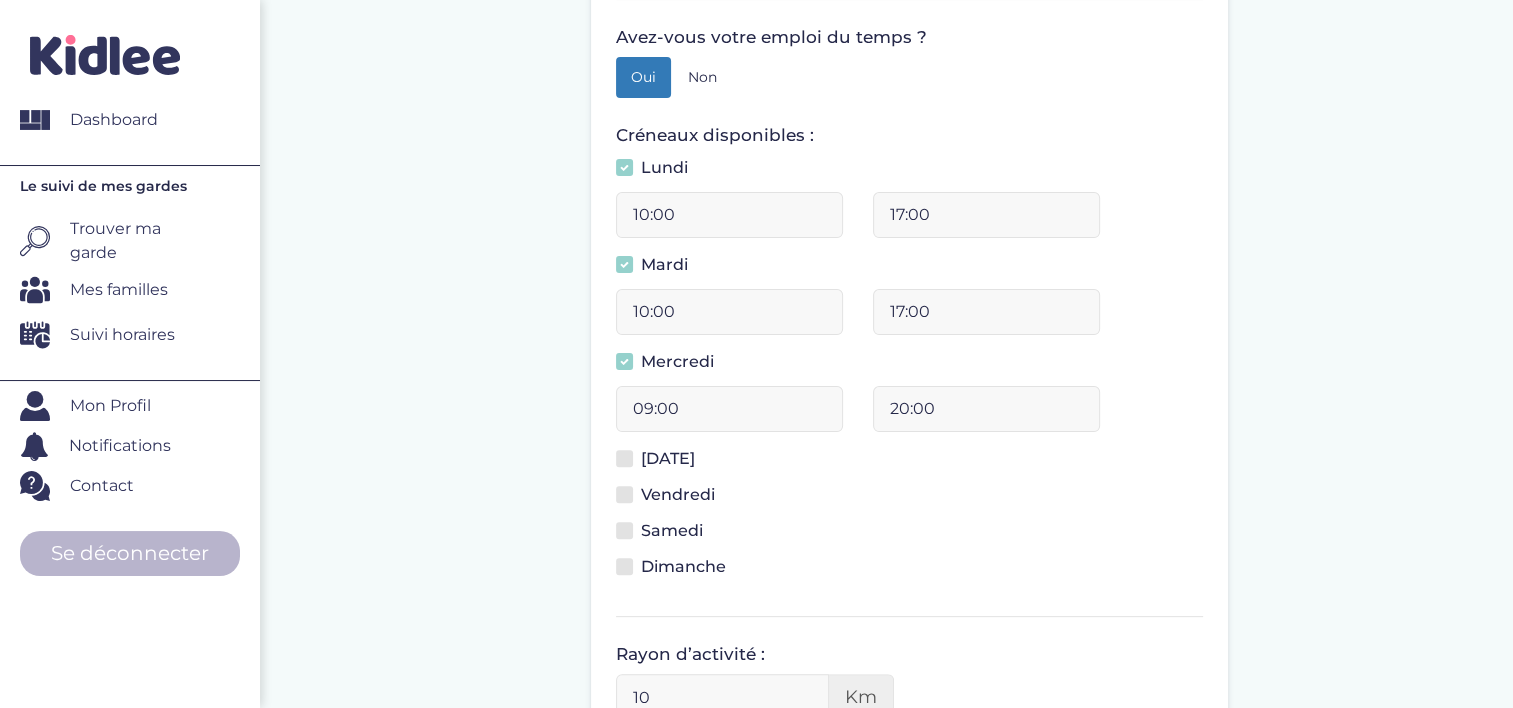 click on "09:00" at bounding box center [729, 416] 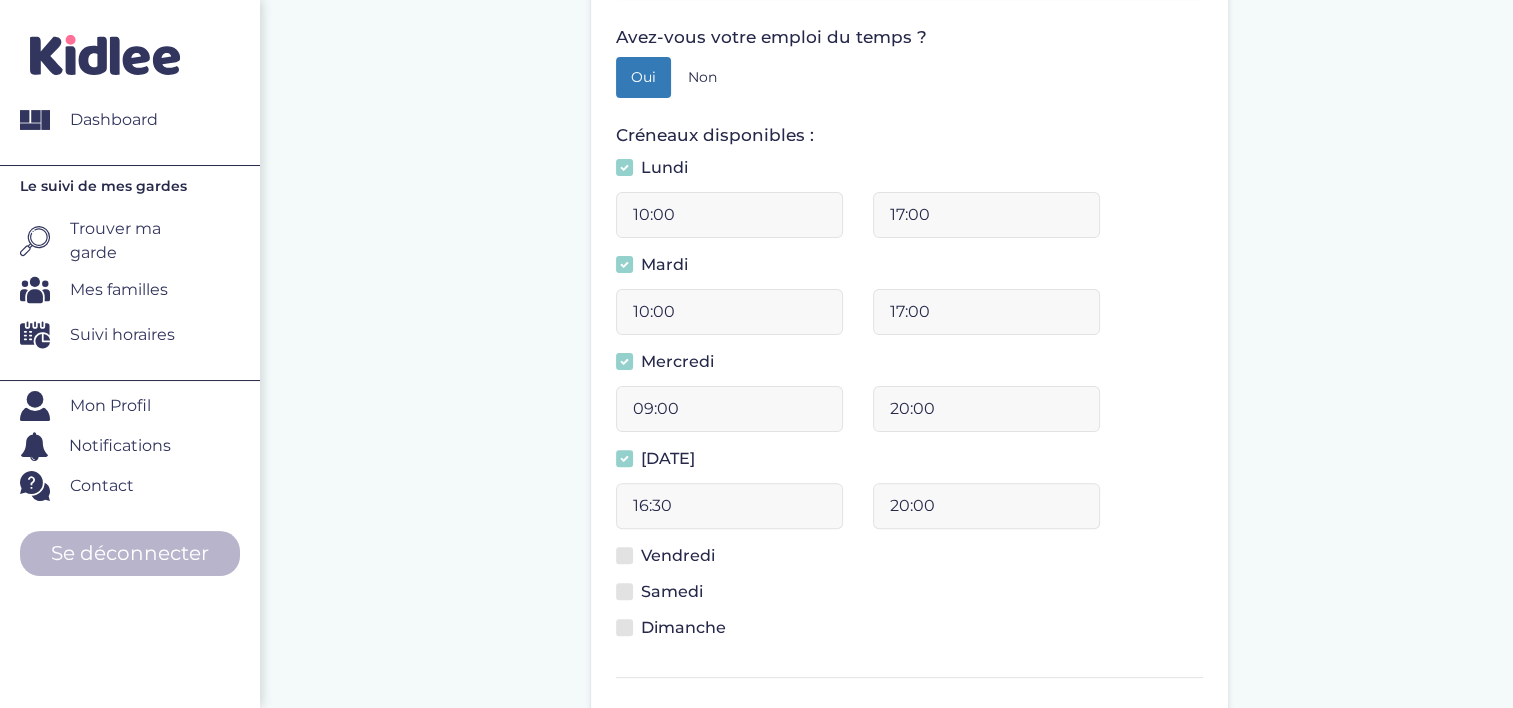 click at bounding box center [624, 555] 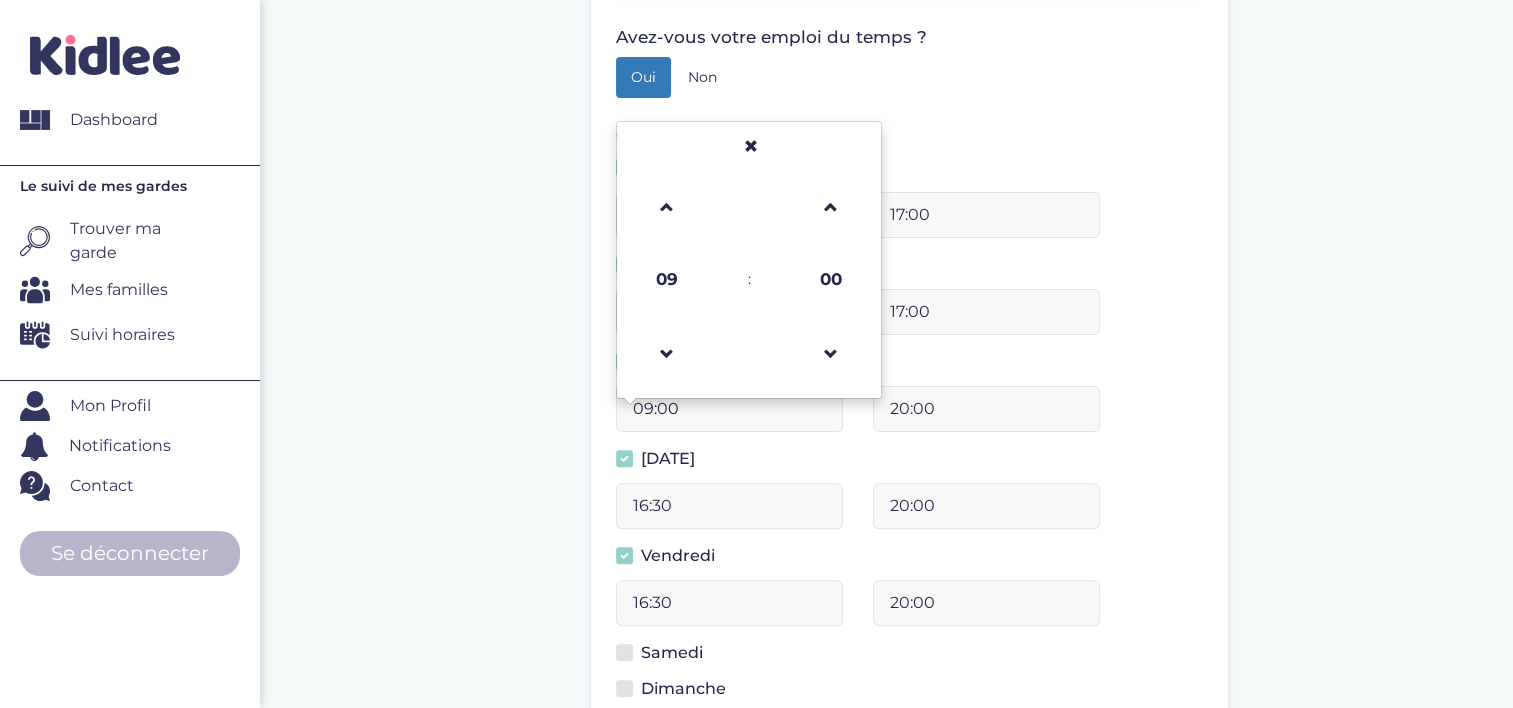 drag, startPoint x: 732, startPoint y: 410, endPoint x: 579, endPoint y: 396, distance: 153.63919 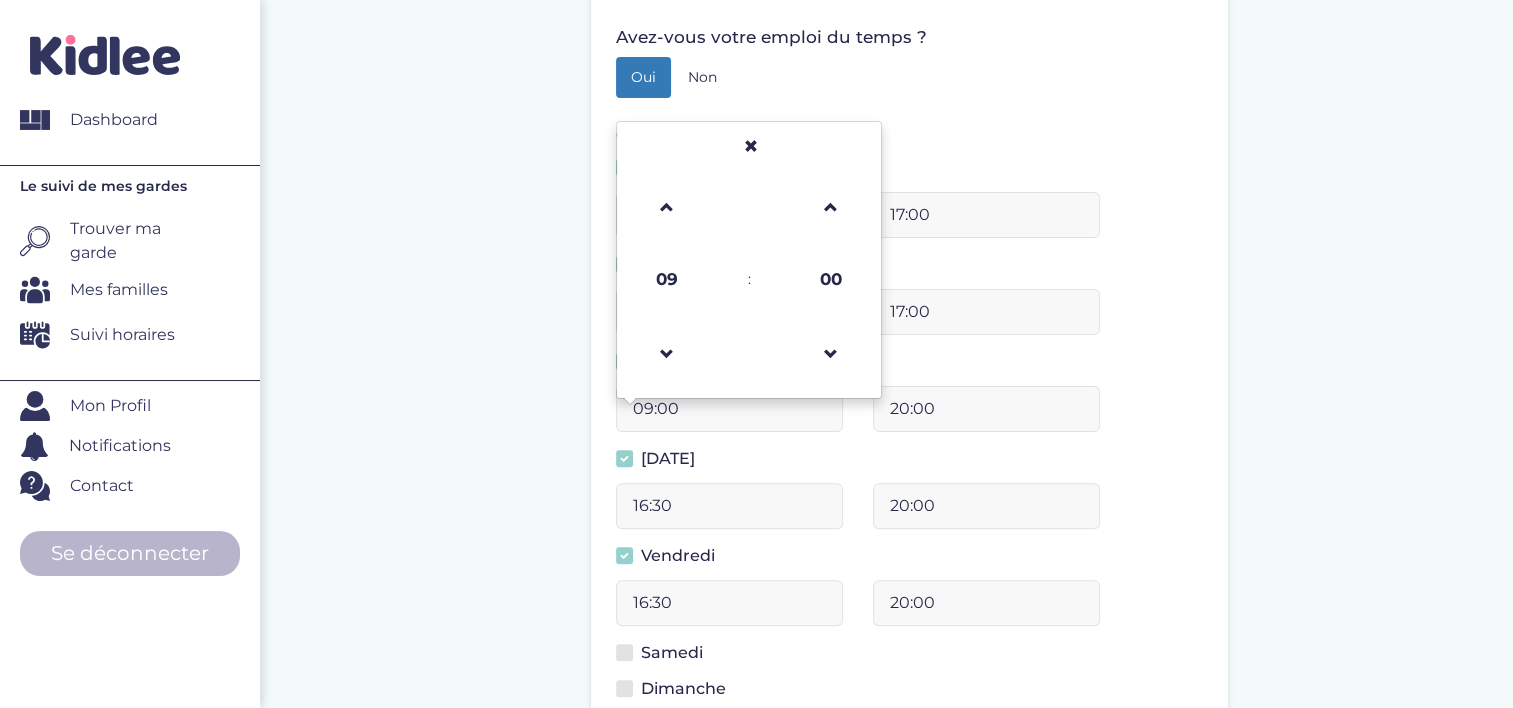 click on "Complete ton profil, même si tu ne dispose pas encore de ton emploi du temps.
Date de début :
17-07-2025     Veuillez préciser une date de début
Avez-vous votre emploi du temps ?
Oui   Non
Créneaux disponibles :
Lundi
10:00   17:00
Mardi
10:00   17:00     09:00 09 : 00 00 01 02 03 04 05 06 07 08 09 10 11 12 13 14 15 16 17 18 19 20 21 22 23 00 05 10 15 20 25 30" at bounding box center [909, 387] 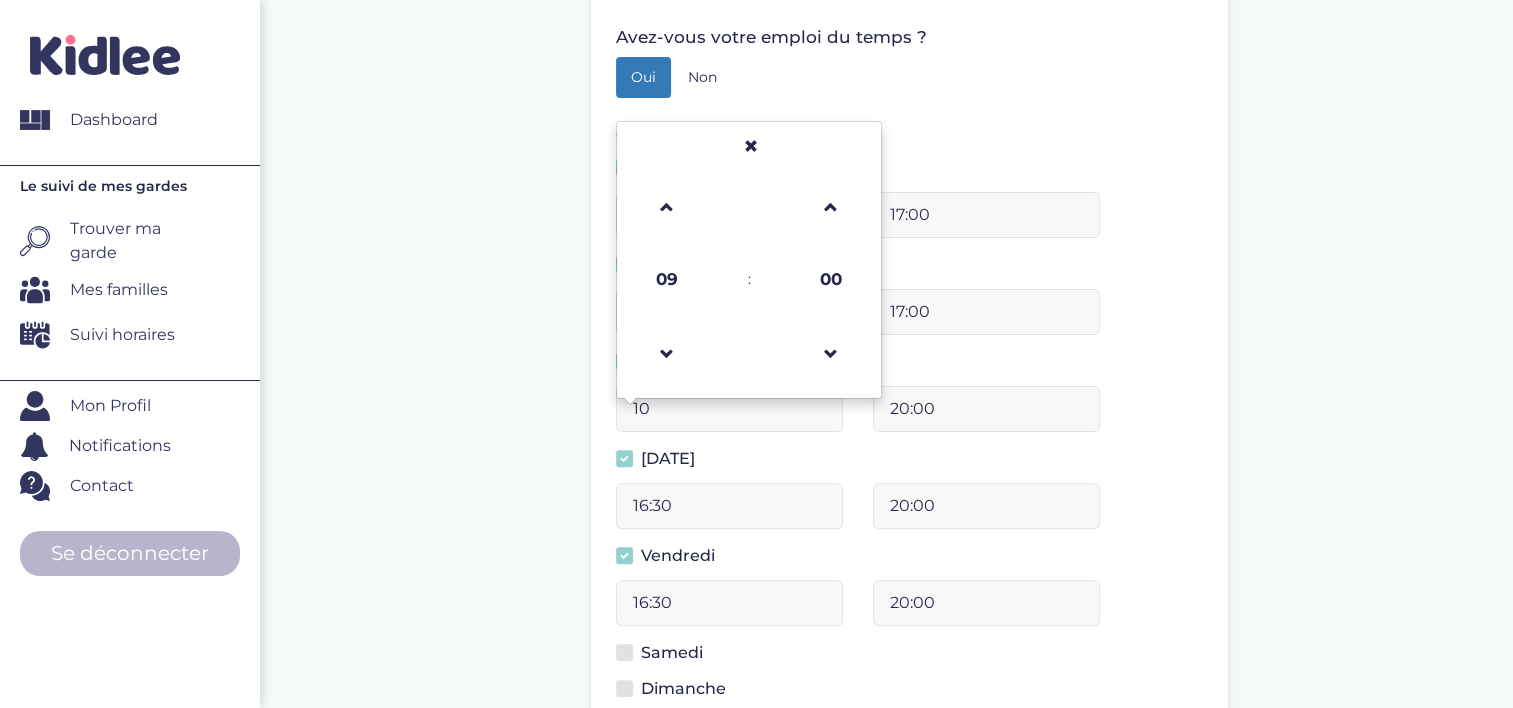 type on "10:00" 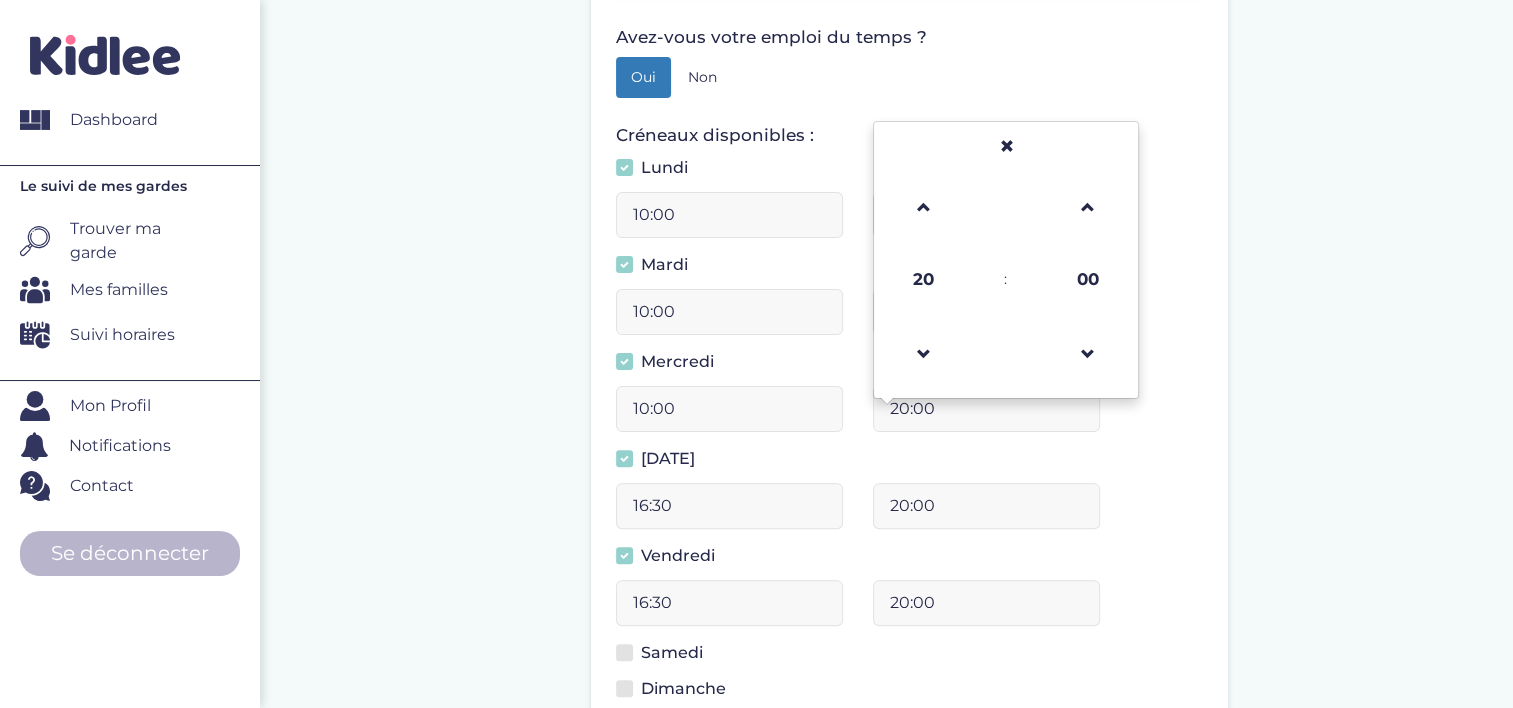 click on "20:00" at bounding box center (986, 409) 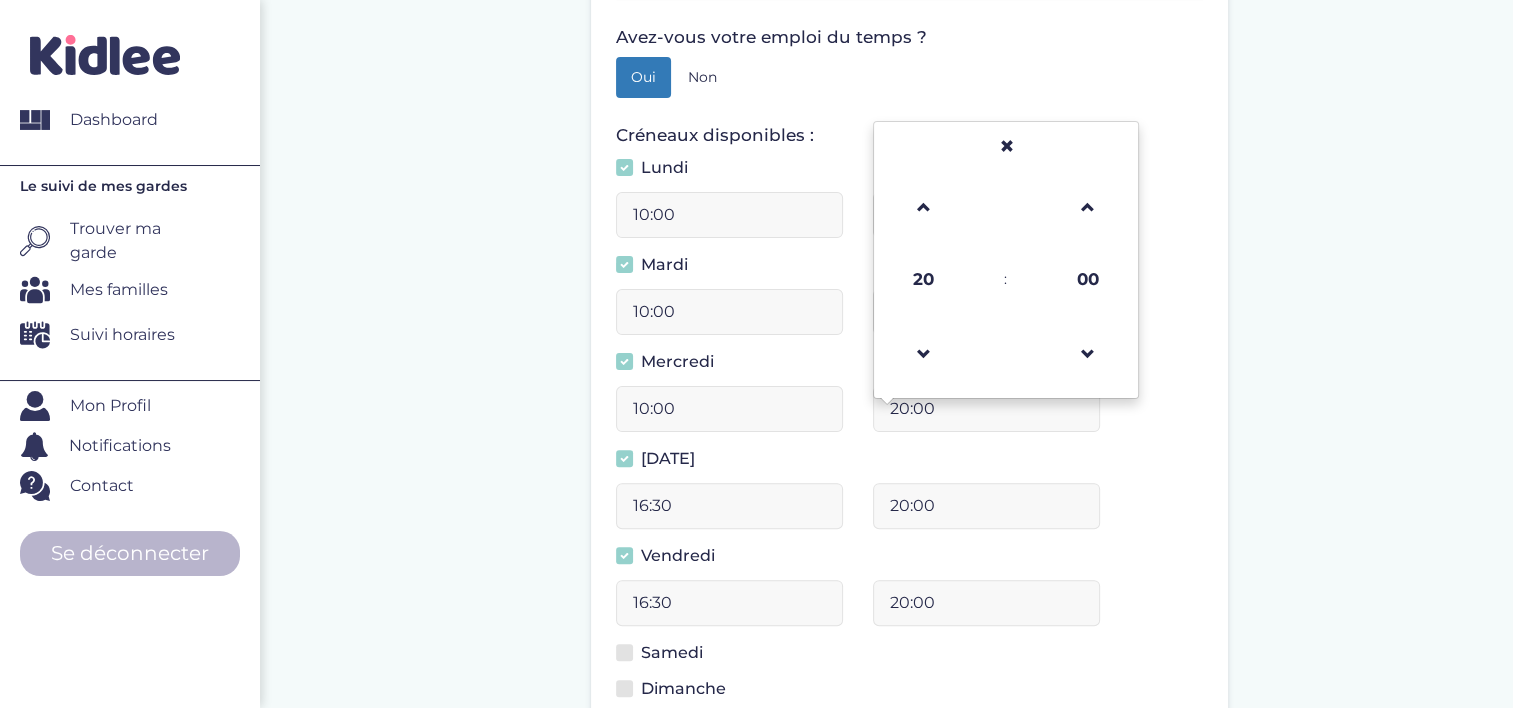 drag, startPoint x: 989, startPoint y: 410, endPoint x: 864, endPoint y: 418, distance: 125.25574 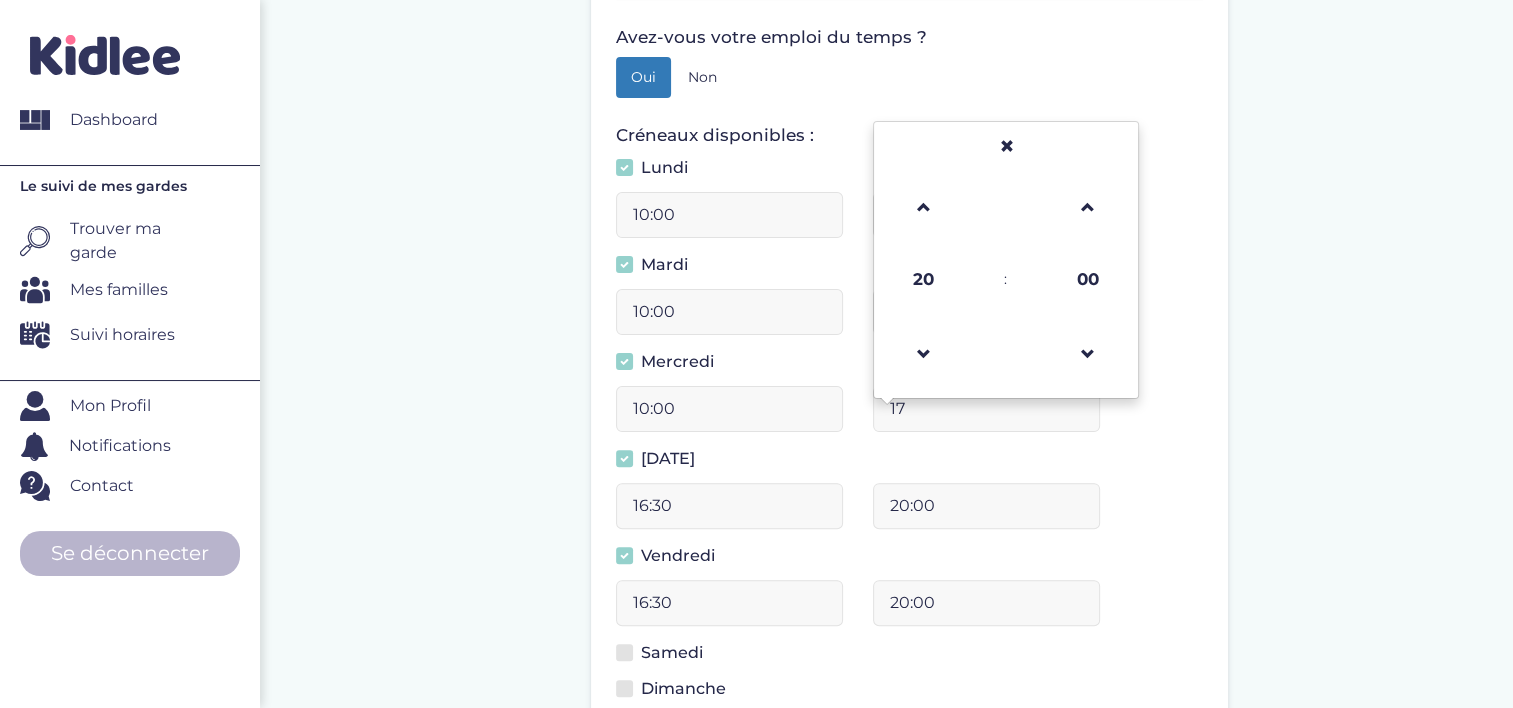 type on "17:00" 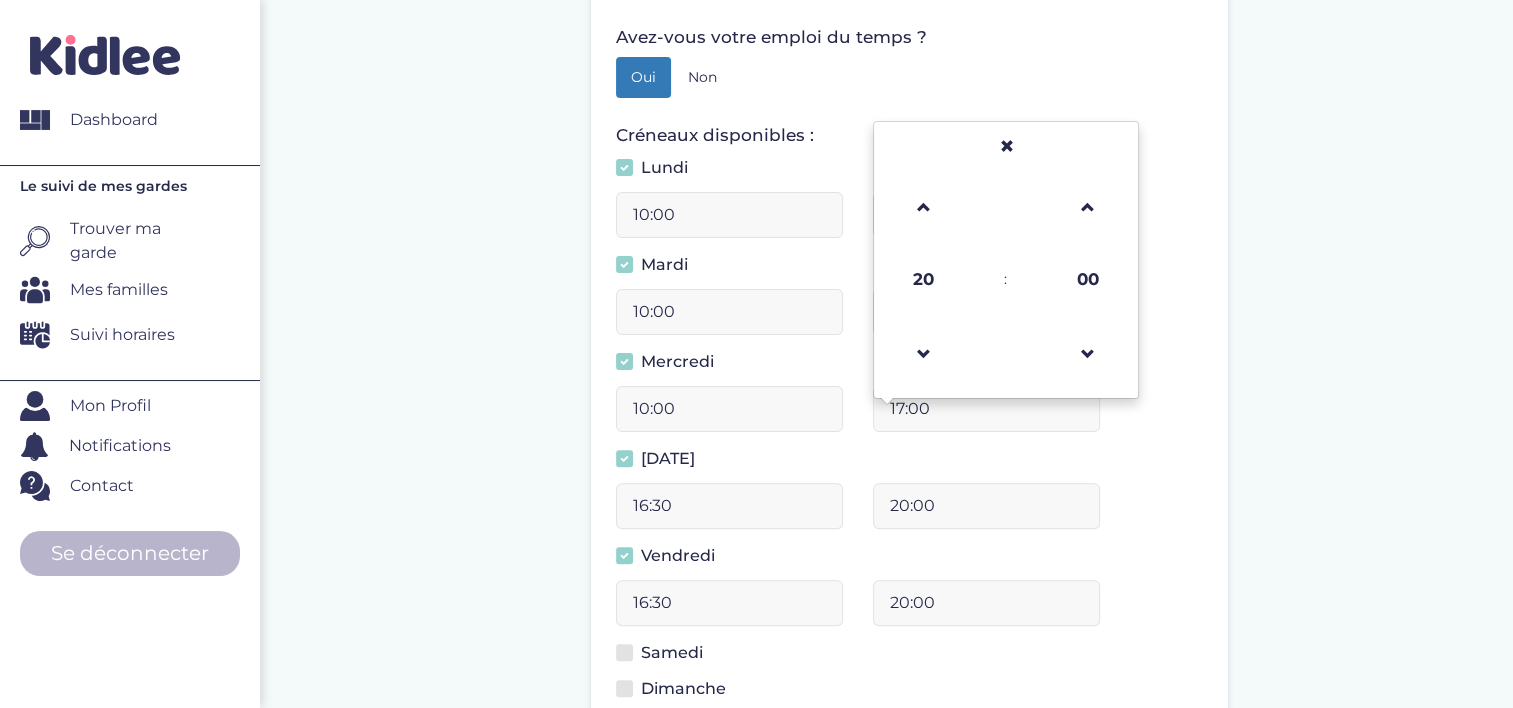 click on "16:30" at bounding box center [729, 506] 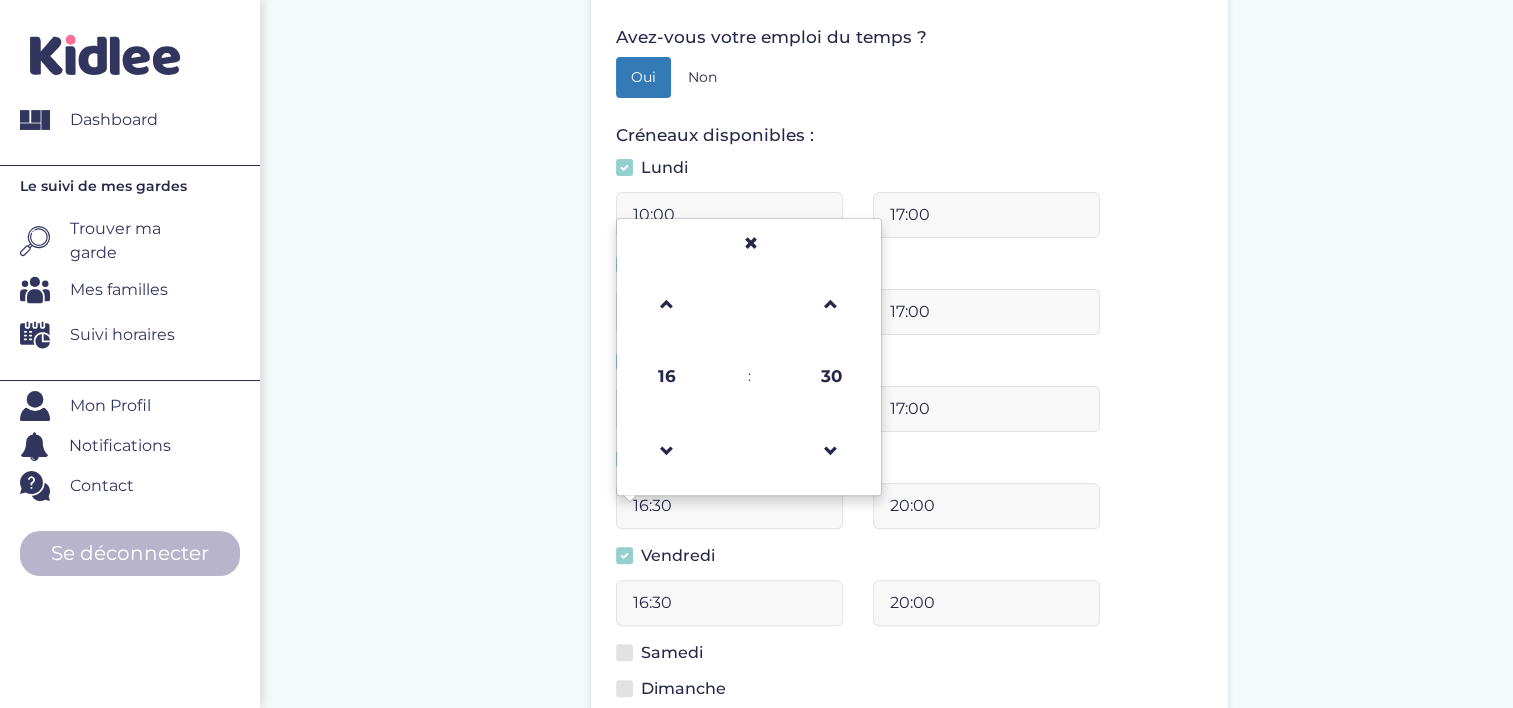 drag, startPoint x: 712, startPoint y: 513, endPoint x: 504, endPoint y: 493, distance: 208.95932 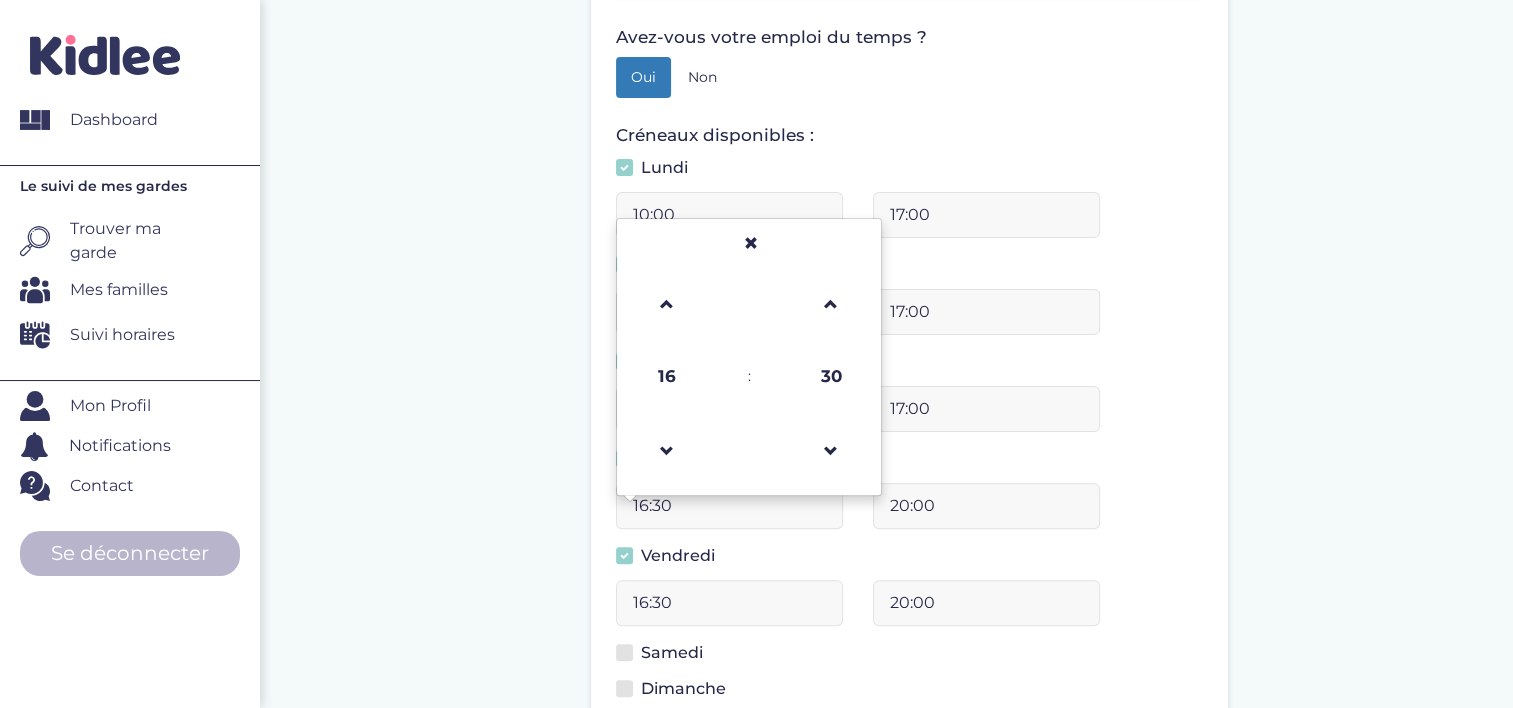 click on "Complete ton profil, même si tu ne dispose pas encore de ton emploi du temps.
Date de début :
17-07-2025     Veuillez préciser une date de début
Avez-vous votre emploi du temps ?
Oui   Non
Créneaux disponibles :
Lundi
10:00   17:00
Mardi
10:00   17:00     10:00   17:00     16:30 16 : 30 00 01 02 03 04 05 06 07 08 09 10 11 12 13 14 15 16 17 18 19 20 21 22 23 00" at bounding box center [909, 387] 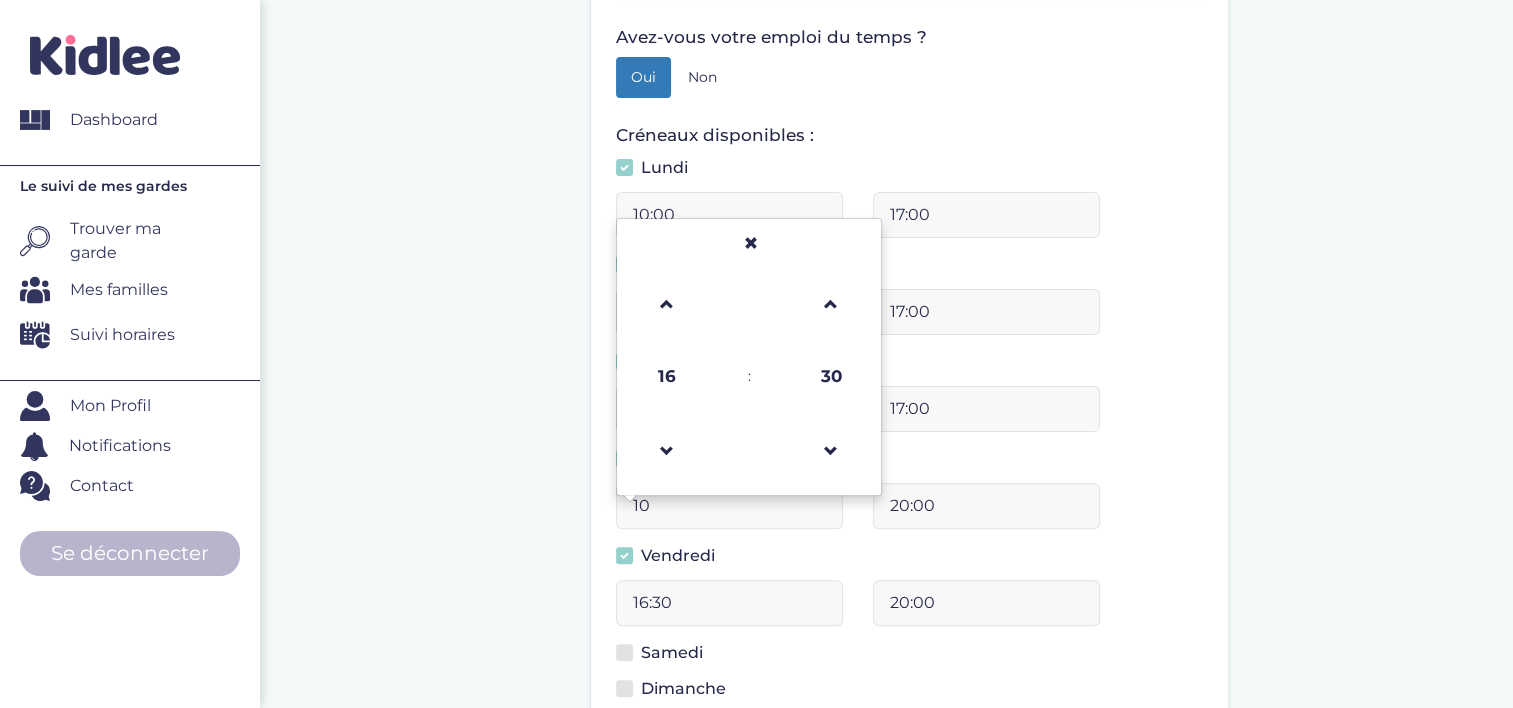 type on "10:00" 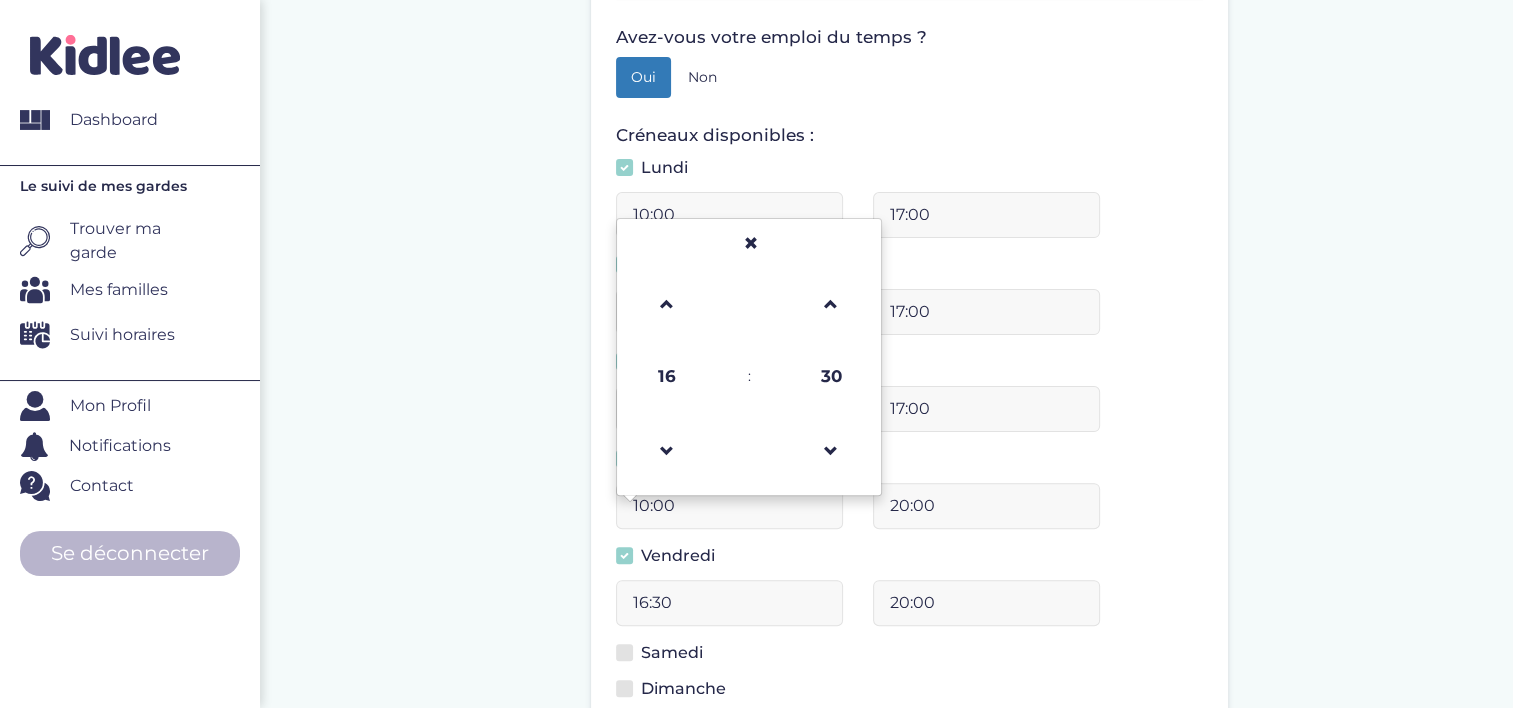 click on "20:00" at bounding box center [986, 513] 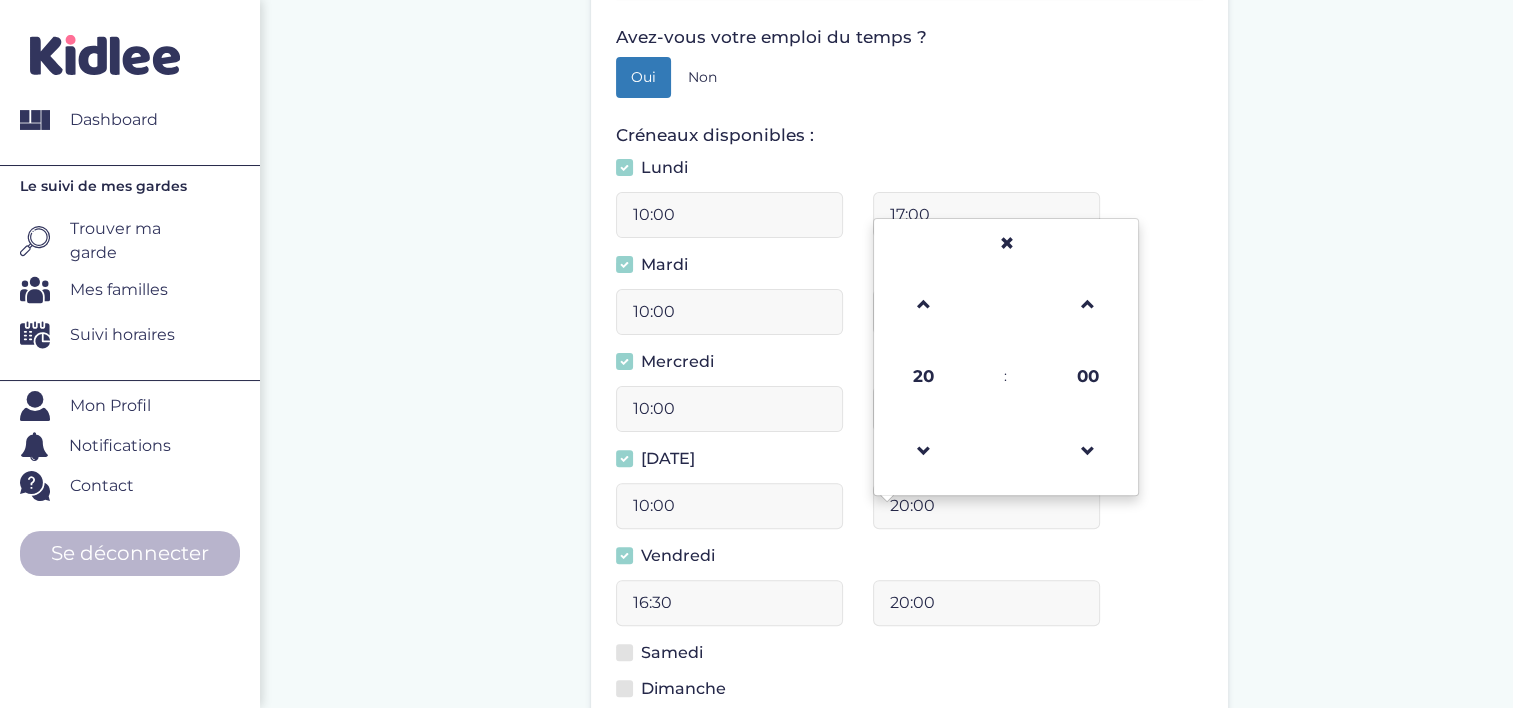 drag, startPoint x: 1025, startPoint y: 504, endPoint x: 837, endPoint y: 500, distance: 188.04254 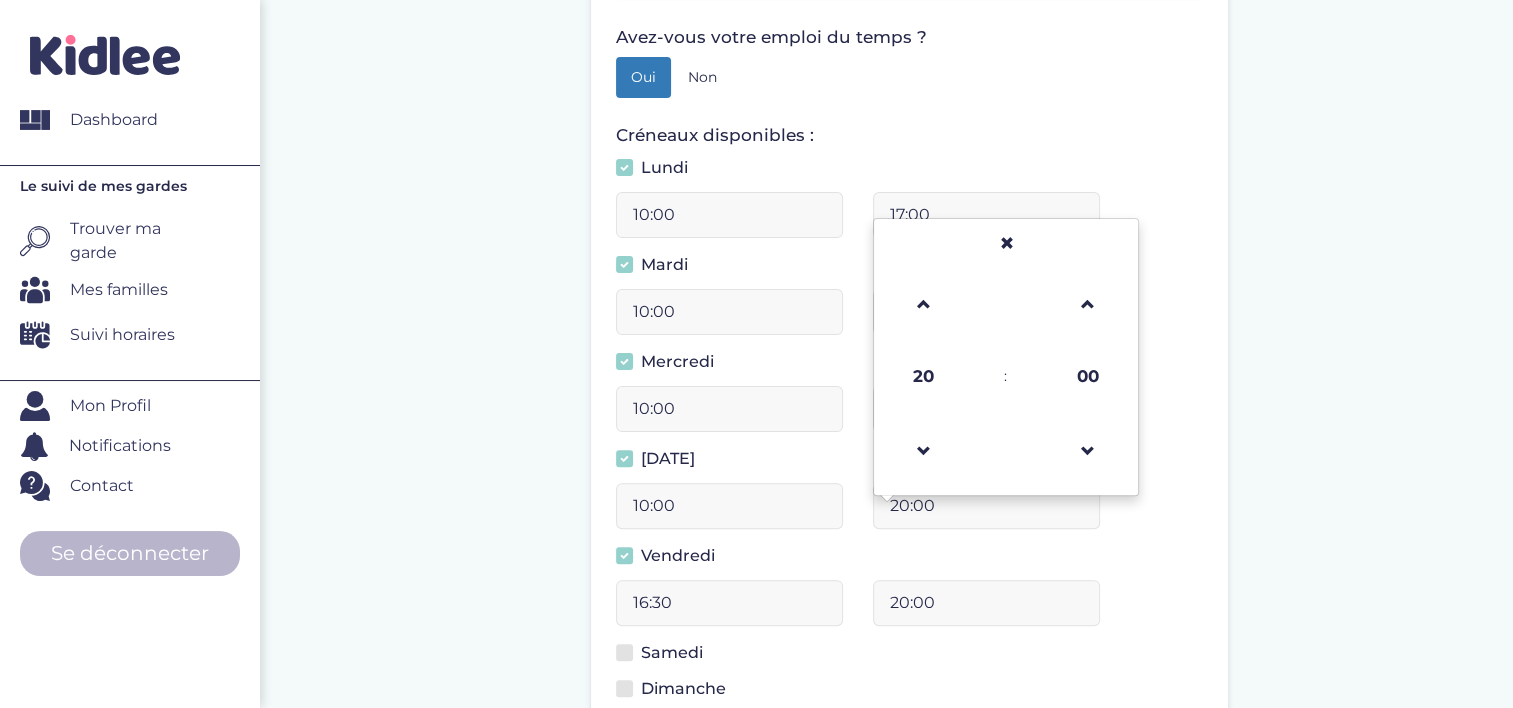 click on "10:00   20:00 20 : 00 00 01 02 03 04 05 06 07 08 09 10 11 12 13 14 15 16 17 18 19 20 21 22 23 00 05 10 15 20 25 30 35 40 45 50 55" at bounding box center [909, 513] 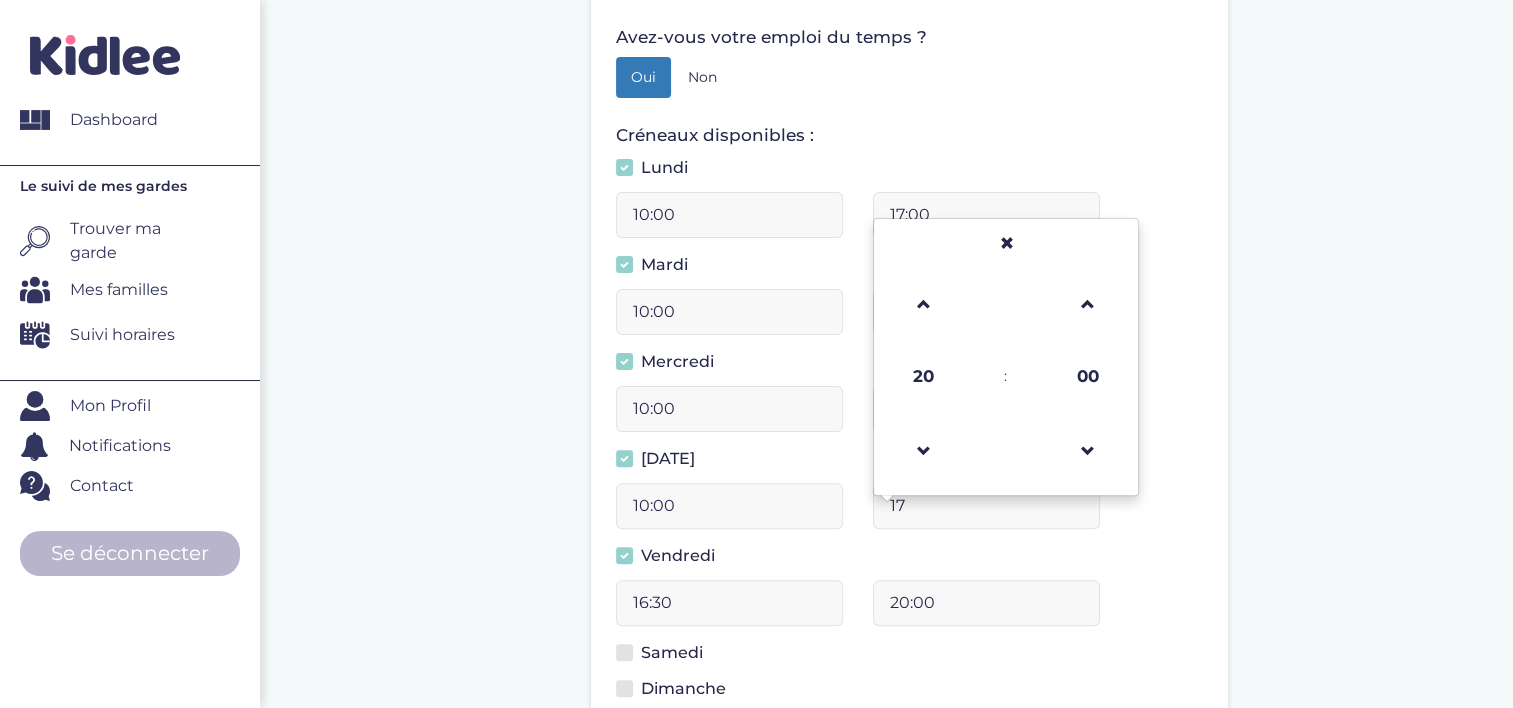type on "17:00" 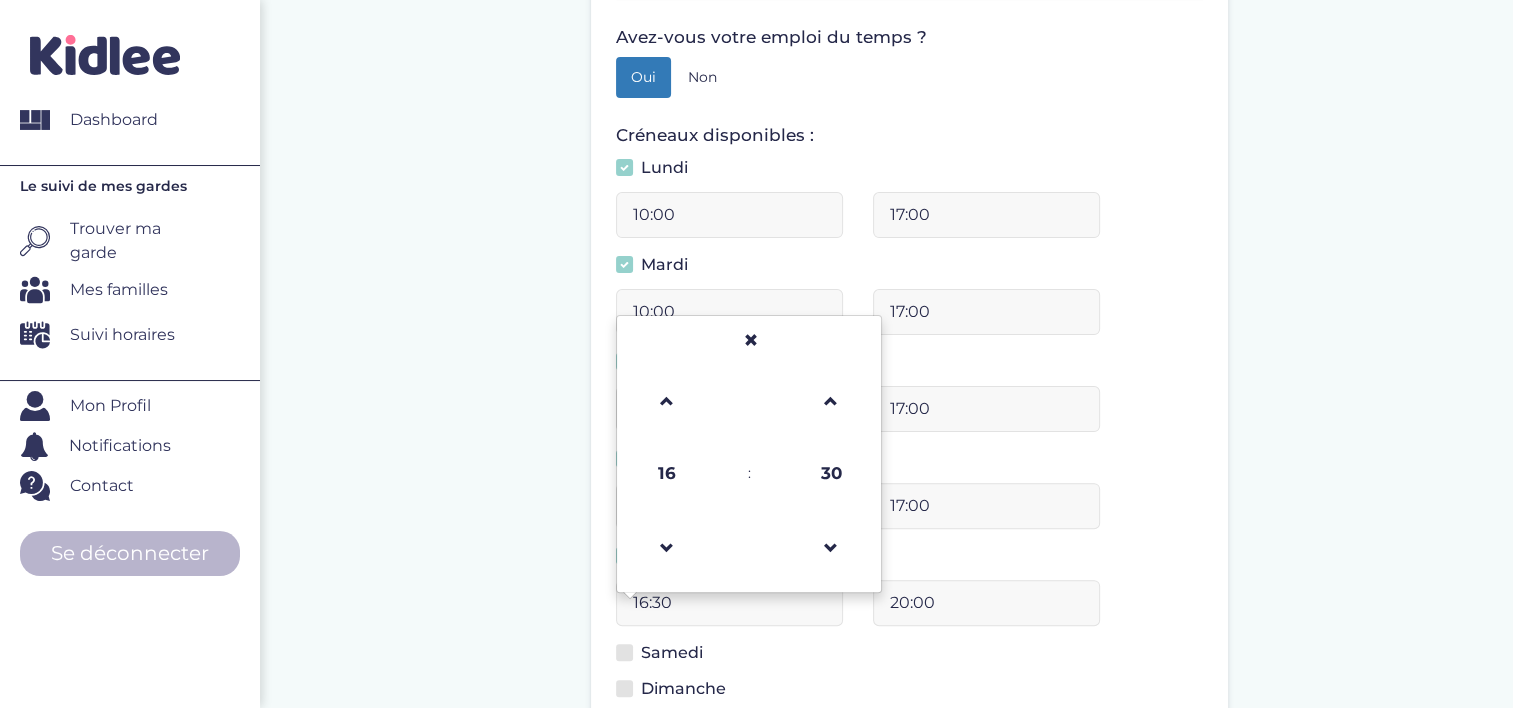 click on "16:30 16 : 30 00 01 02 03 04 05 06 07 08 09 10 11 12 13 14 15 16 17 18 19 20 21 22 23 00 05 10 15 20 25 30 35 40 45 50 55" at bounding box center (729, 603) 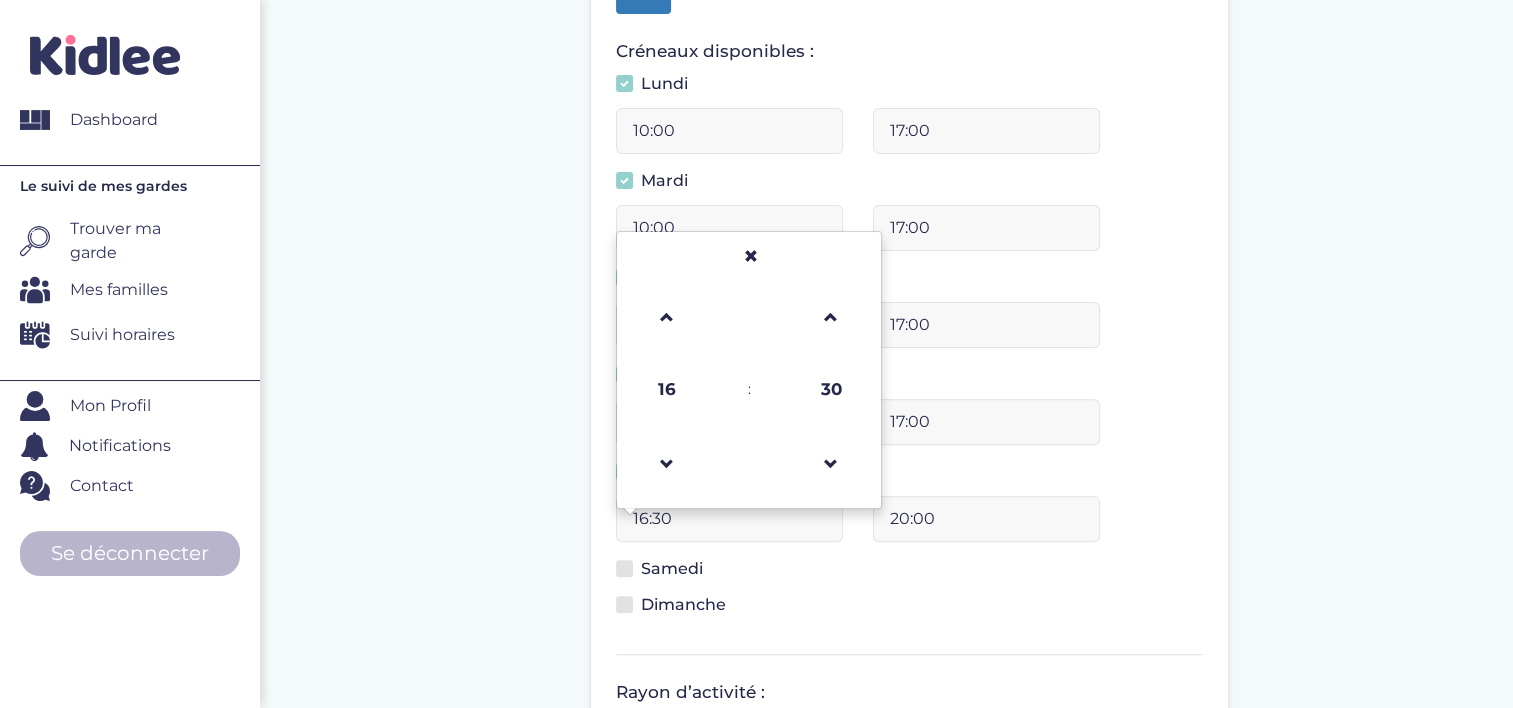 scroll, scrollTop: 700, scrollLeft: 0, axis: vertical 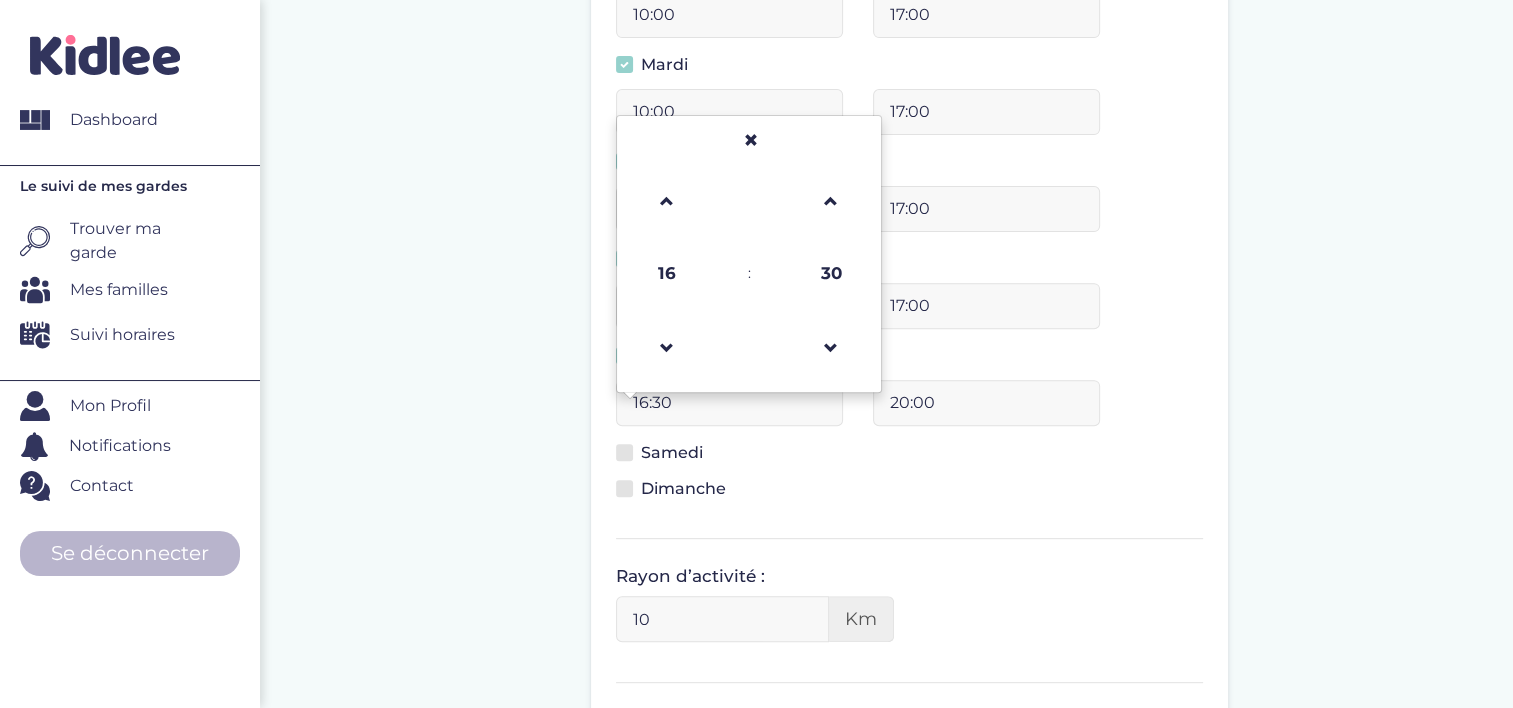 drag, startPoint x: 688, startPoint y: 406, endPoint x: 558, endPoint y: 403, distance: 130.0346 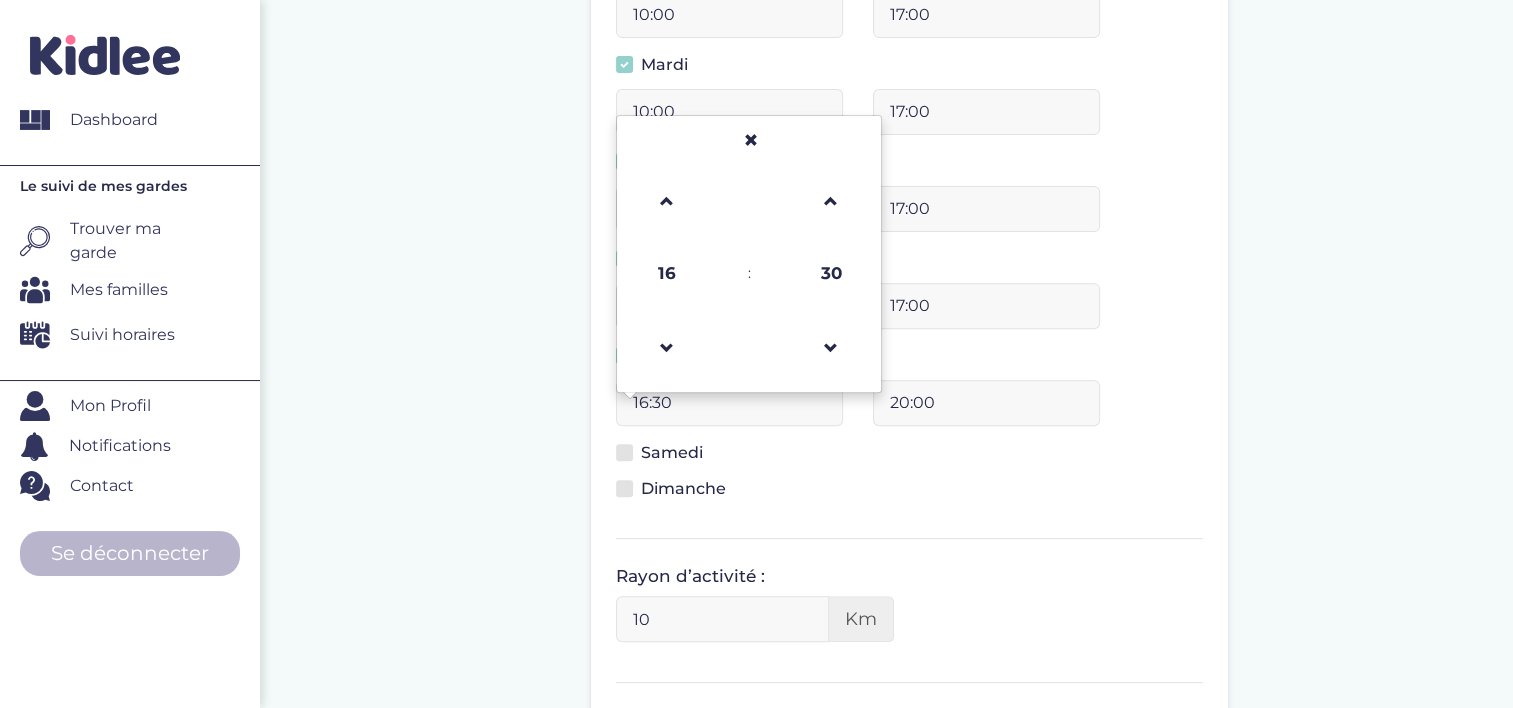 click on "Complete ton profil, même si tu ne dispose pas encore de ton emploi du temps.
Date de début :
17-07-2025     Veuillez préciser une date de début
Avez-vous votre emploi du temps ?
Oui   Non
Créneaux disponibles :
Lundi
10:00   17:00
Mardi
10:00   17:00     10:00   17:00     10:00   17:00     16:30 16 : 30 00 01 02 03 04 05 06 07 08 09 10 11 12 13 14 15 16 17 18" at bounding box center [909, 187] 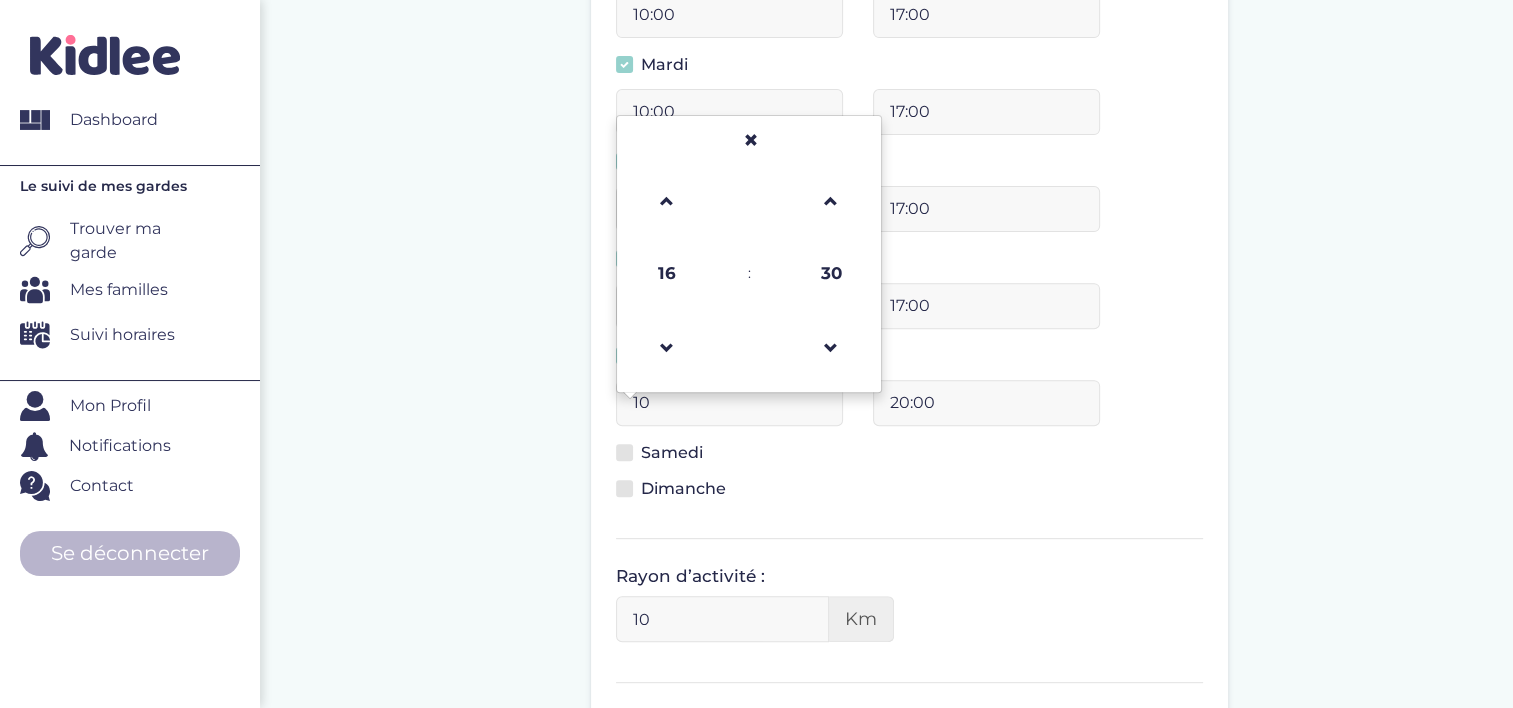 type on "10:00" 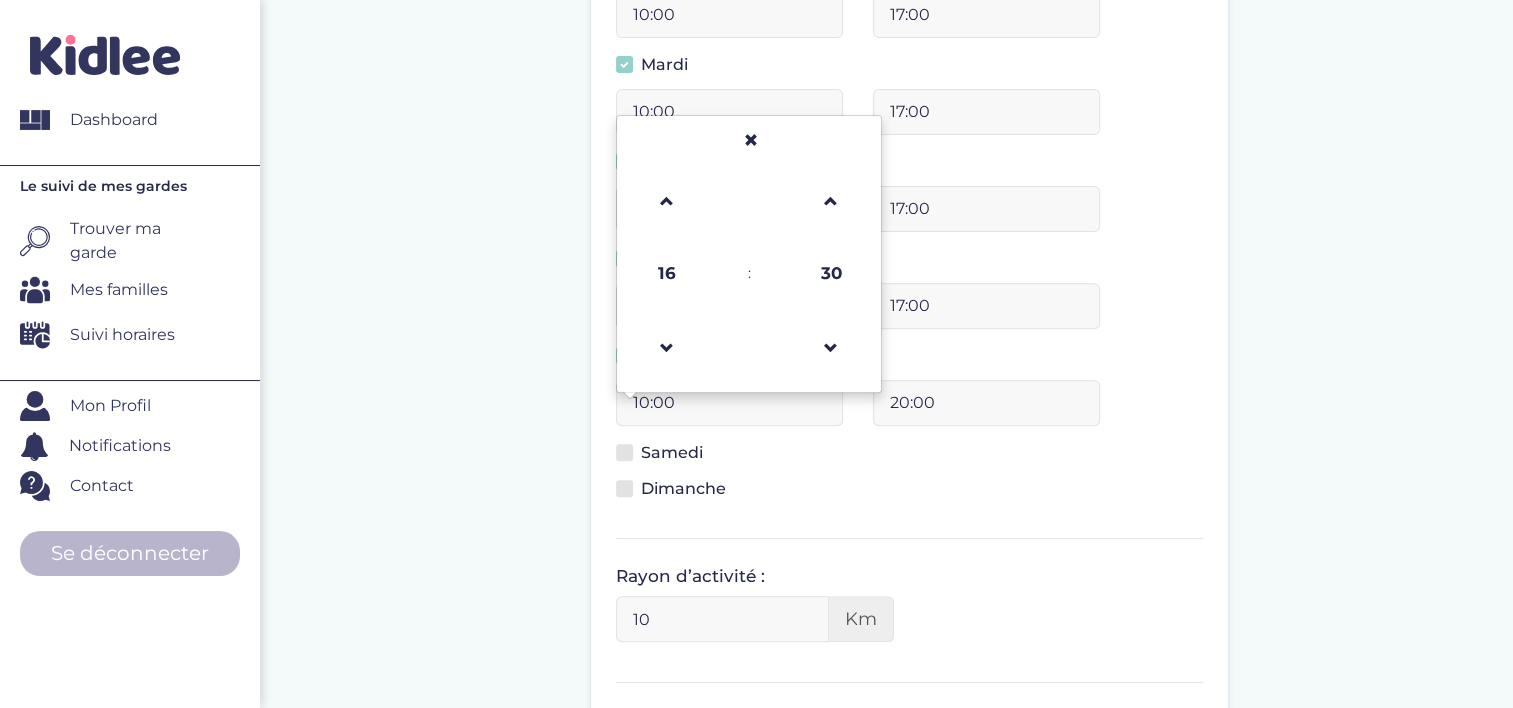 click on "20:00" at bounding box center (986, 403) 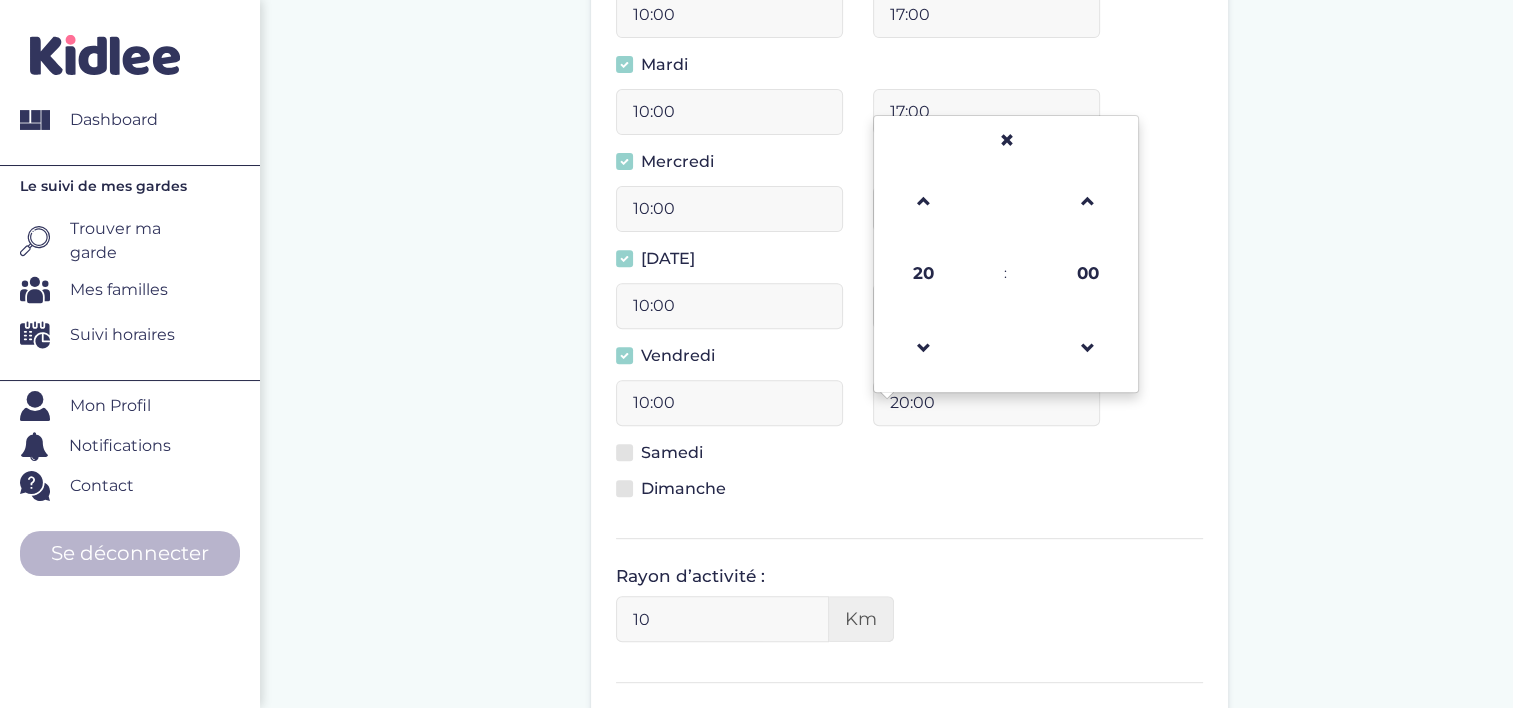 drag, startPoint x: 951, startPoint y: 399, endPoint x: 828, endPoint y: 414, distance: 123.911255 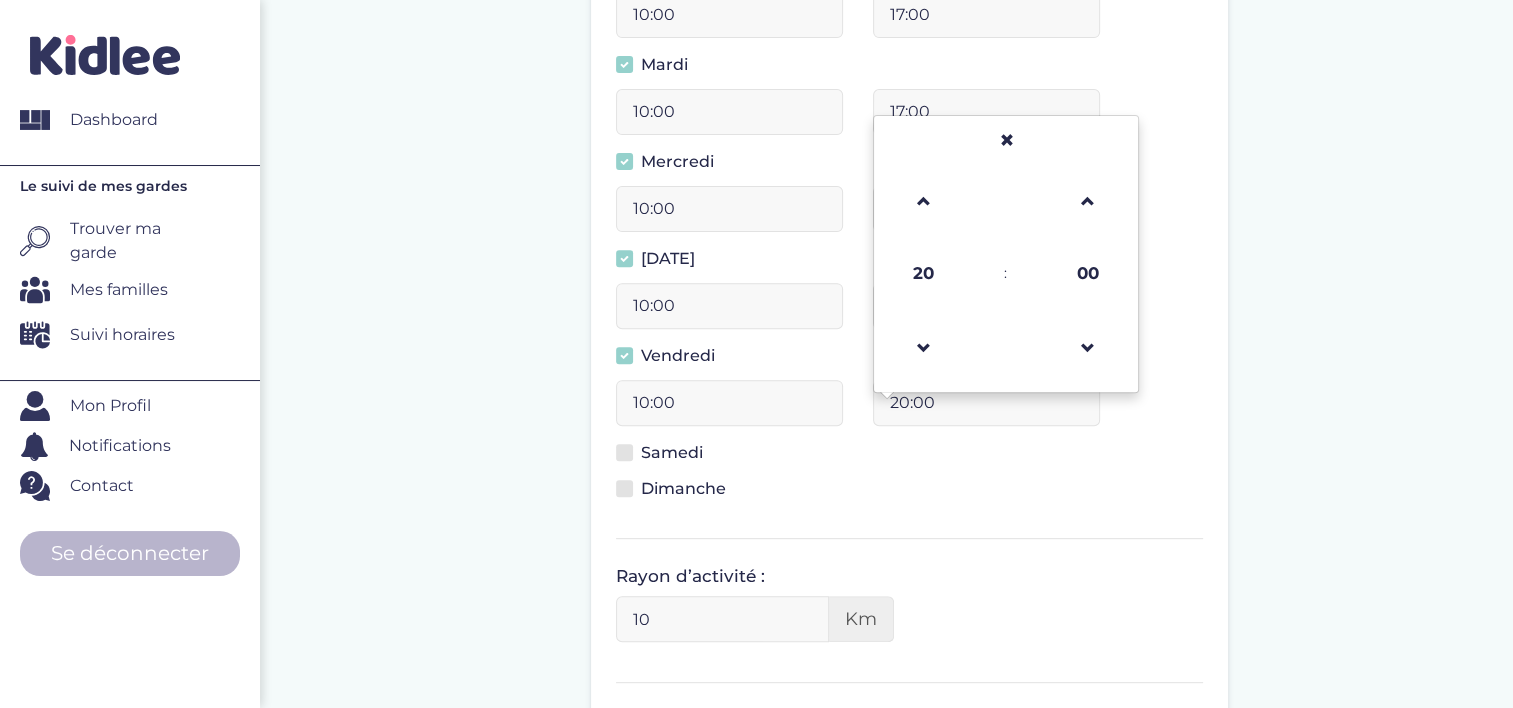 click on "10:00   20:00 20 : 00 00 01 02 03 04 05 06 07 08 09 10 11 12 13 14 15 16 17 18 19 20 21 22 23 00 05 10 15 20 25 30 35 40 45 50 55" at bounding box center (909, 410) 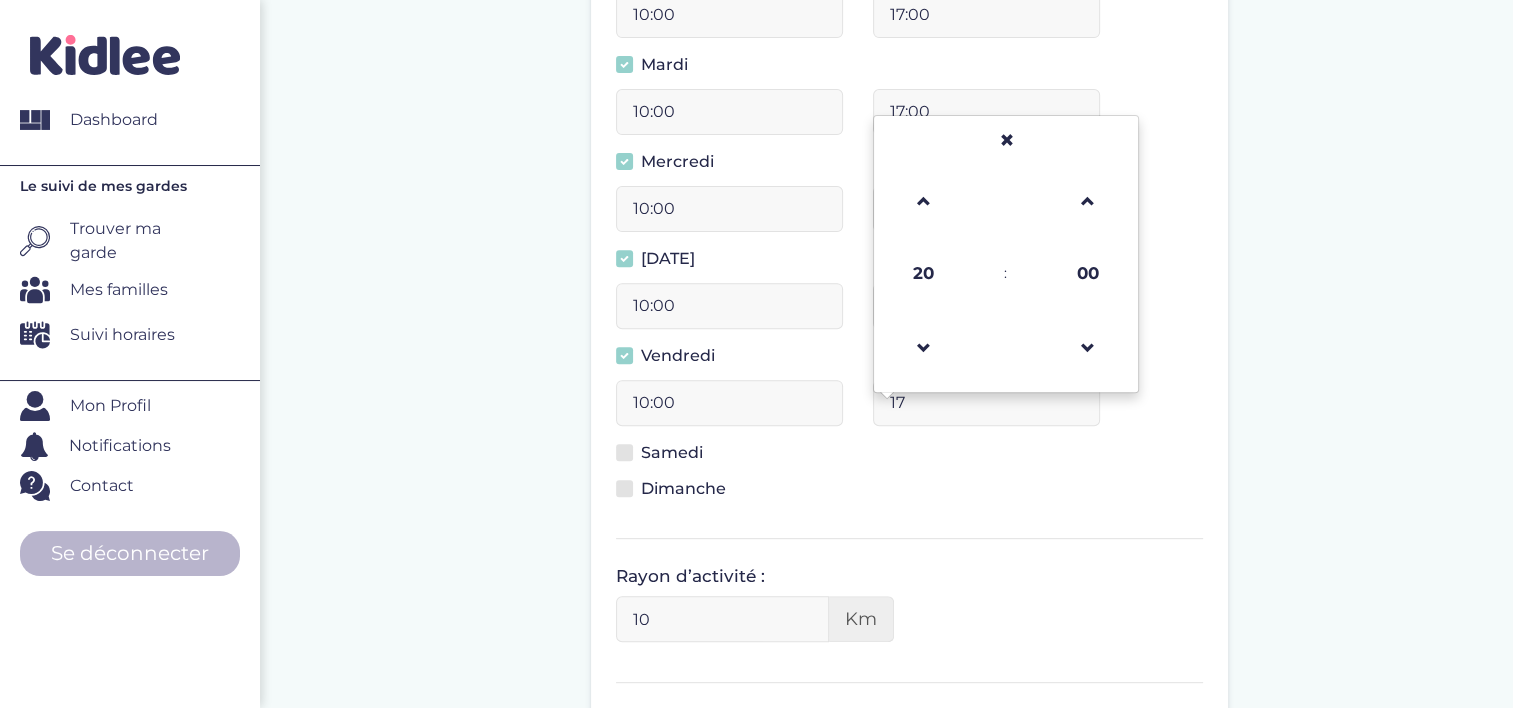 type on "17:00" 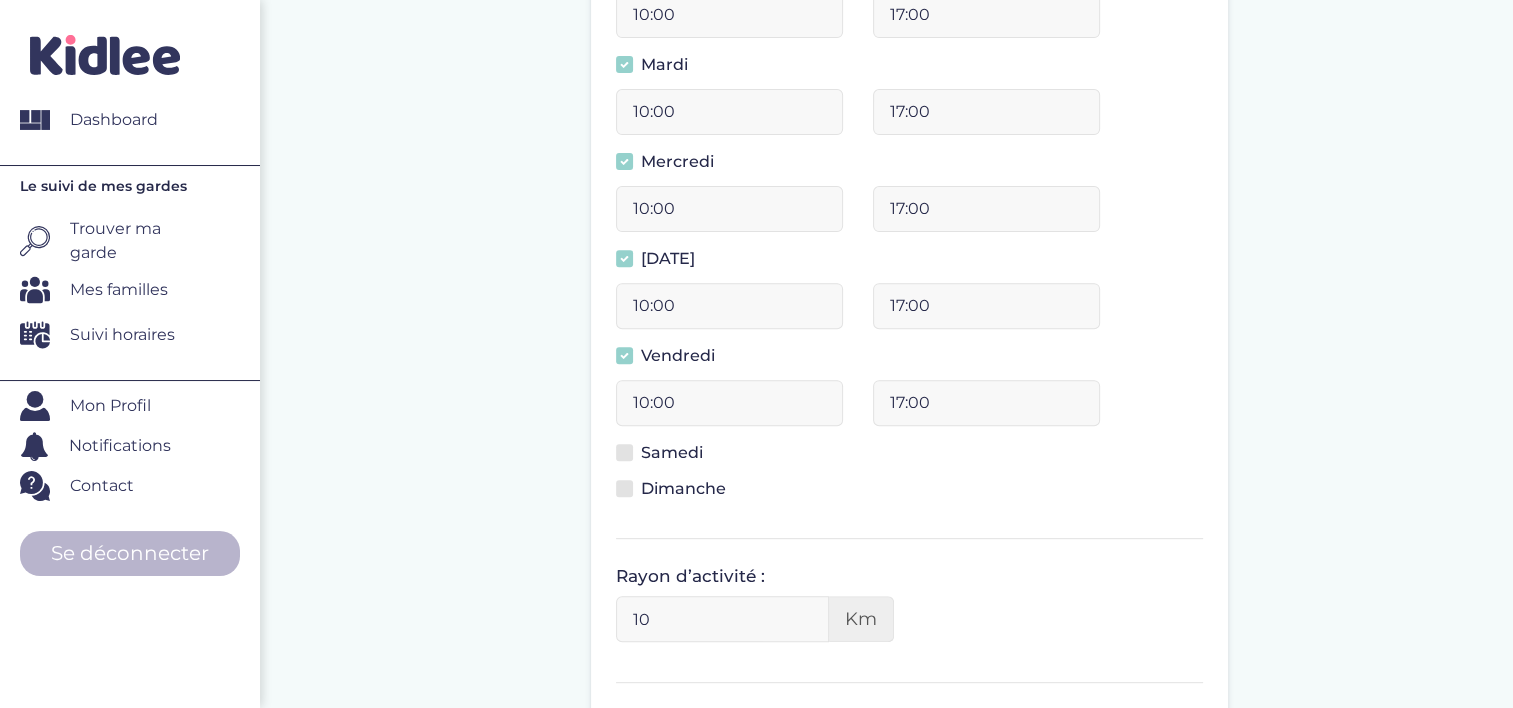 click on "10:00" at bounding box center [729, 410] 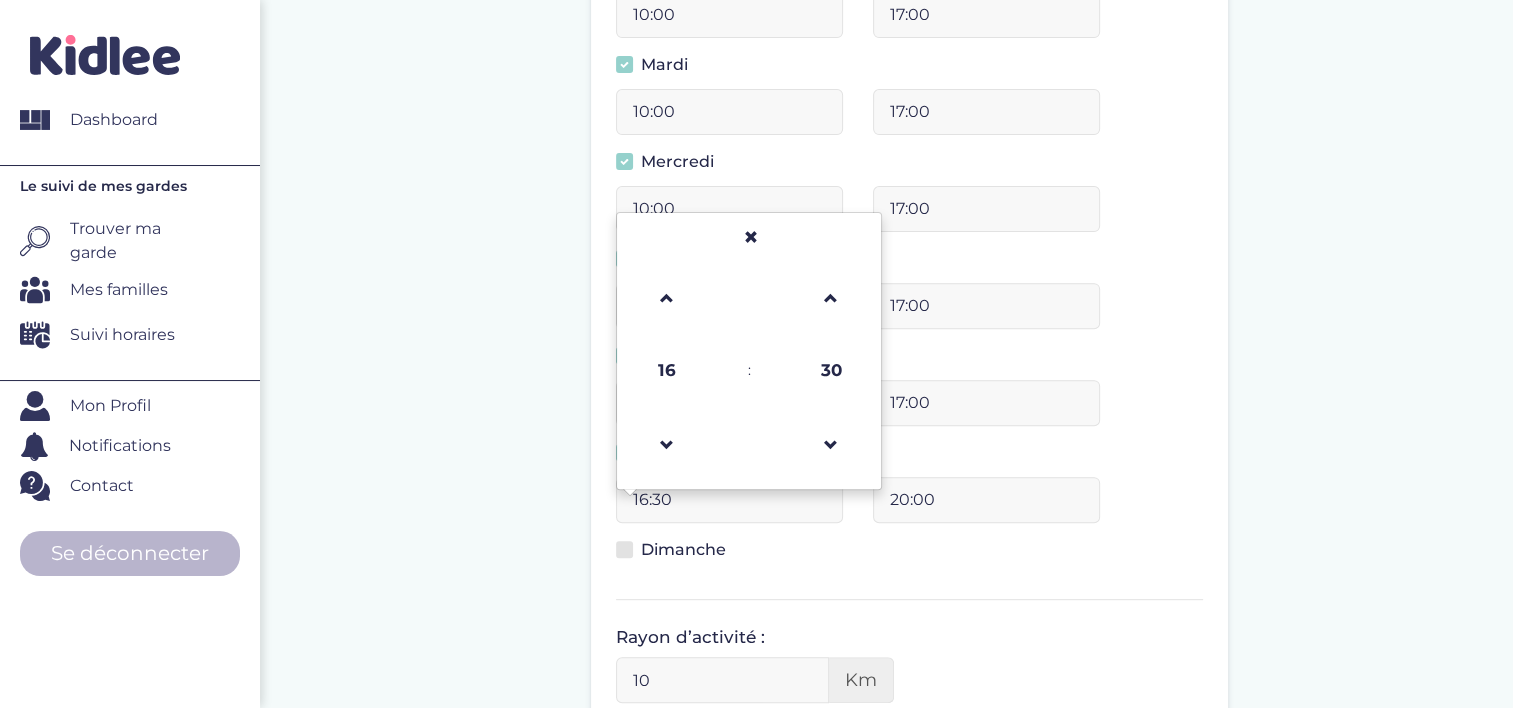 drag, startPoint x: 691, startPoint y: 486, endPoint x: 512, endPoint y: 510, distance: 180.60178 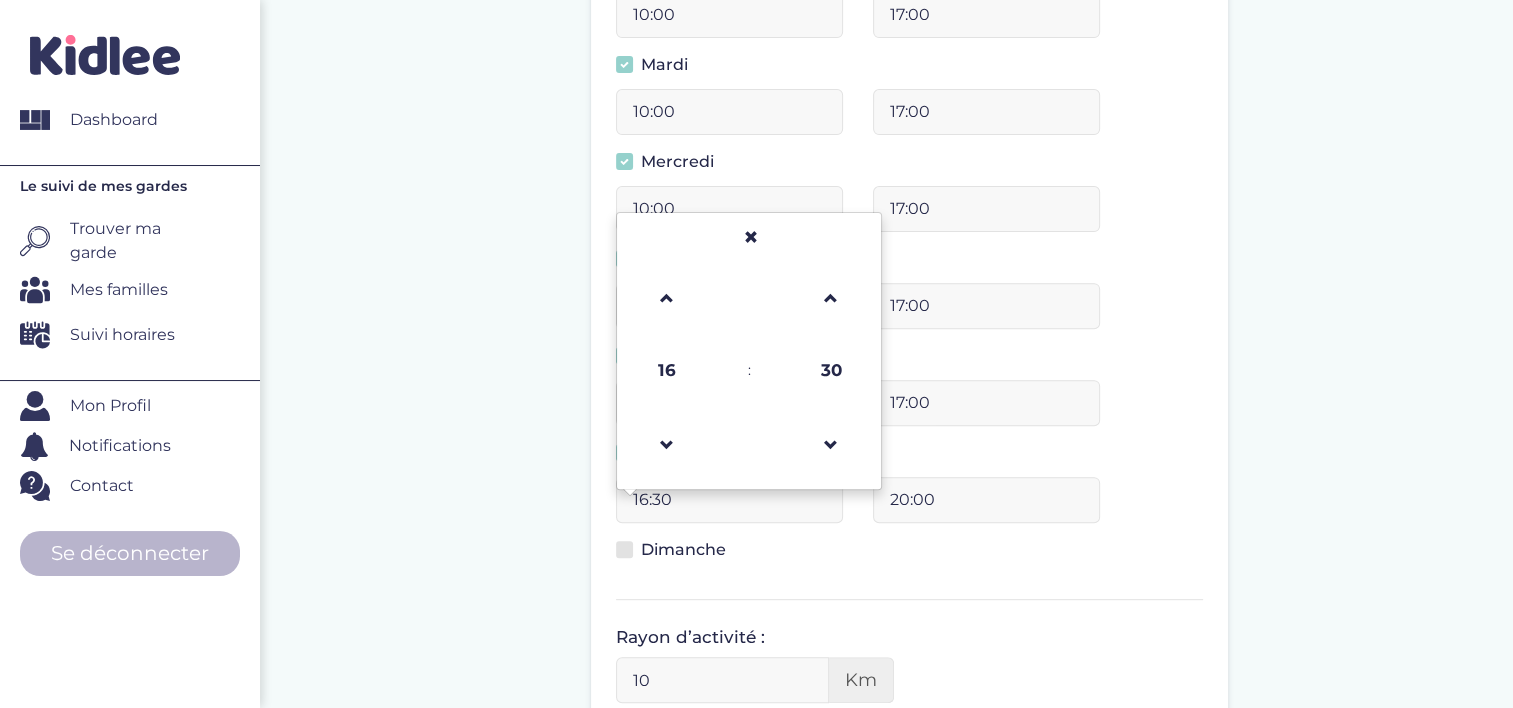 click on "Complete ton profil, même si tu ne dispose pas encore de ton emploi du temps.
Date de début :
17-07-2025     Veuillez préciser une date de début
Avez-vous votre emploi du temps ?
Oui   Non
Créneaux disponibles :
Lundi
10:00   17:00
Mardi
10:00   17:00     10:00   17:00     10:00   17:00     10:00   17:00     16:30 16 : 30 00 01 02 03 04 05 06 07 08 09 10 11 12" at bounding box center (909, 218) 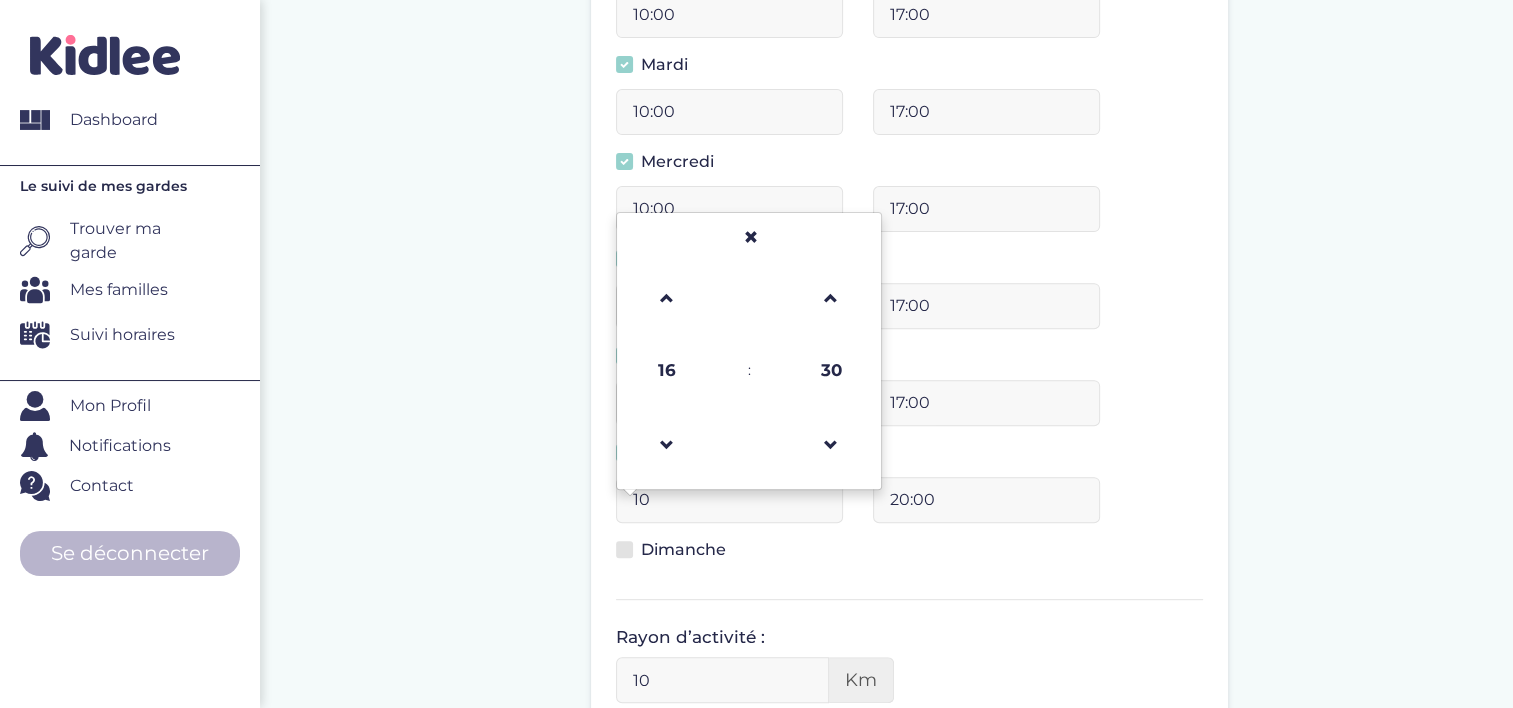 type on "10:00" 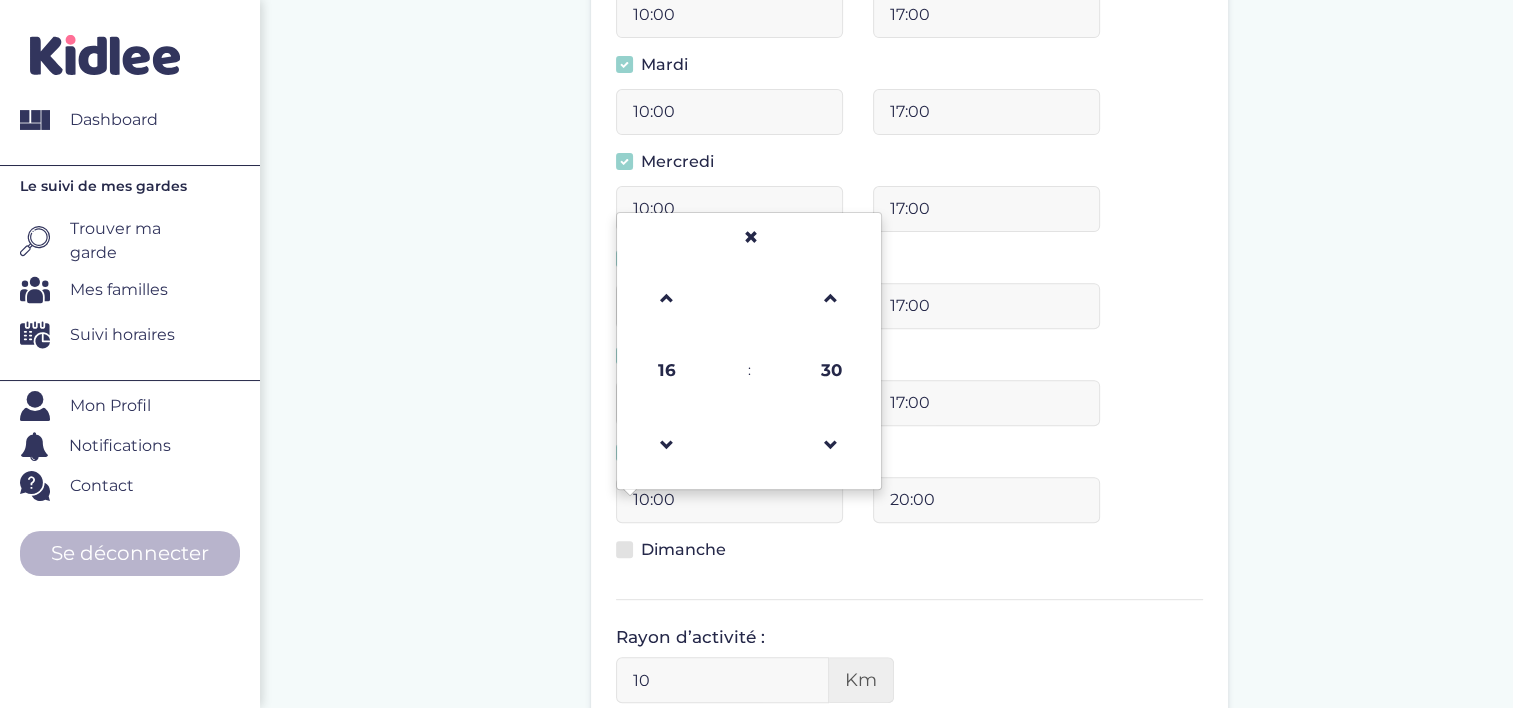 click on "20:00" at bounding box center [986, 500] 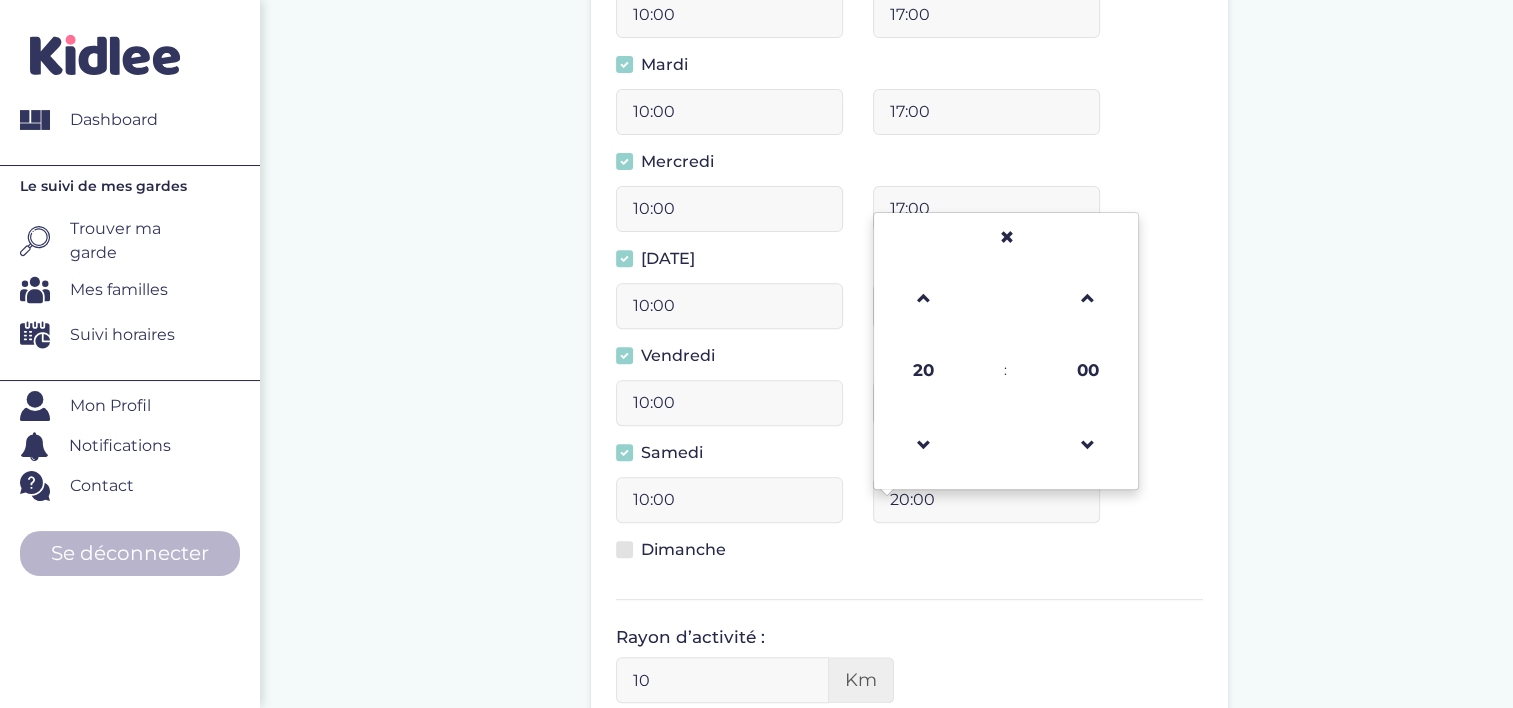 drag, startPoint x: 982, startPoint y: 494, endPoint x: 829, endPoint y: 496, distance: 153.01308 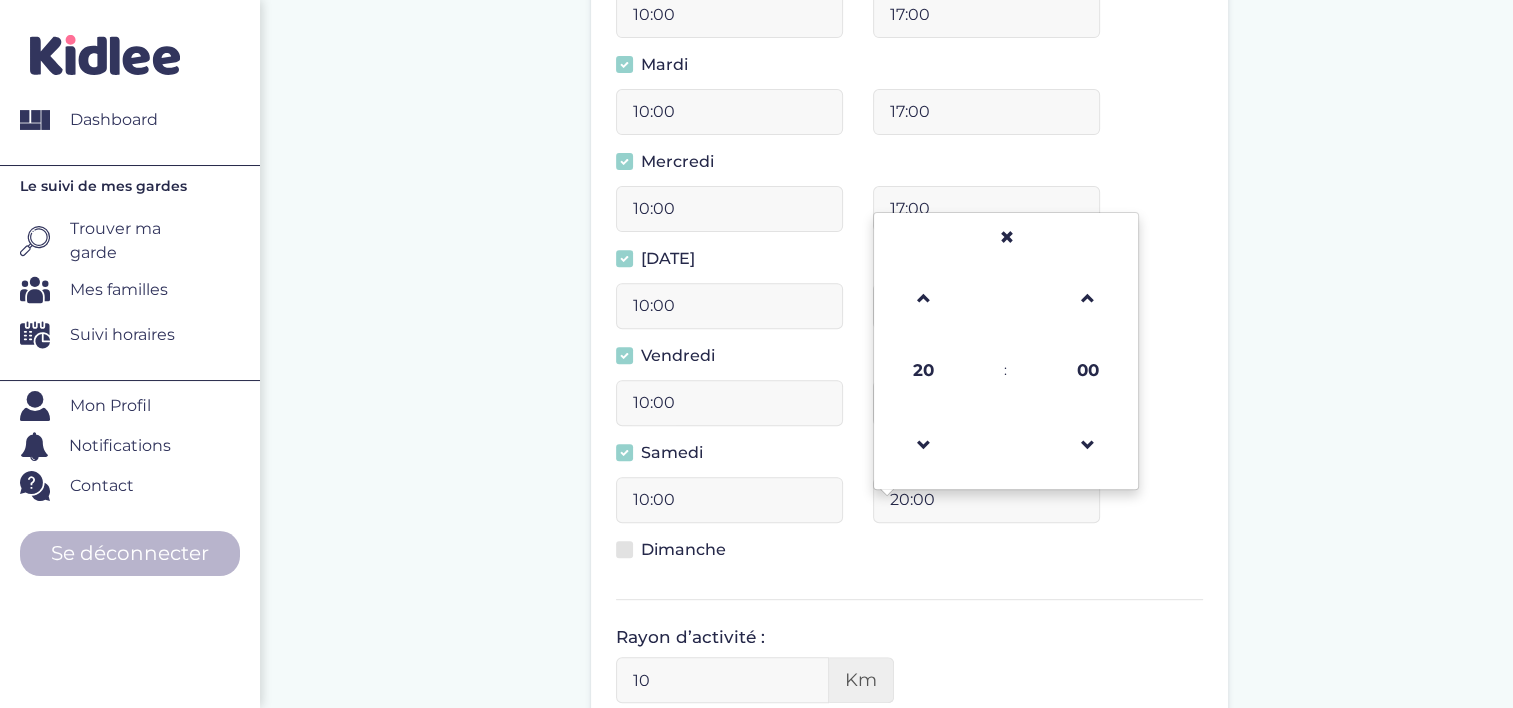 click on "10:00   20:00 20 : 00 00 01 02 03 04 05 06 07 08 09 10 11 12 13 14 15 16 17 18 19 20 21 22 23 00 05 10 15 20 25 30 35 40 45 50 55" at bounding box center [909, 507] 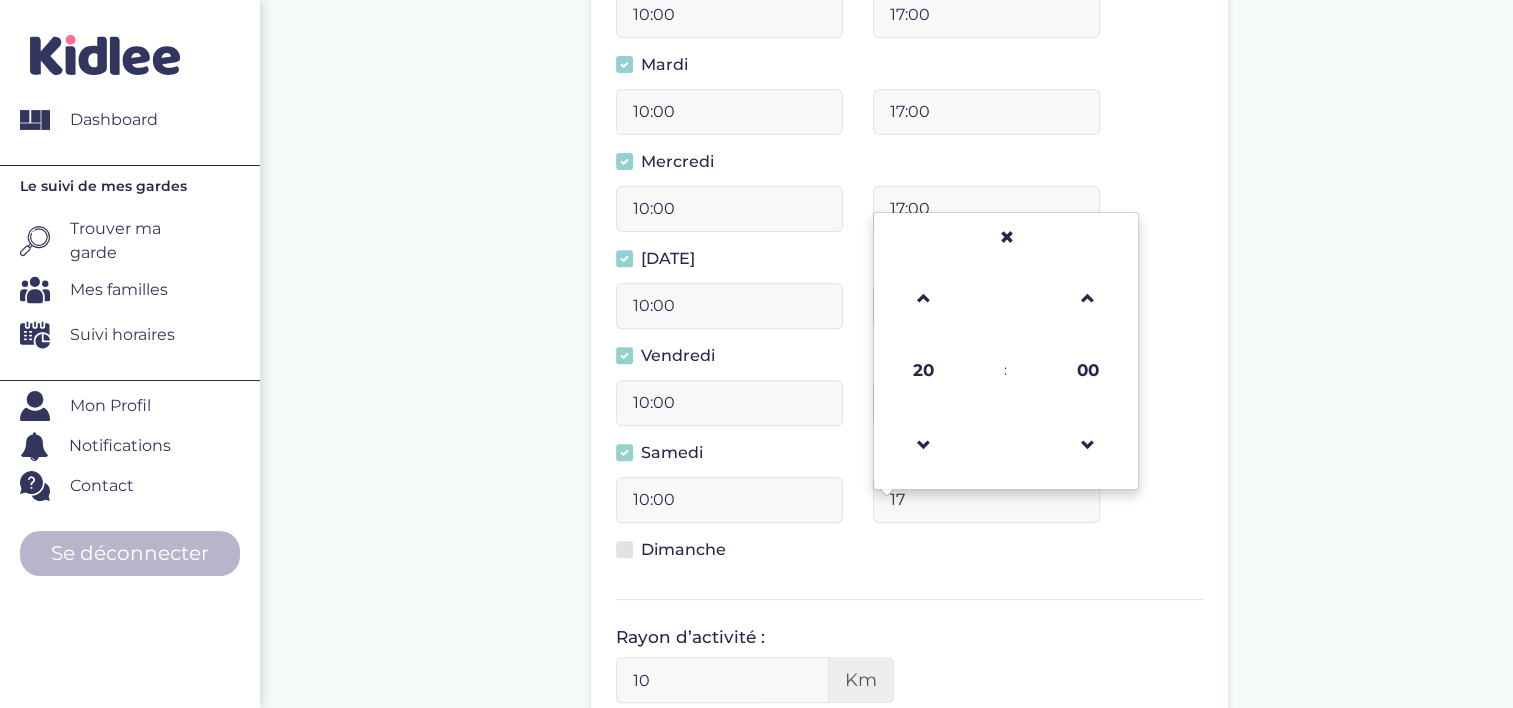 type on "17:00" 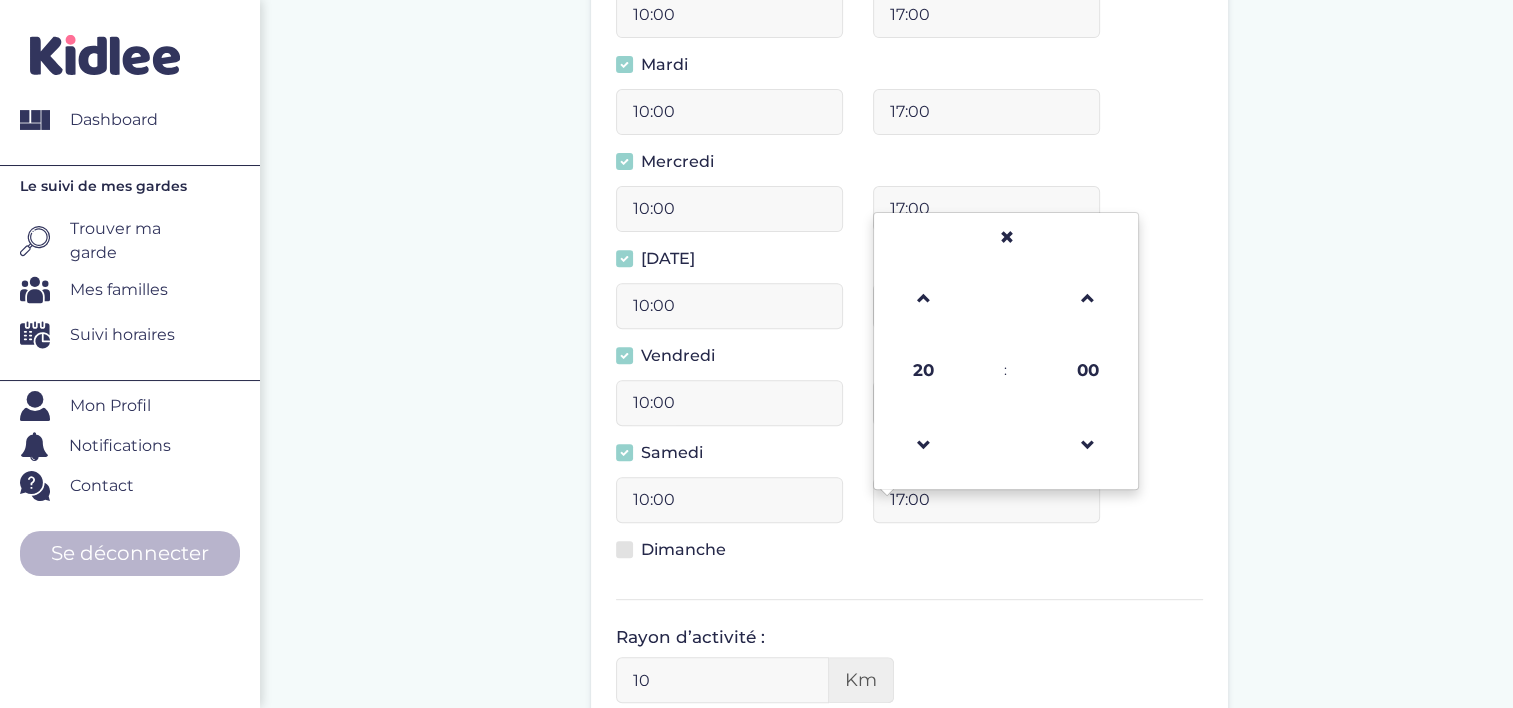click on "Dimanche" at bounding box center [909, 556] 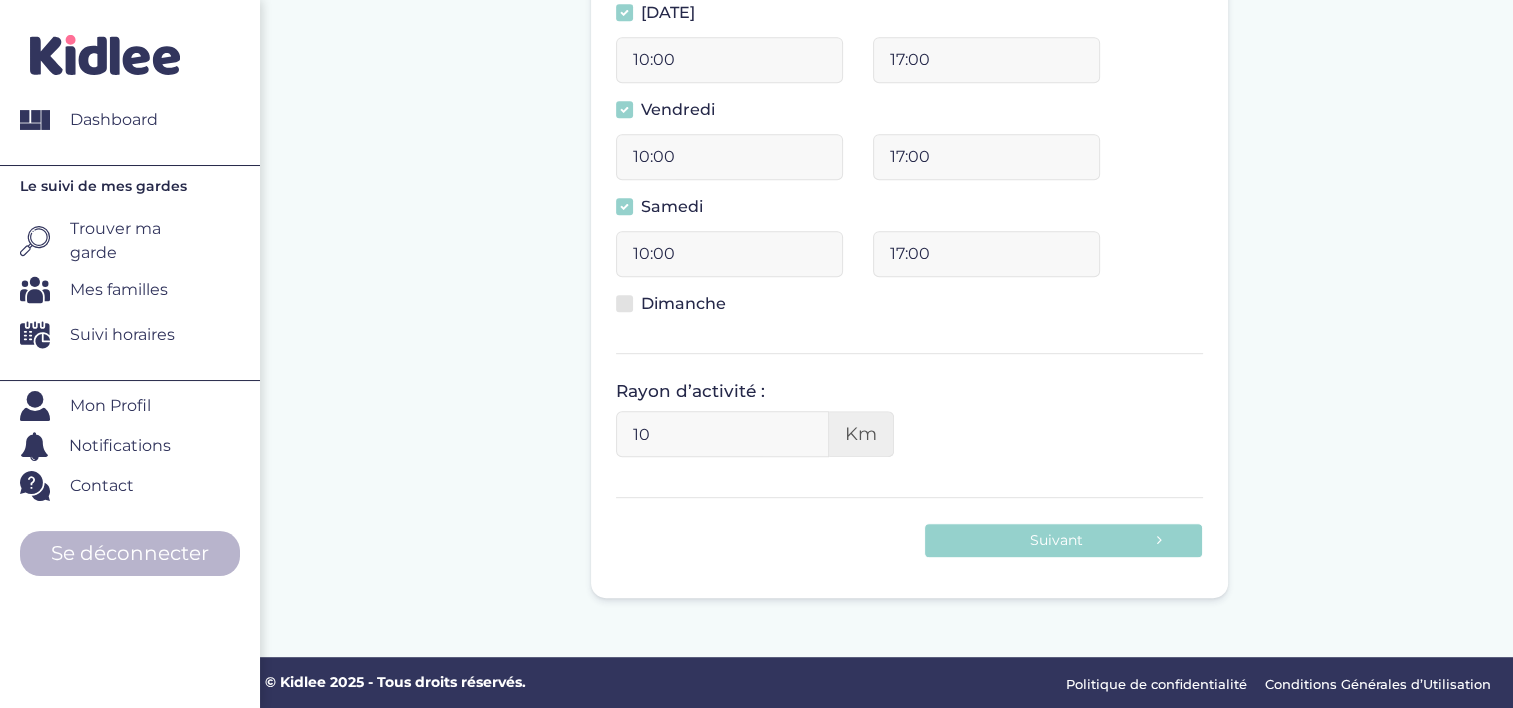 scroll, scrollTop: 948, scrollLeft: 0, axis: vertical 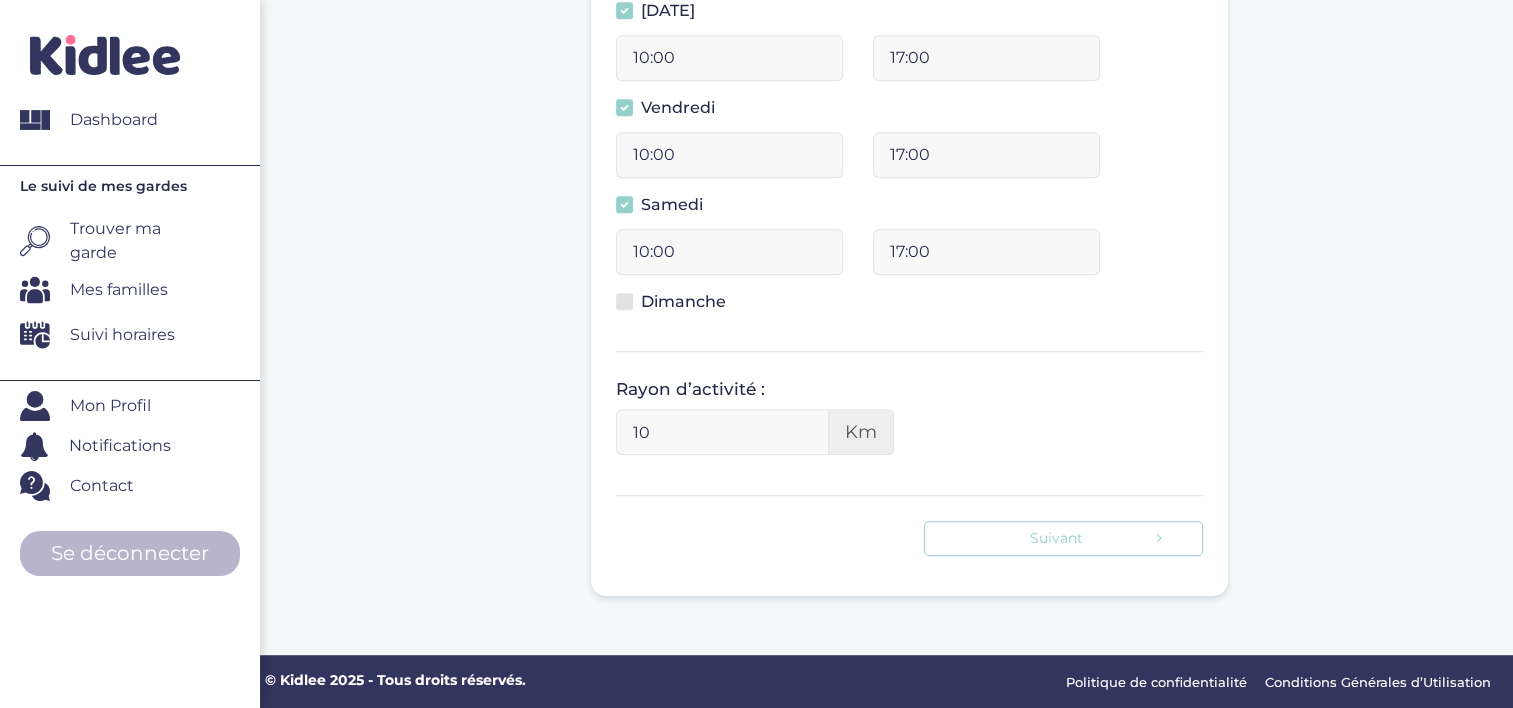 click on "Suivant" at bounding box center [1063, 538] 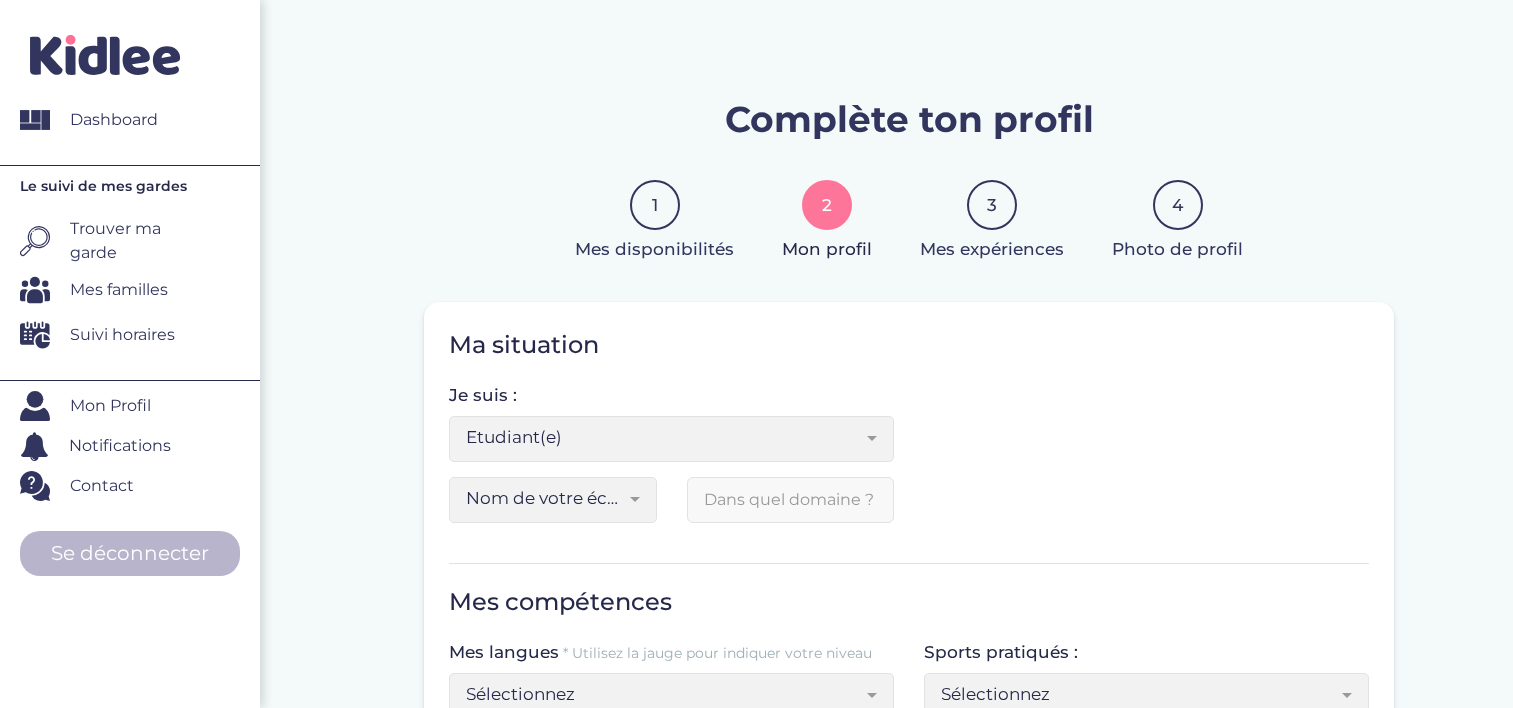 scroll, scrollTop: 200, scrollLeft: 0, axis: vertical 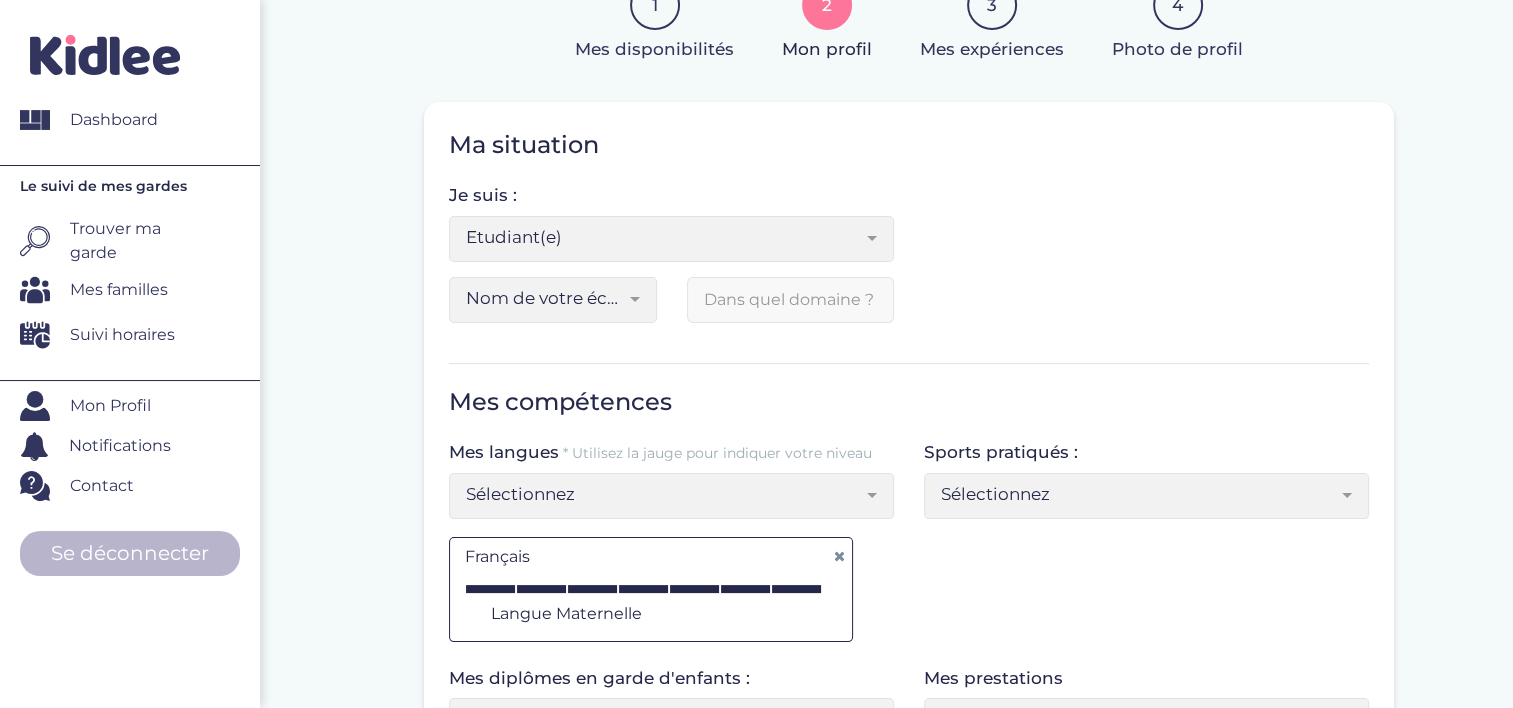 click on "Sélectionnez" at bounding box center [671, 496] 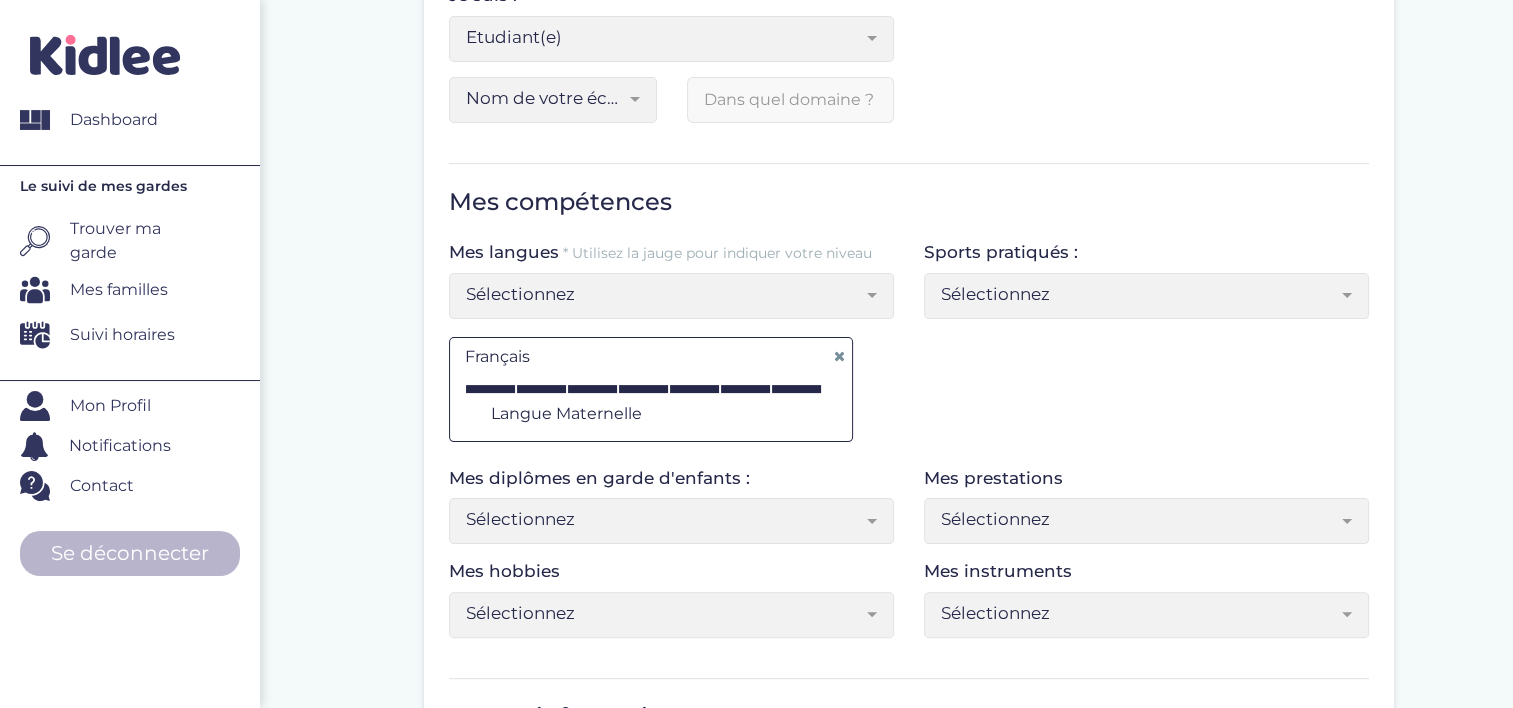click on "Sélectionnez" at bounding box center (664, 294) 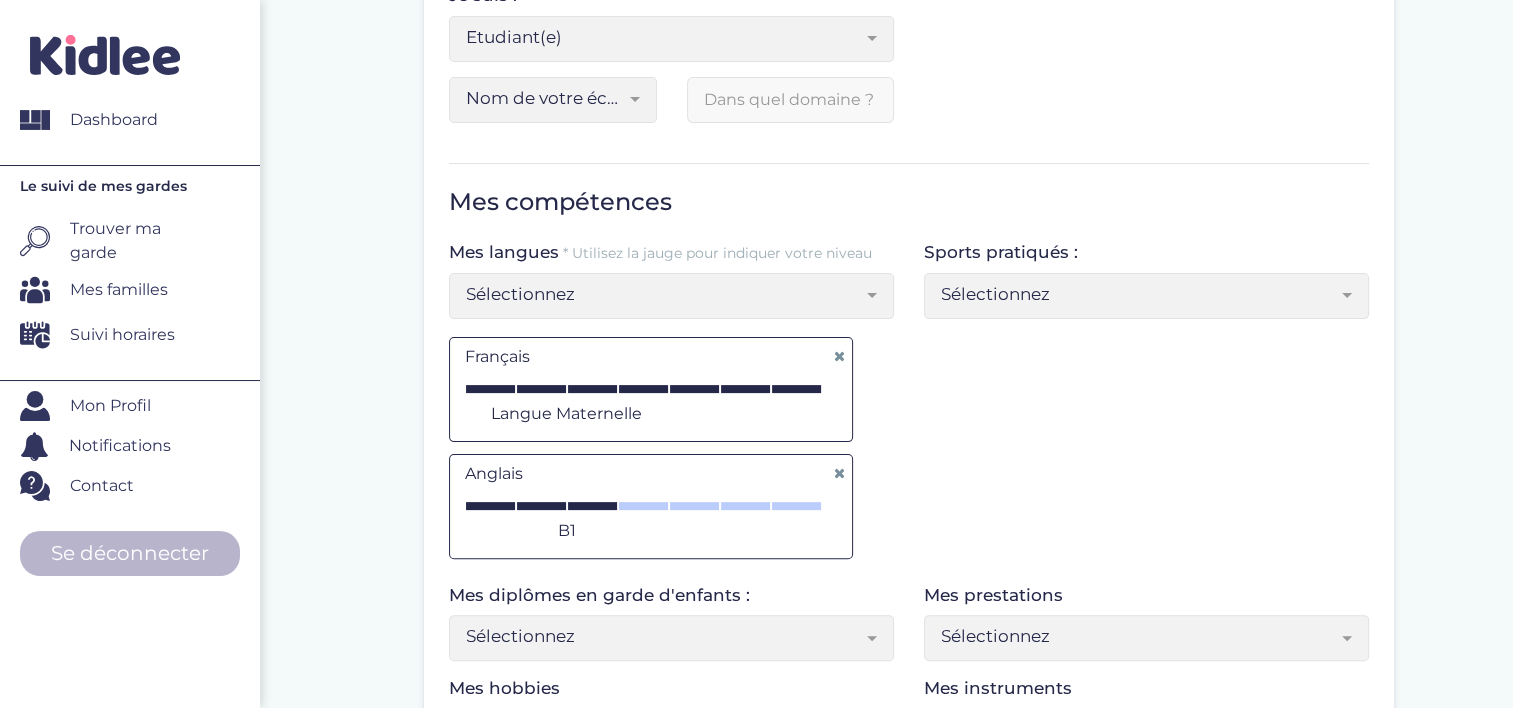 click on "Français
A1   A2   B1   B2   C1   C2   Langue maternelle Langue maternelle" at bounding box center [651, 389] 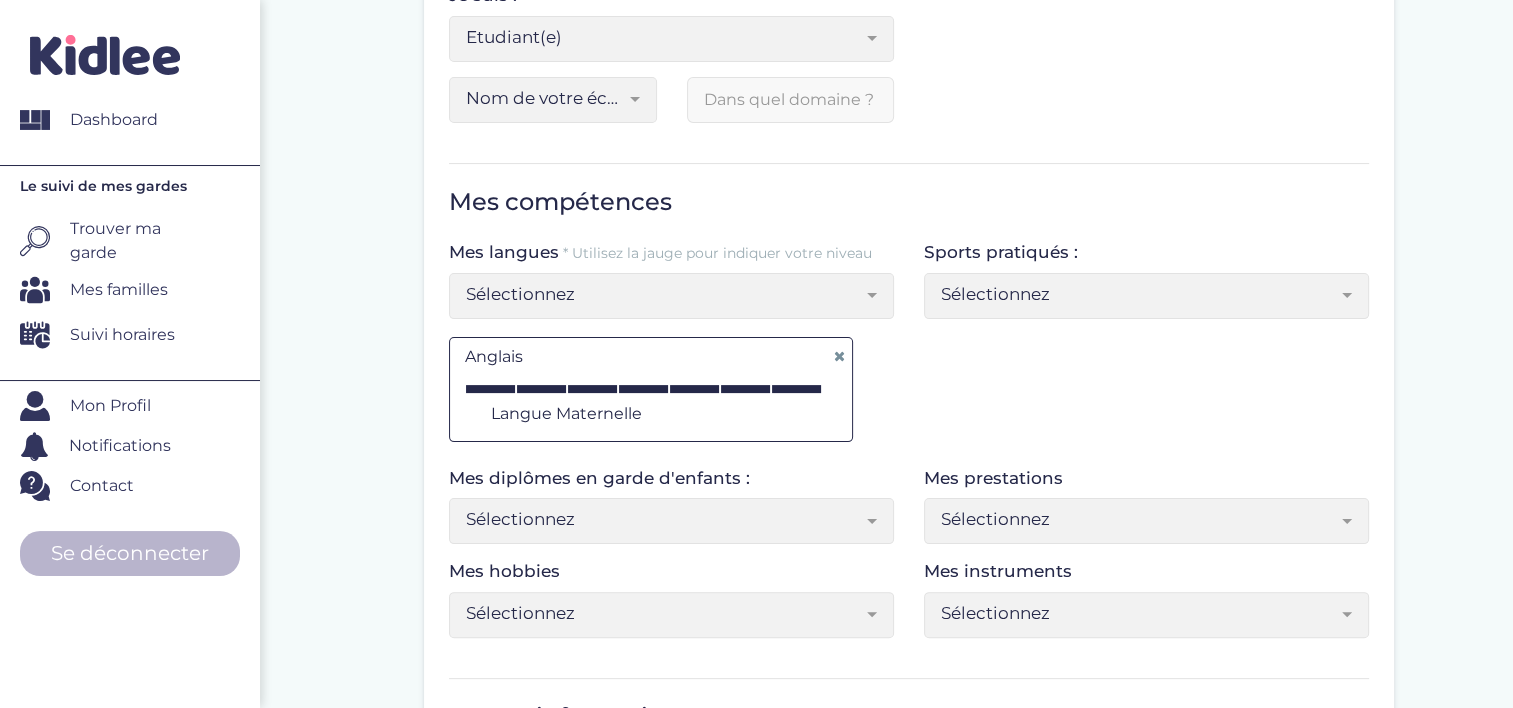 click at bounding box center [796, 389] 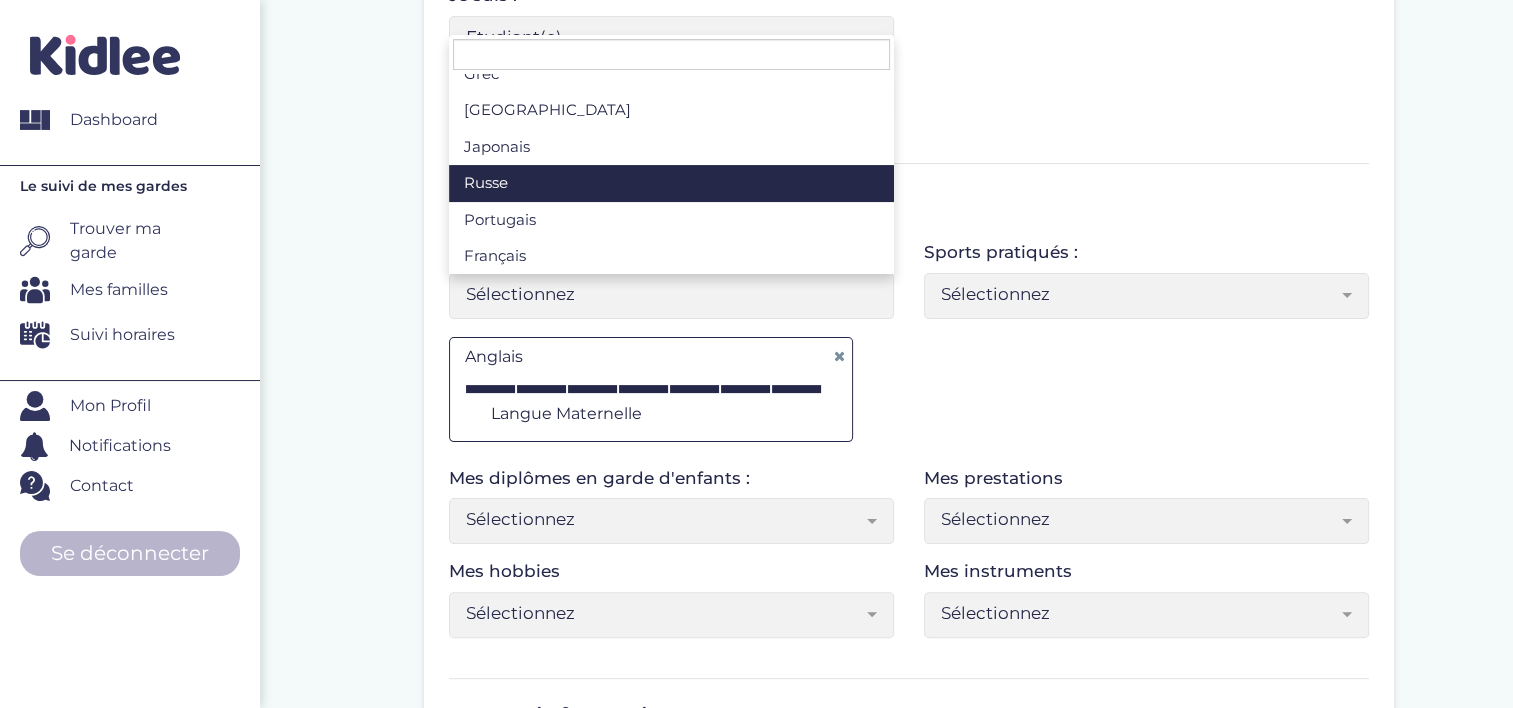 scroll, scrollTop: 238, scrollLeft: 0, axis: vertical 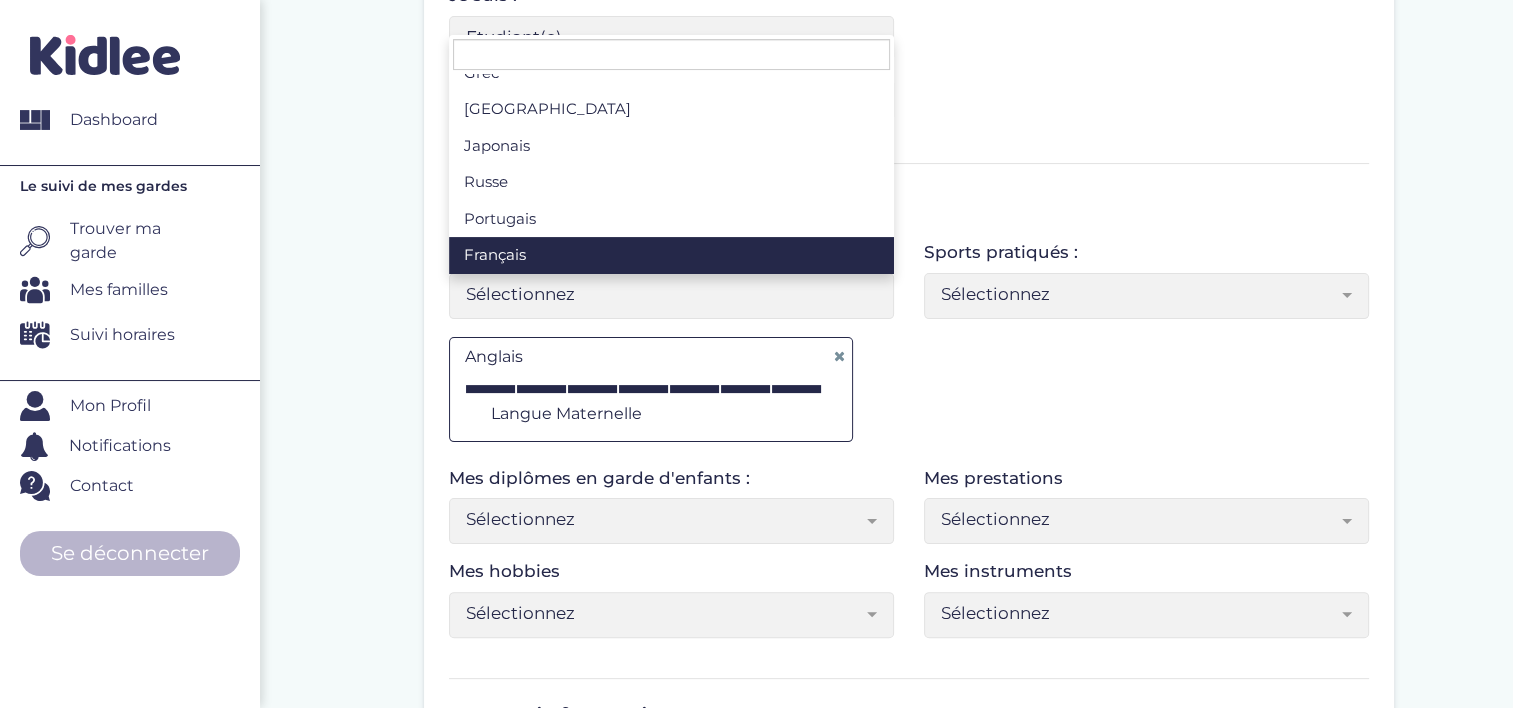 select on "Sélectionnez" 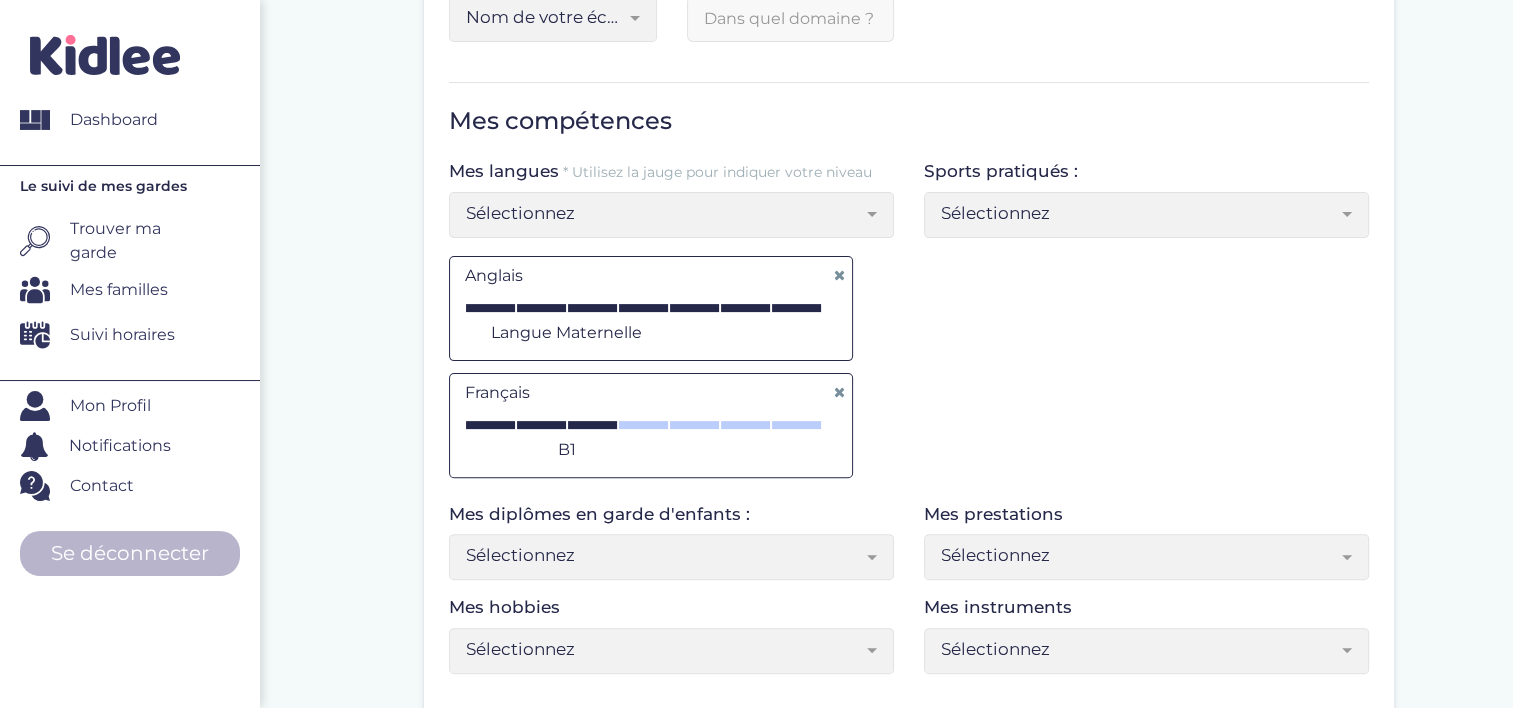 scroll, scrollTop: 600, scrollLeft: 0, axis: vertical 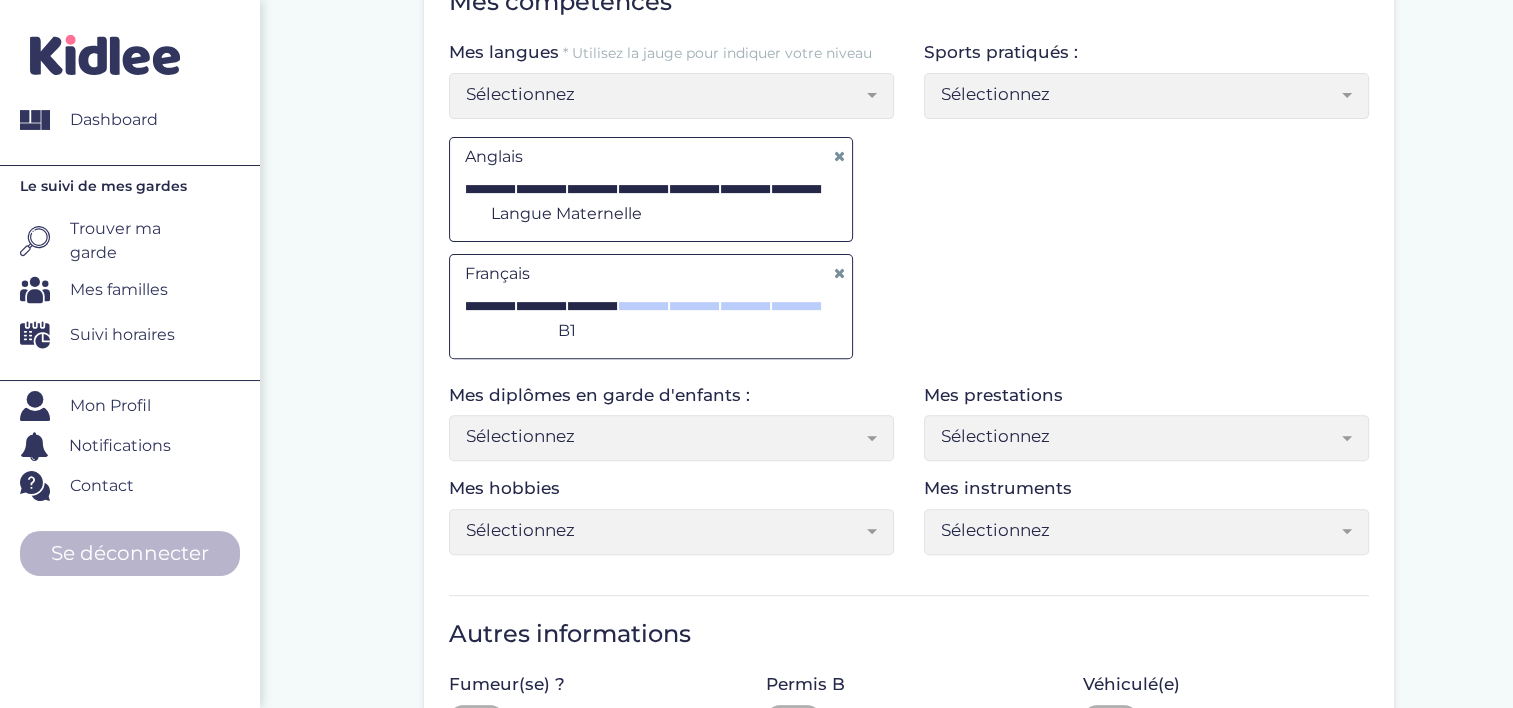 click on "Sélectionnez" at bounding box center [1139, 94] 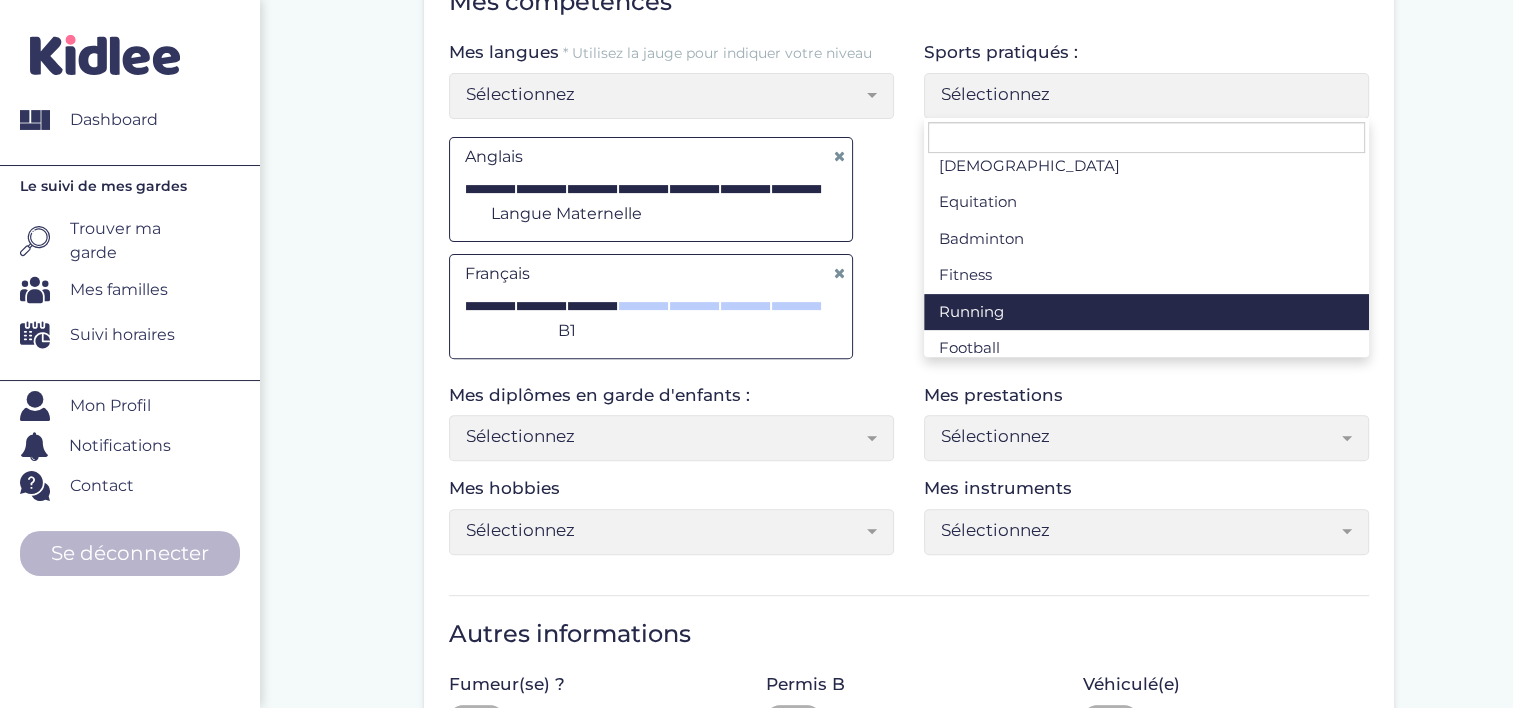scroll, scrollTop: 530, scrollLeft: 0, axis: vertical 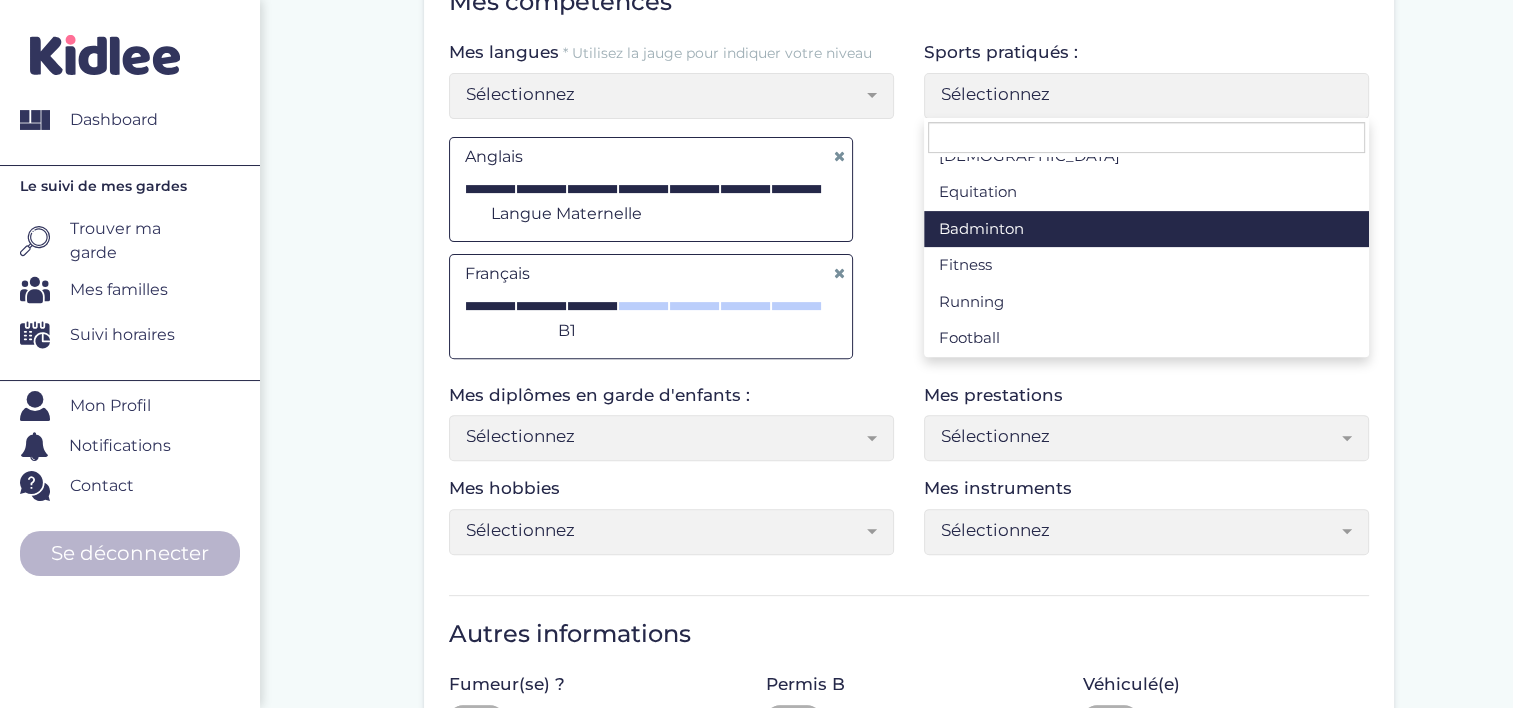 select on "Sélectionnez" 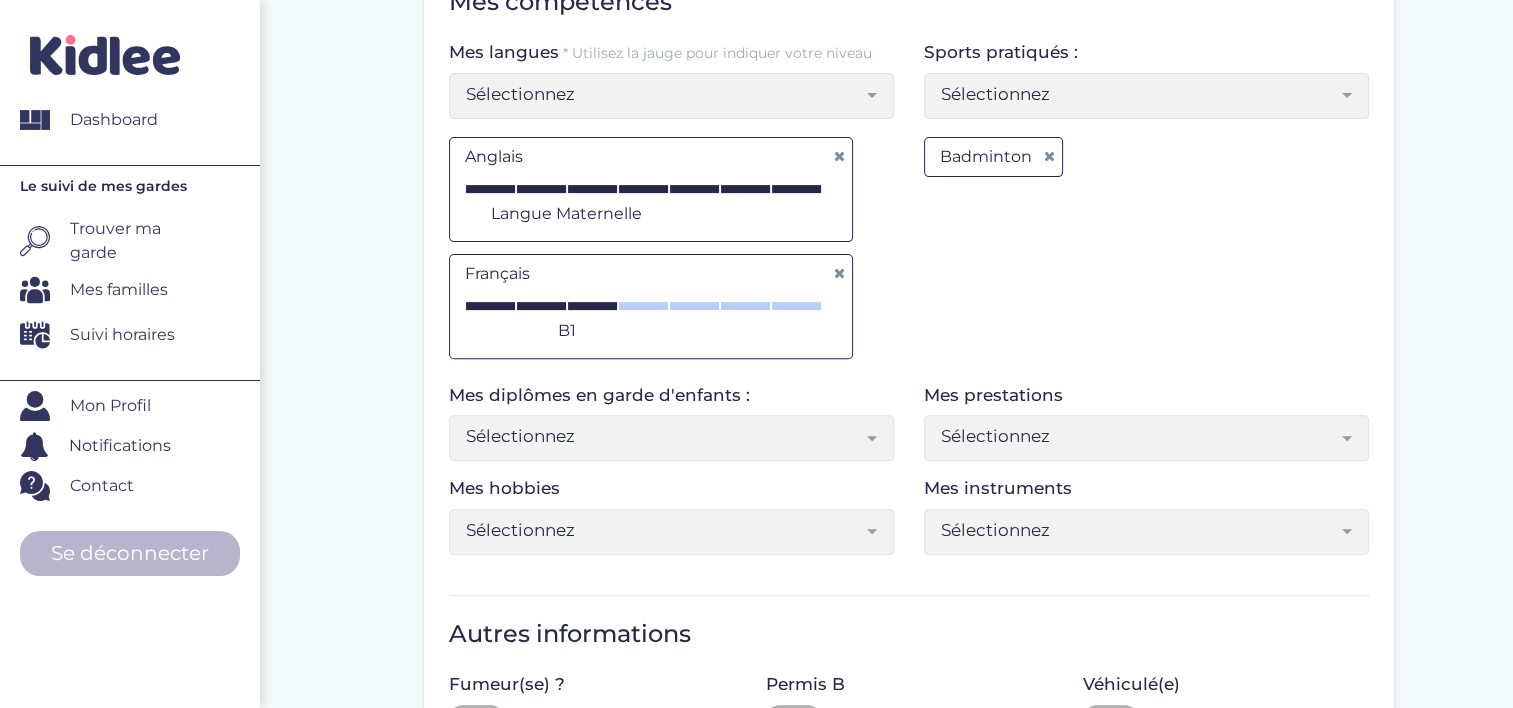 click on "Sélectionnez" at bounding box center (664, 436) 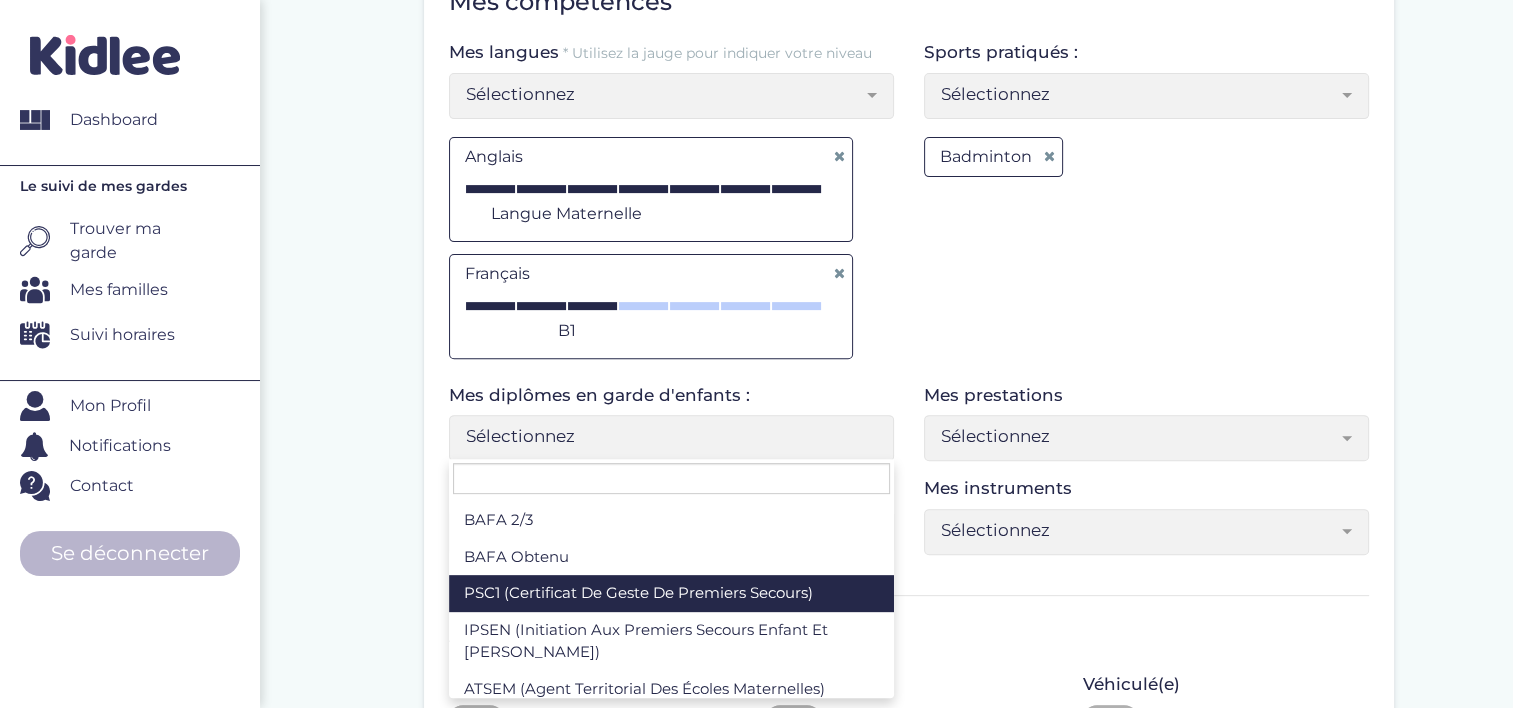 scroll, scrollTop: 151, scrollLeft: 0, axis: vertical 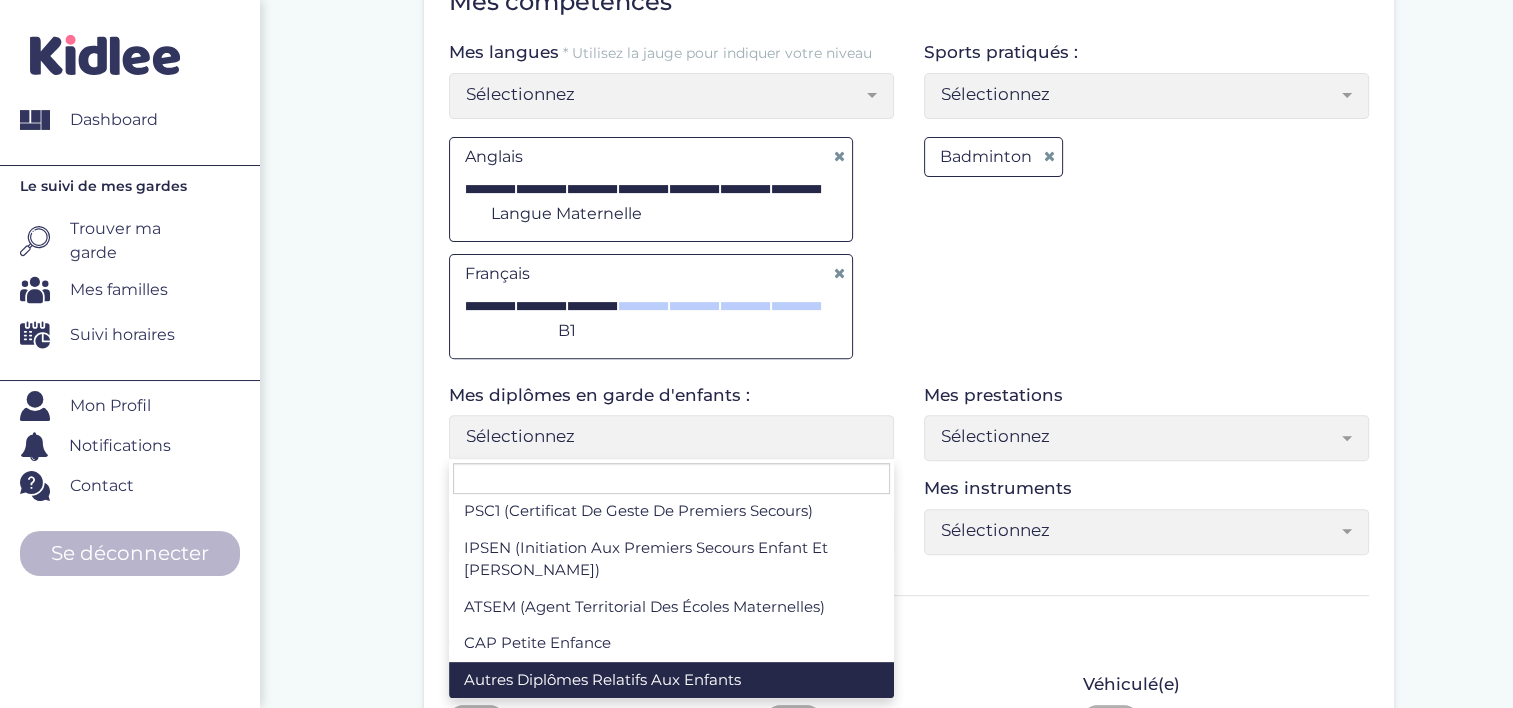 select on "Sélectionnez" 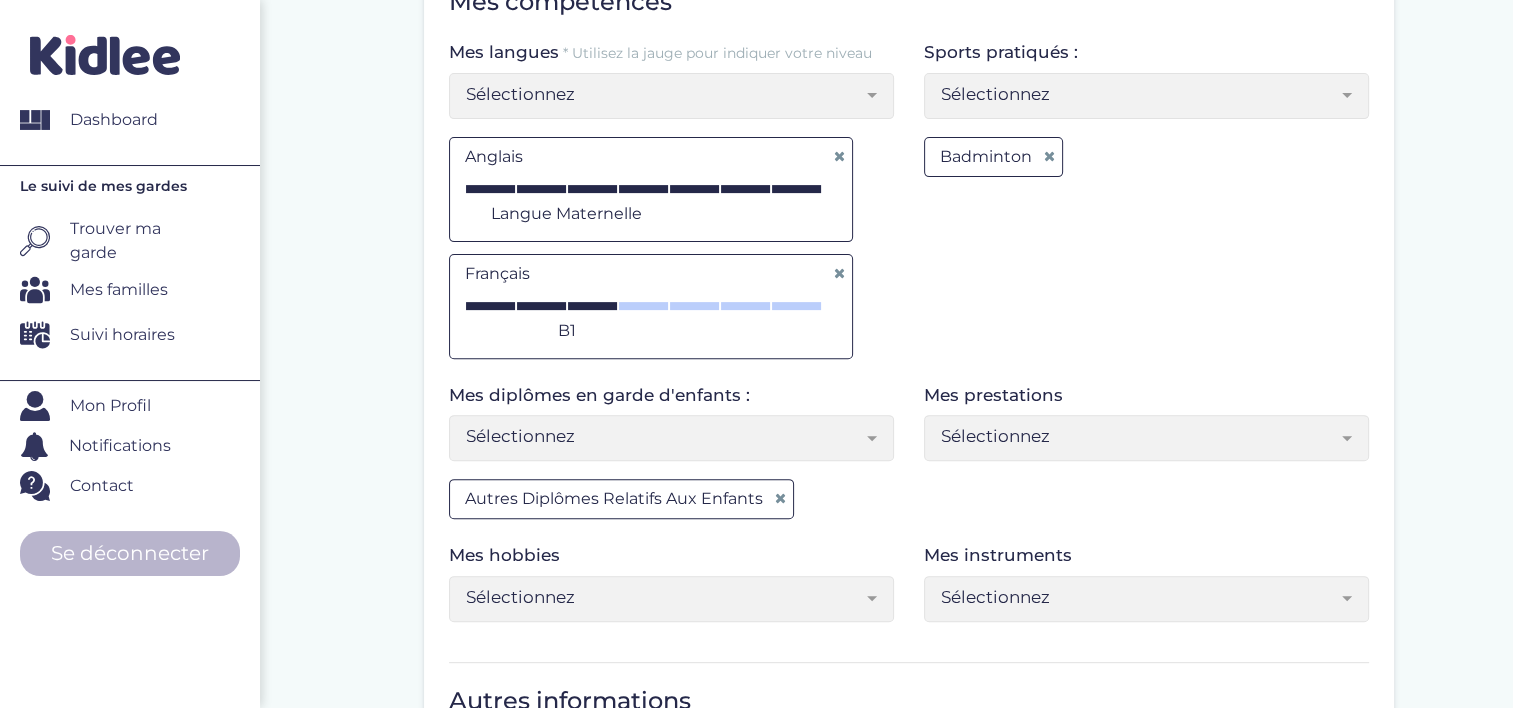 click on "Sélectionnez" at bounding box center (1139, 436) 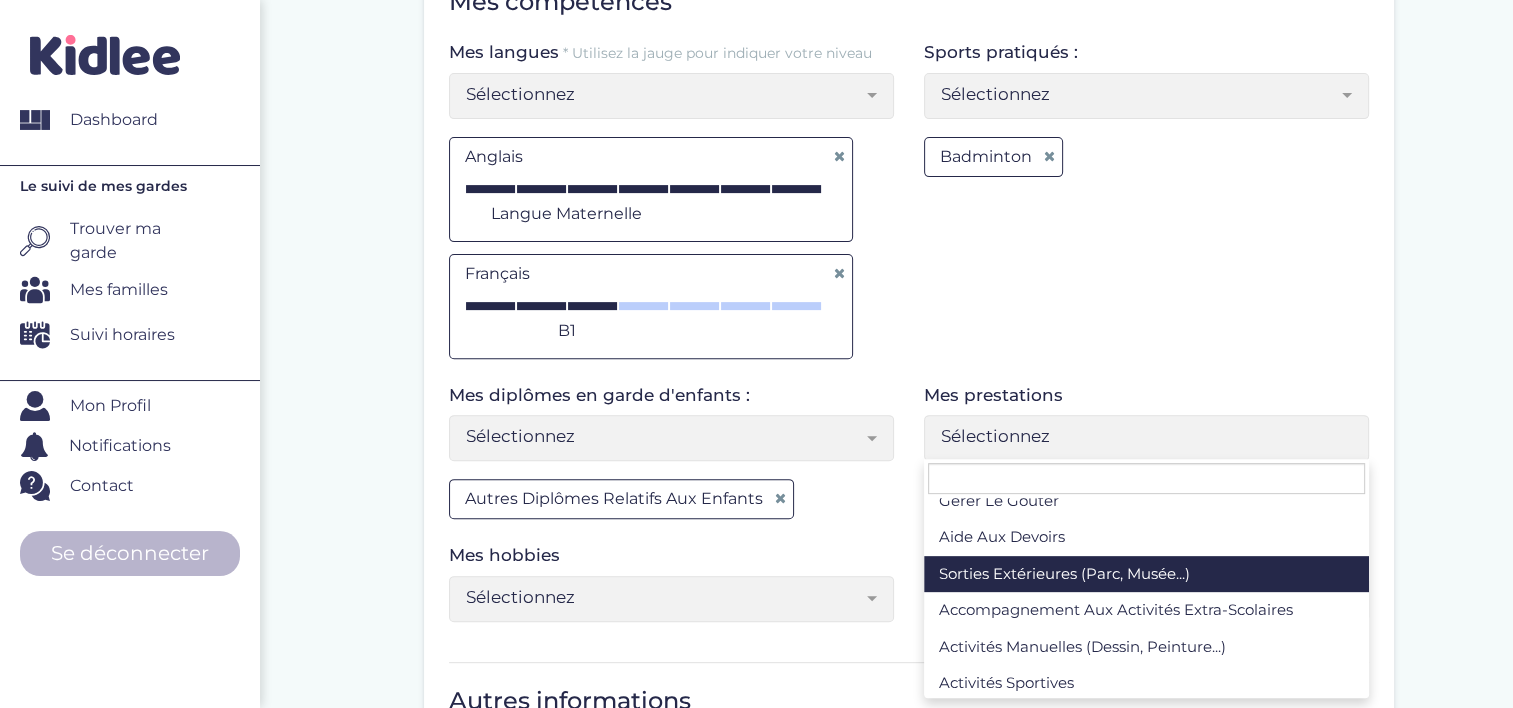 scroll, scrollTop: 100, scrollLeft: 0, axis: vertical 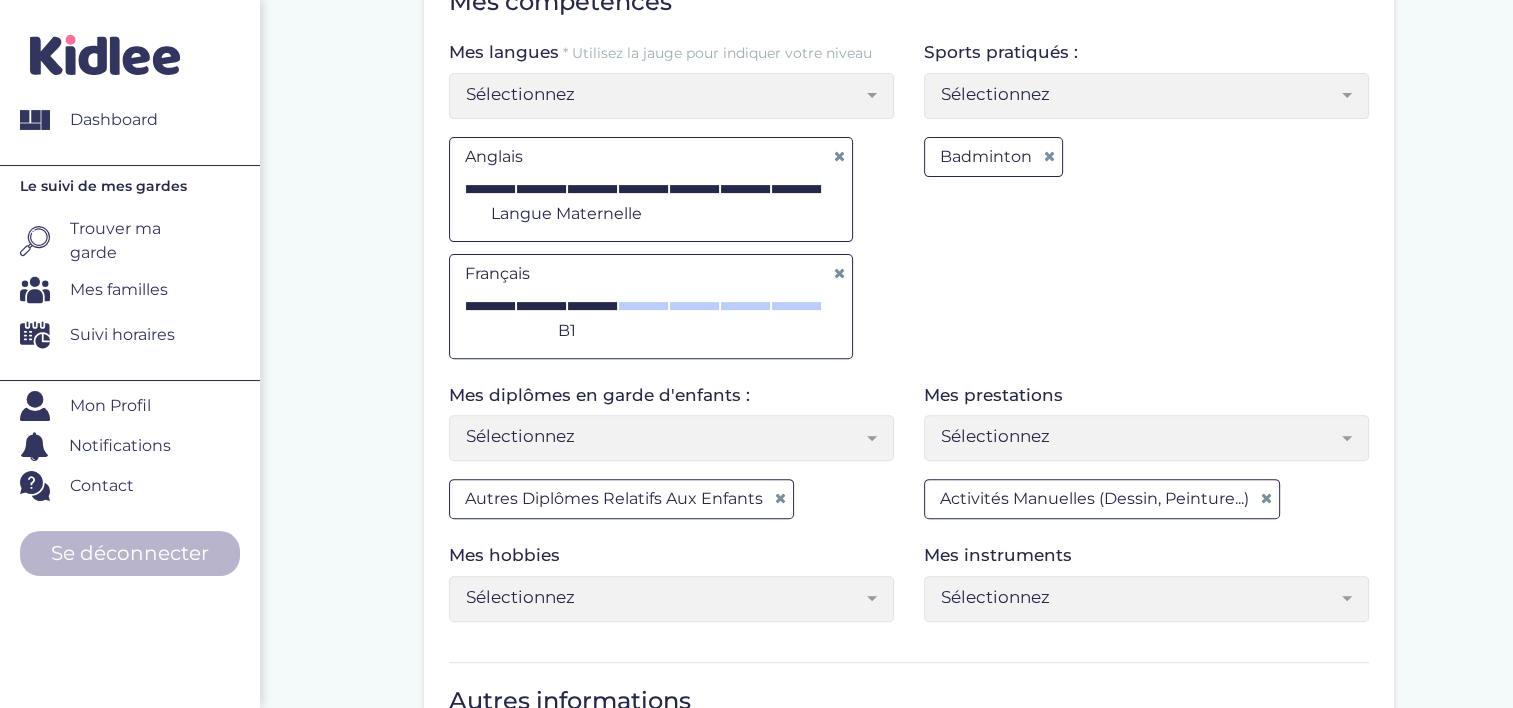click on "Sélectionnez" at bounding box center (1139, 436) 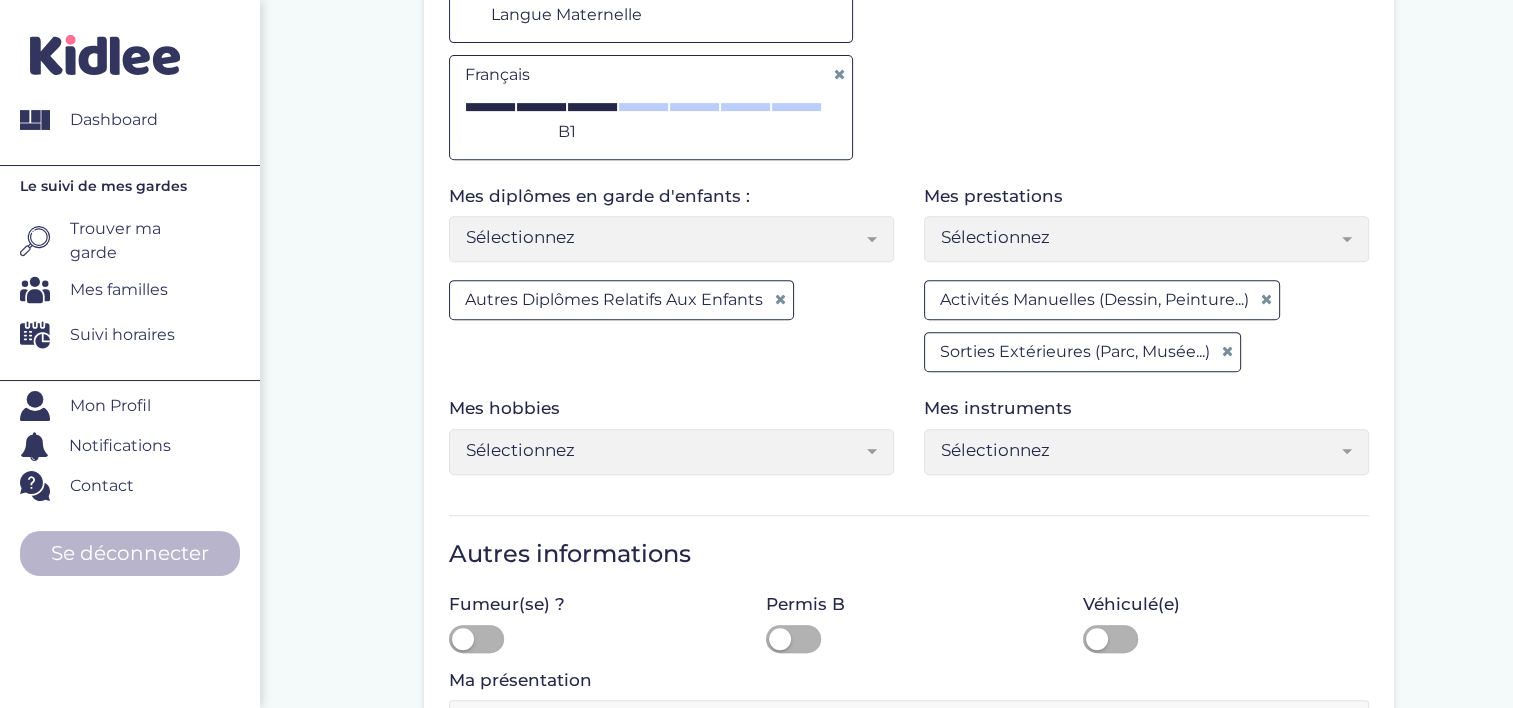scroll, scrollTop: 800, scrollLeft: 0, axis: vertical 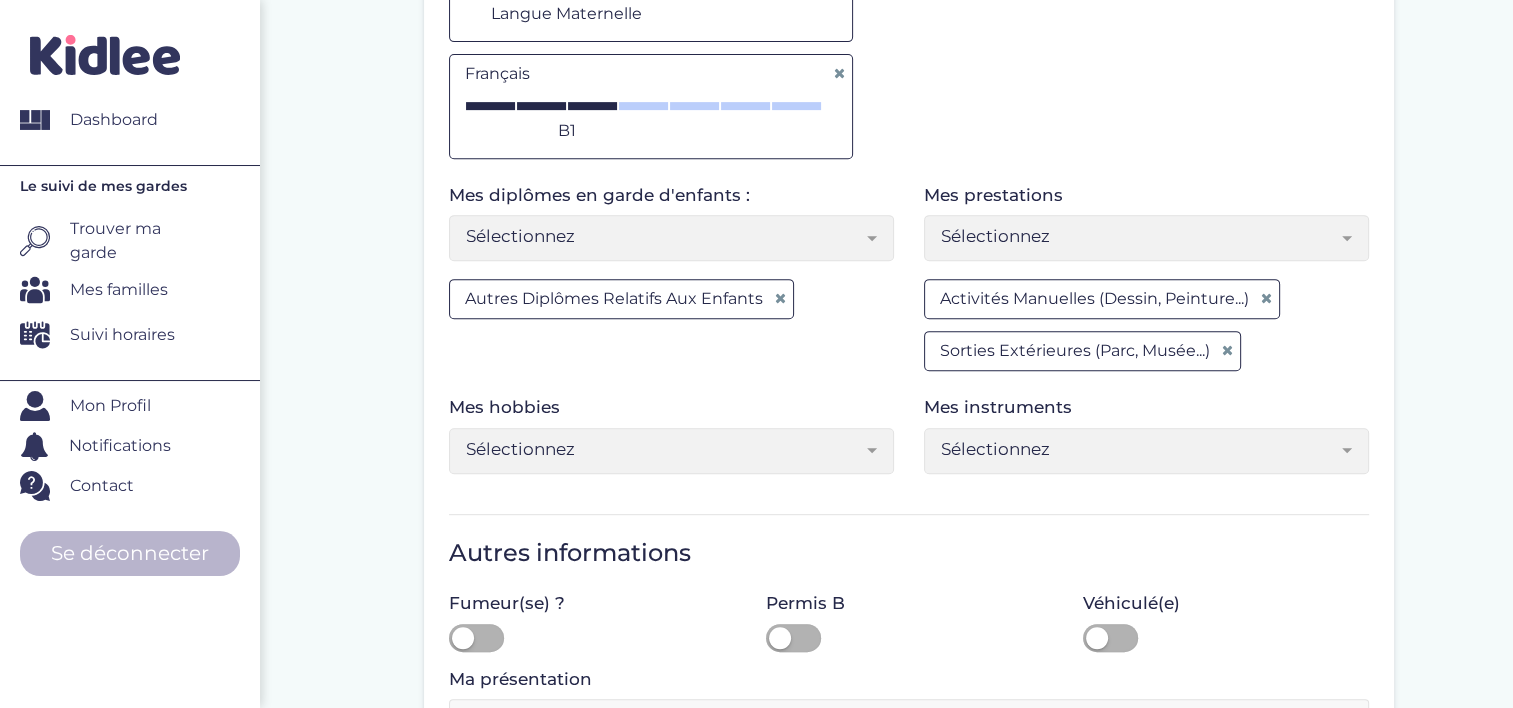 click on "Sélectionnez" at bounding box center (1139, 236) 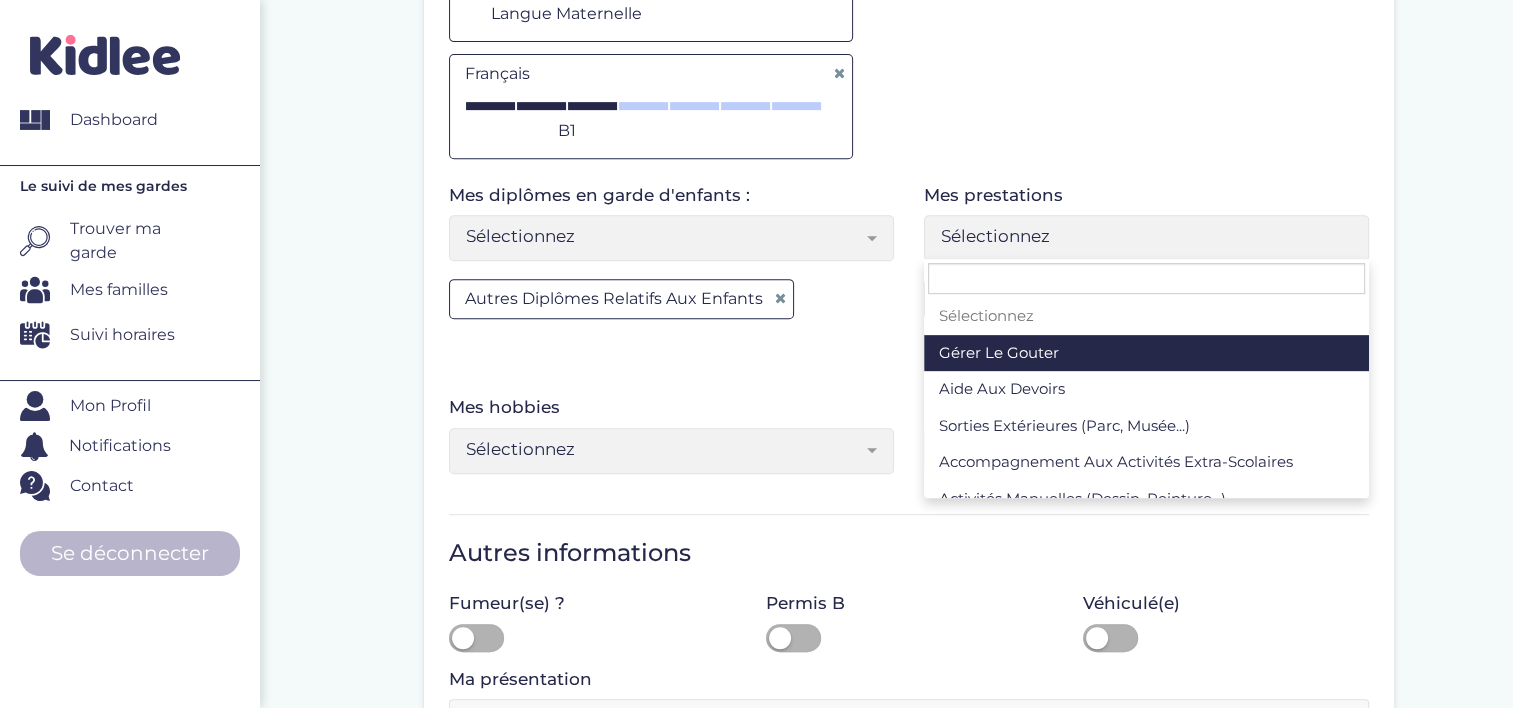click at bounding box center [1146, 278] 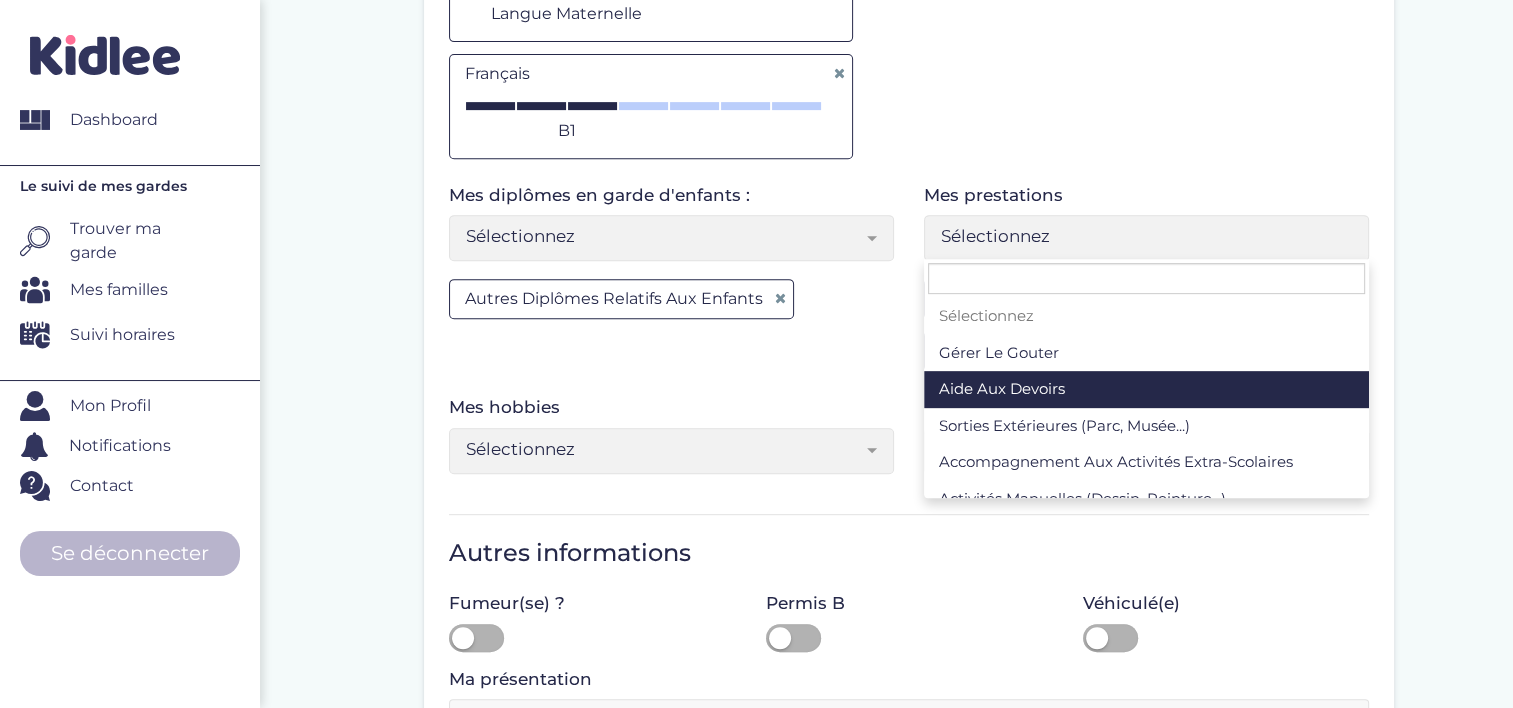 select on "Sélectionnez" 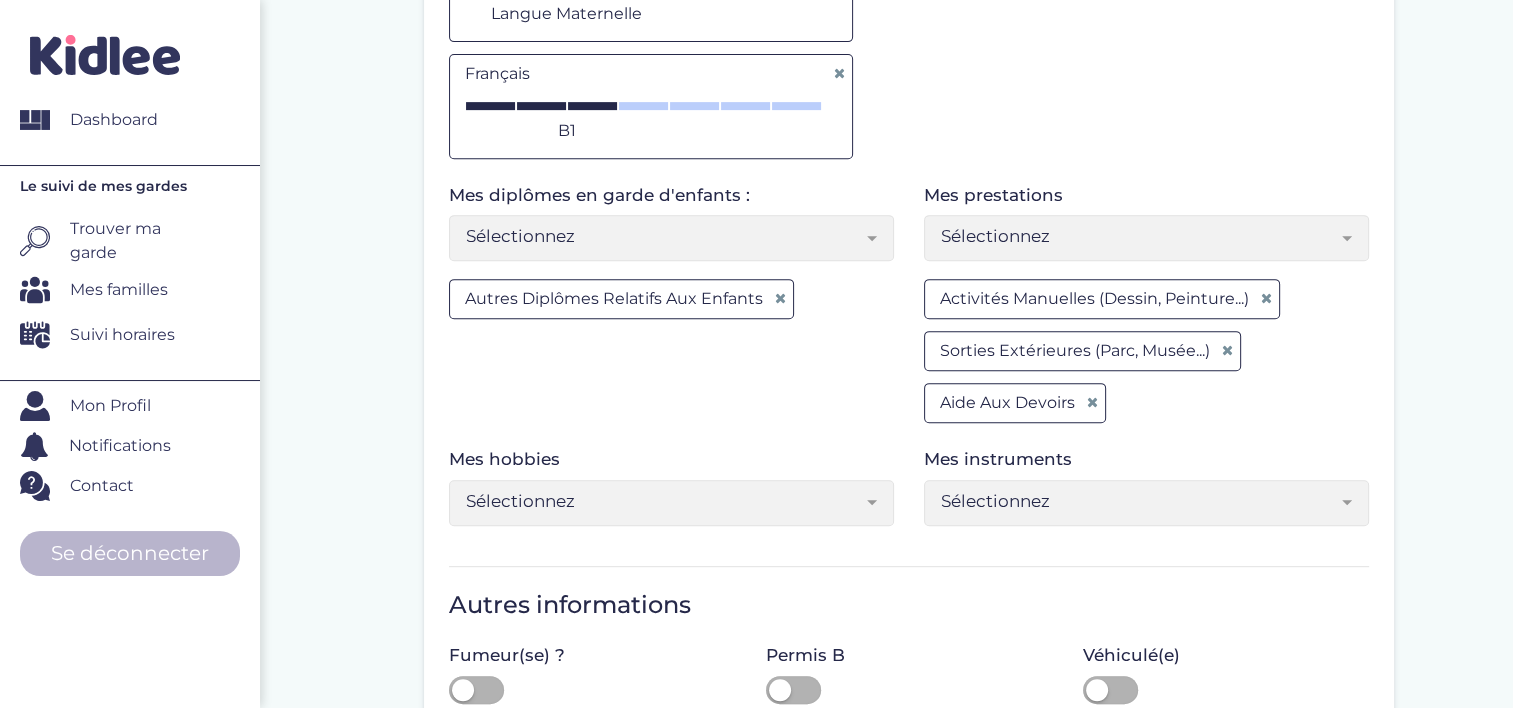 click on "Sélectionnez" at bounding box center (1139, 501) 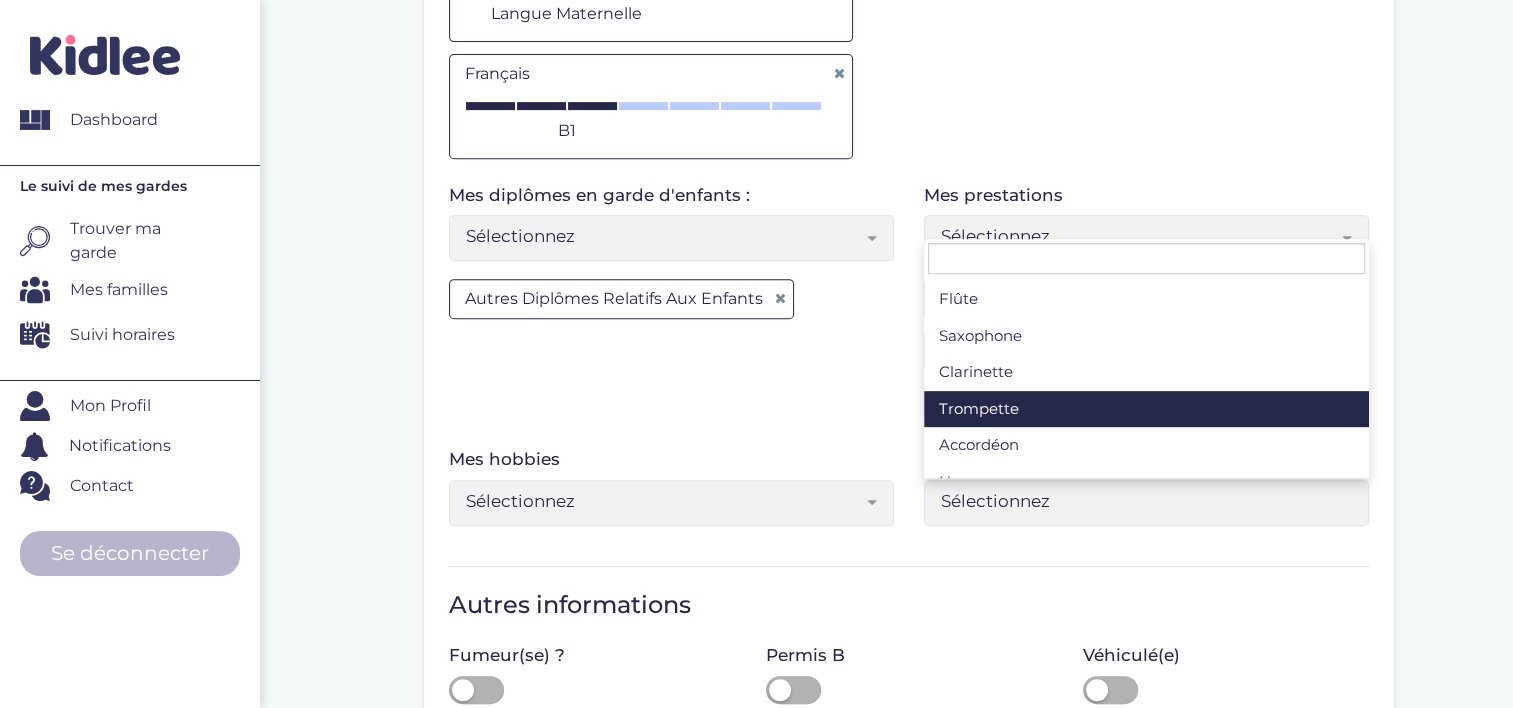 scroll, scrollTop: 274, scrollLeft: 0, axis: vertical 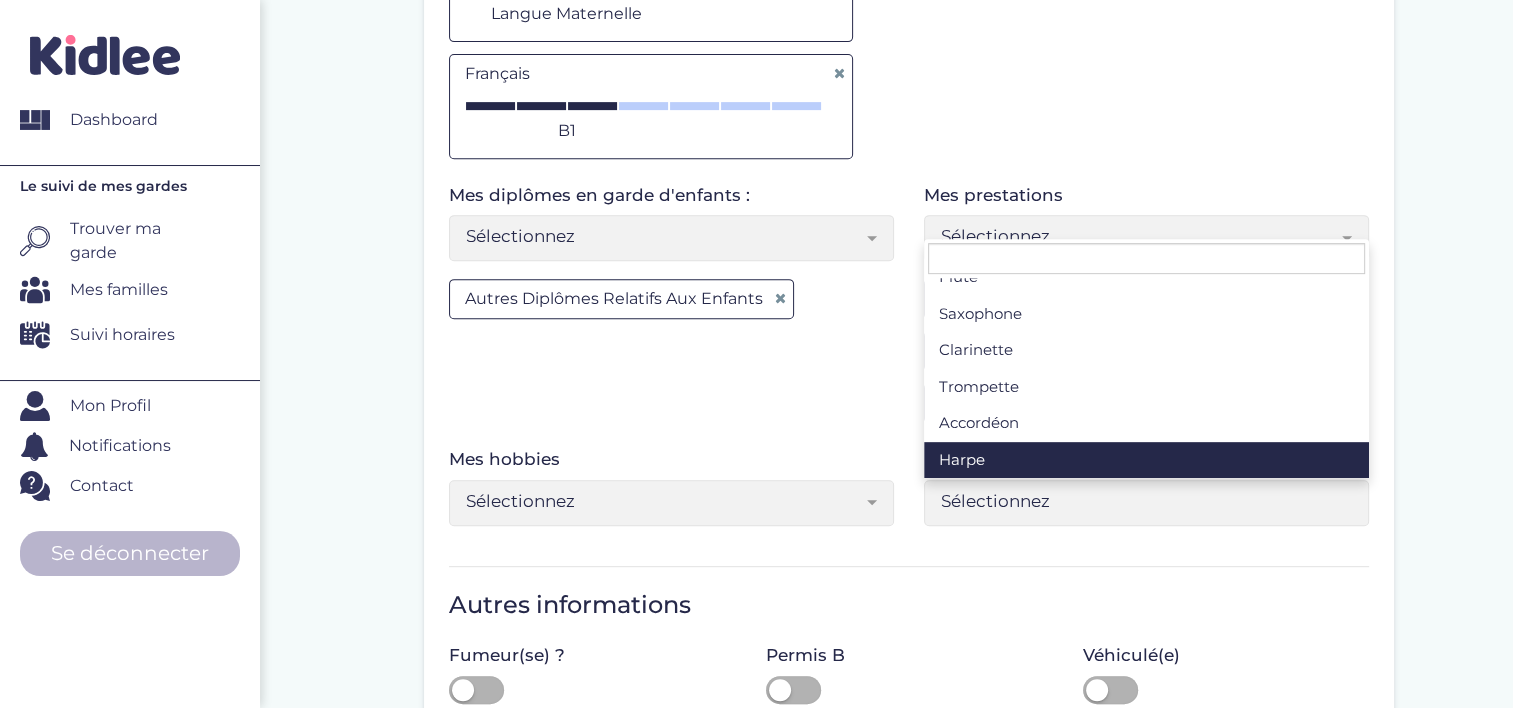 click on "Sélectionnez" at bounding box center (671, 503) 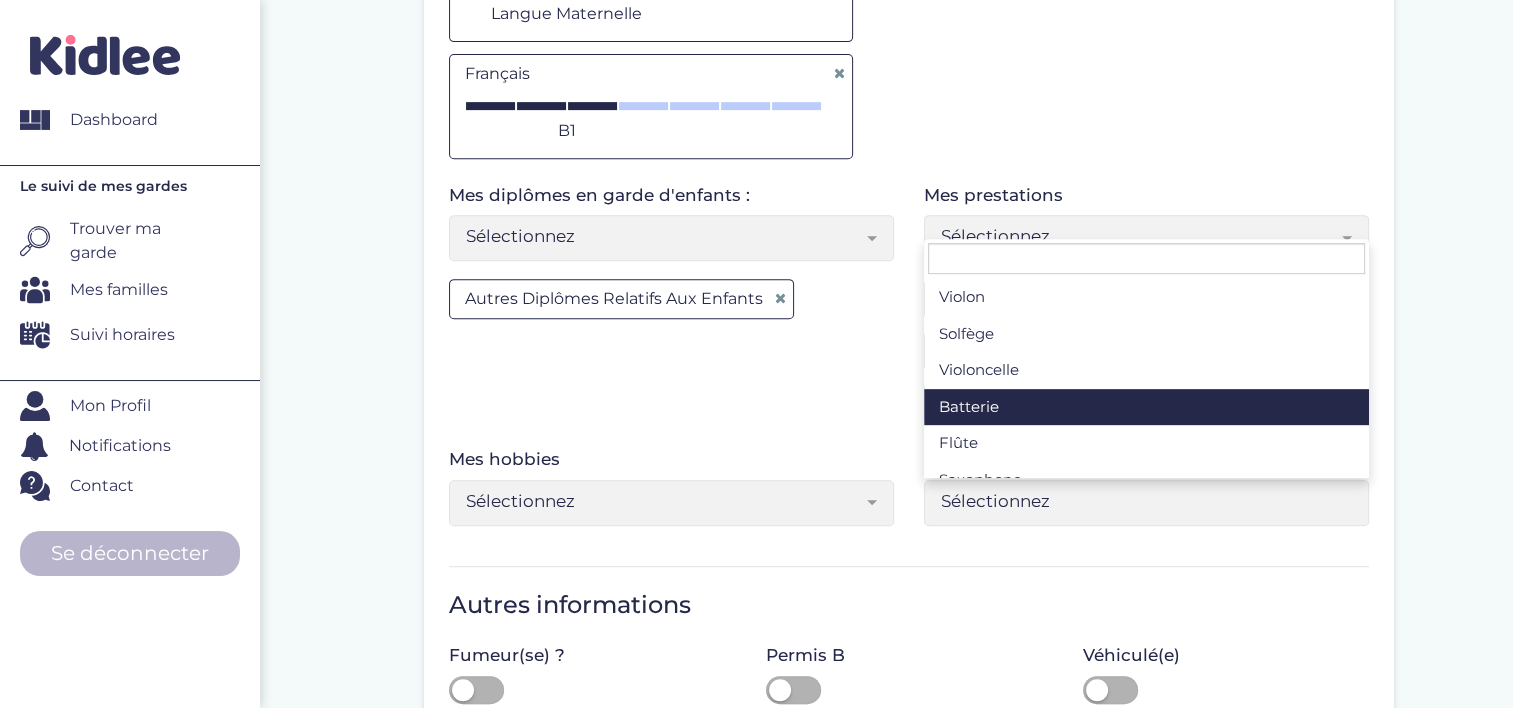 scroll, scrollTop: 0, scrollLeft: 0, axis: both 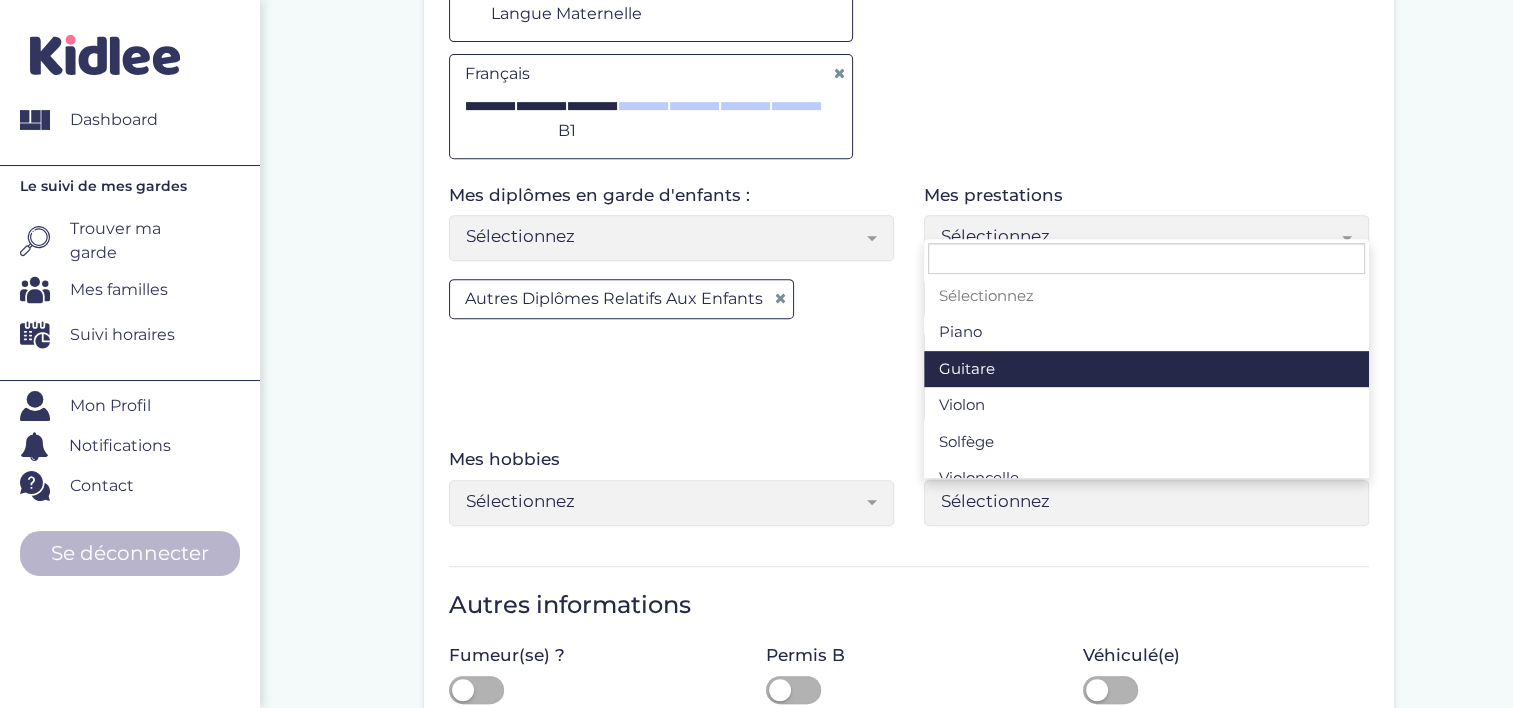 select on "Sélectionnez" 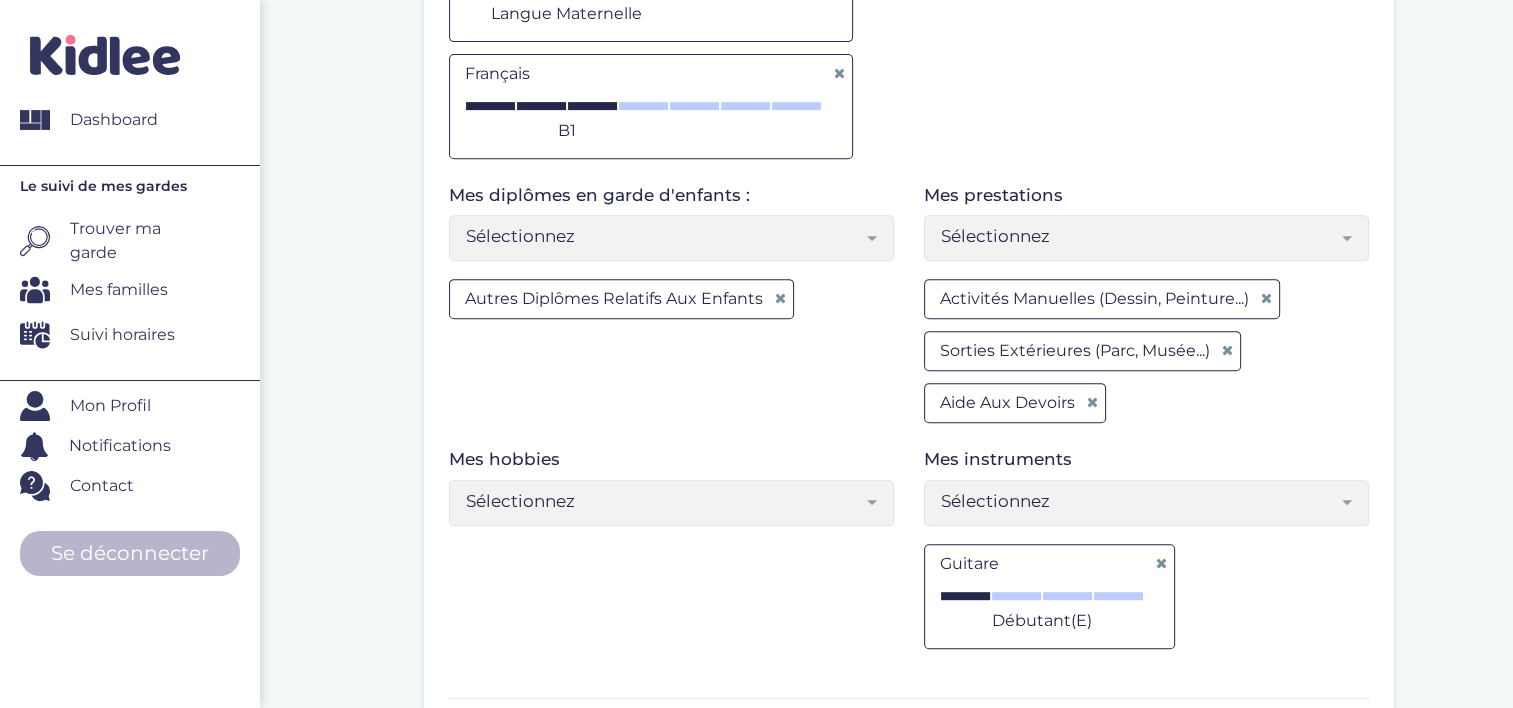 click on "Sélectionnez" at bounding box center [664, 501] 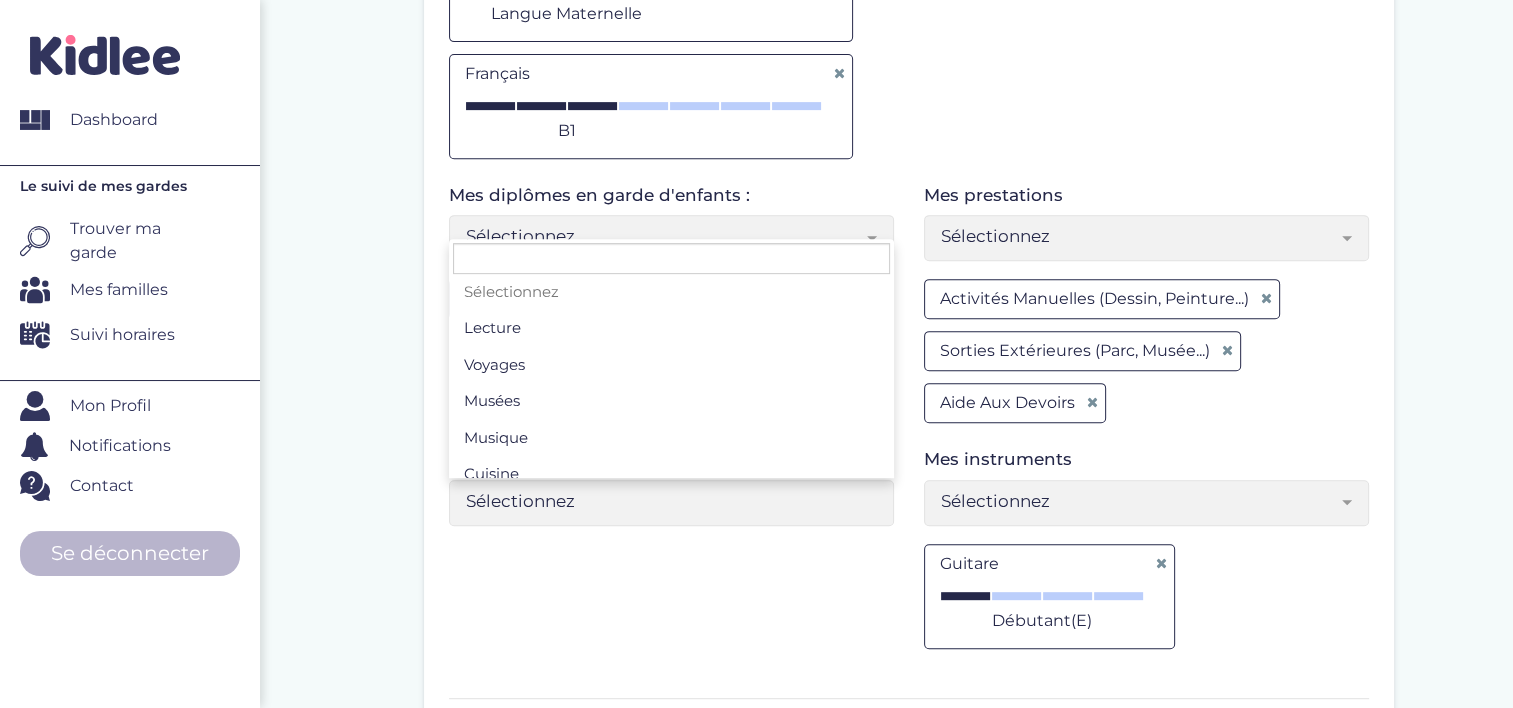 scroll, scrollTop: 0, scrollLeft: 0, axis: both 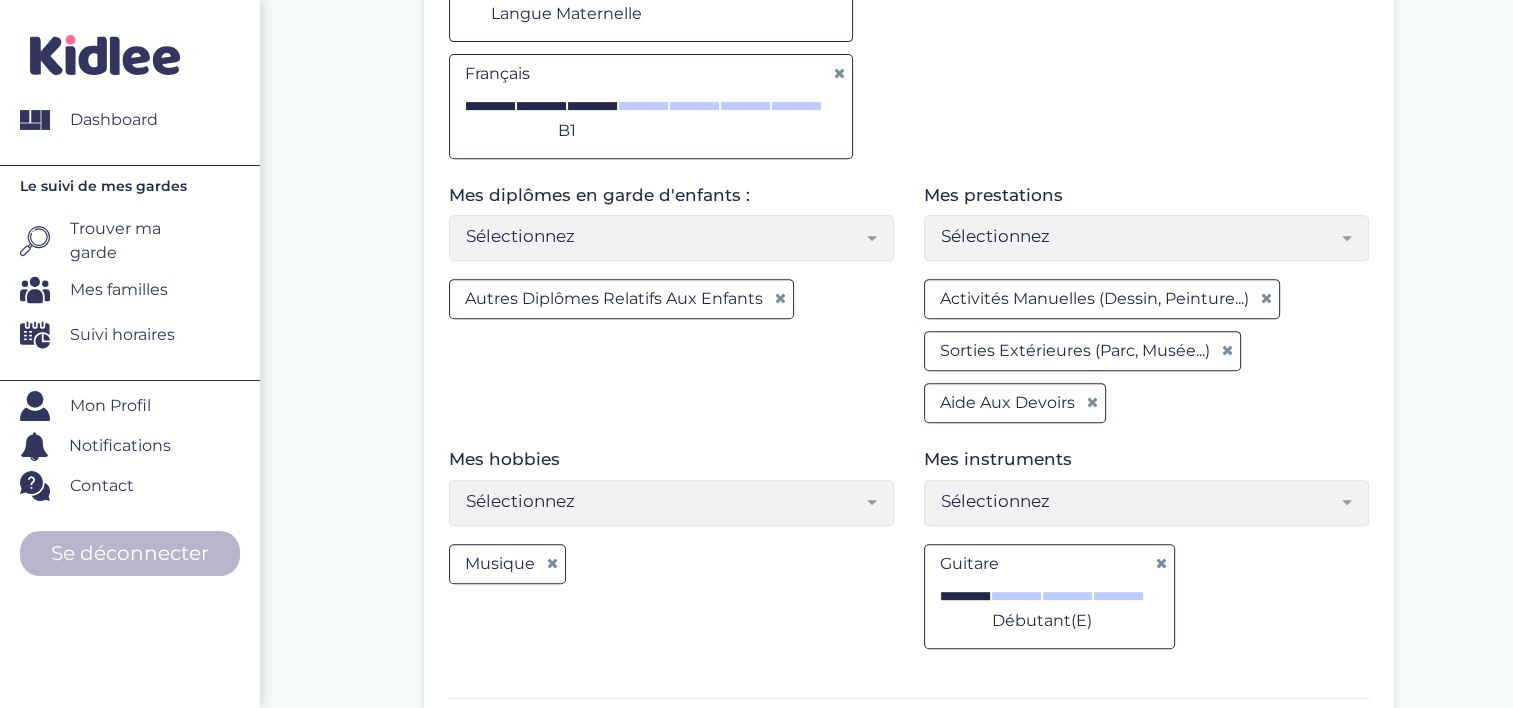 click on "Sélectionnez" at bounding box center (664, 501) 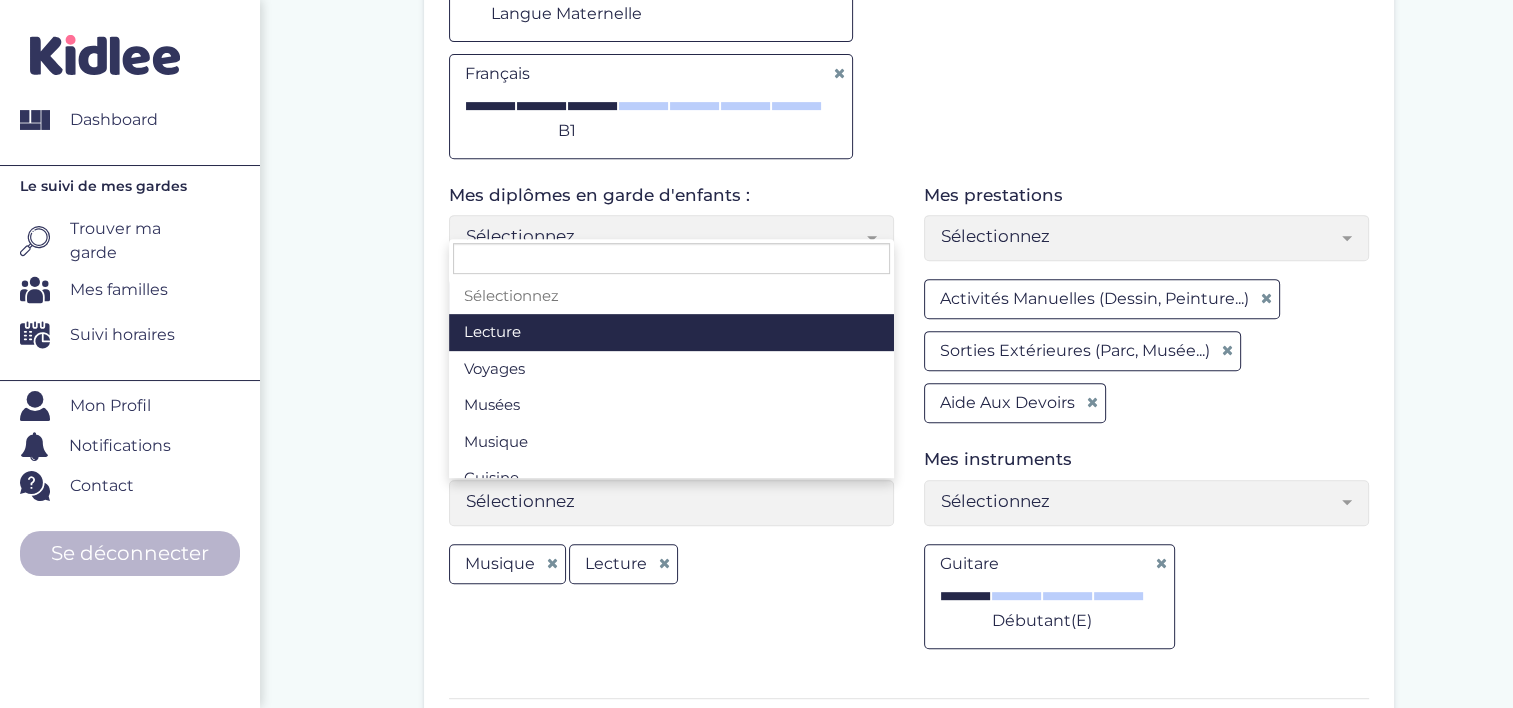 click on "Sélectionnez" at bounding box center [664, 501] 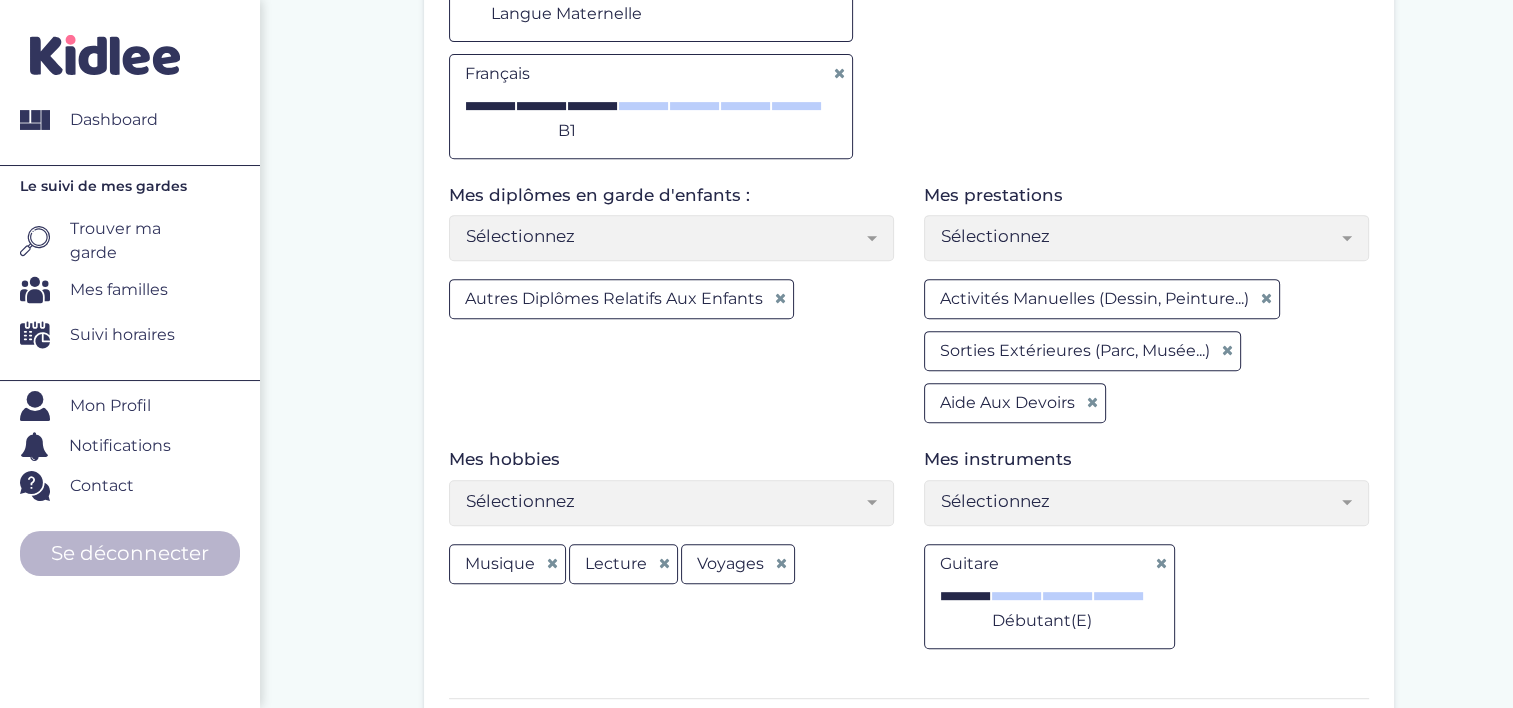 click on "Sélectionnez" at bounding box center [671, 503] 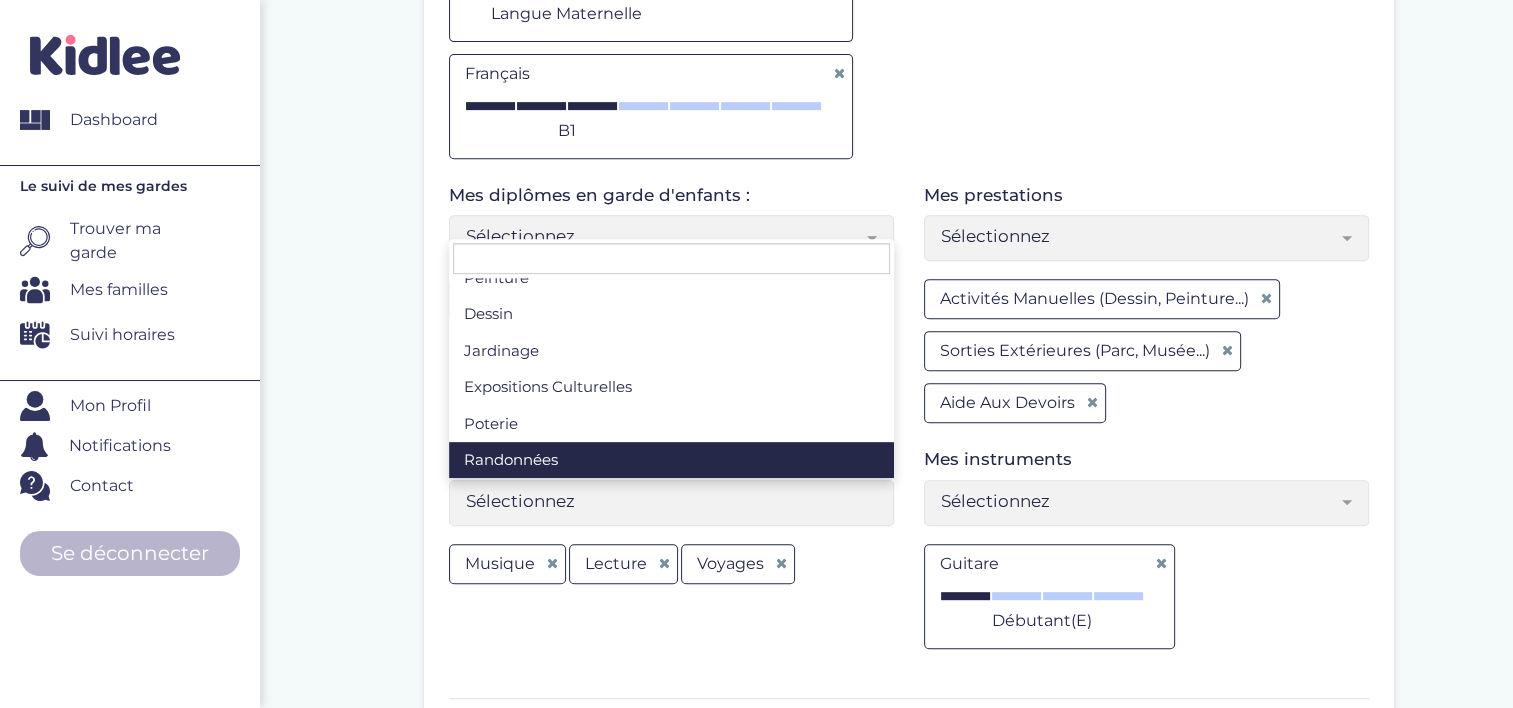 scroll, scrollTop: 238, scrollLeft: 0, axis: vertical 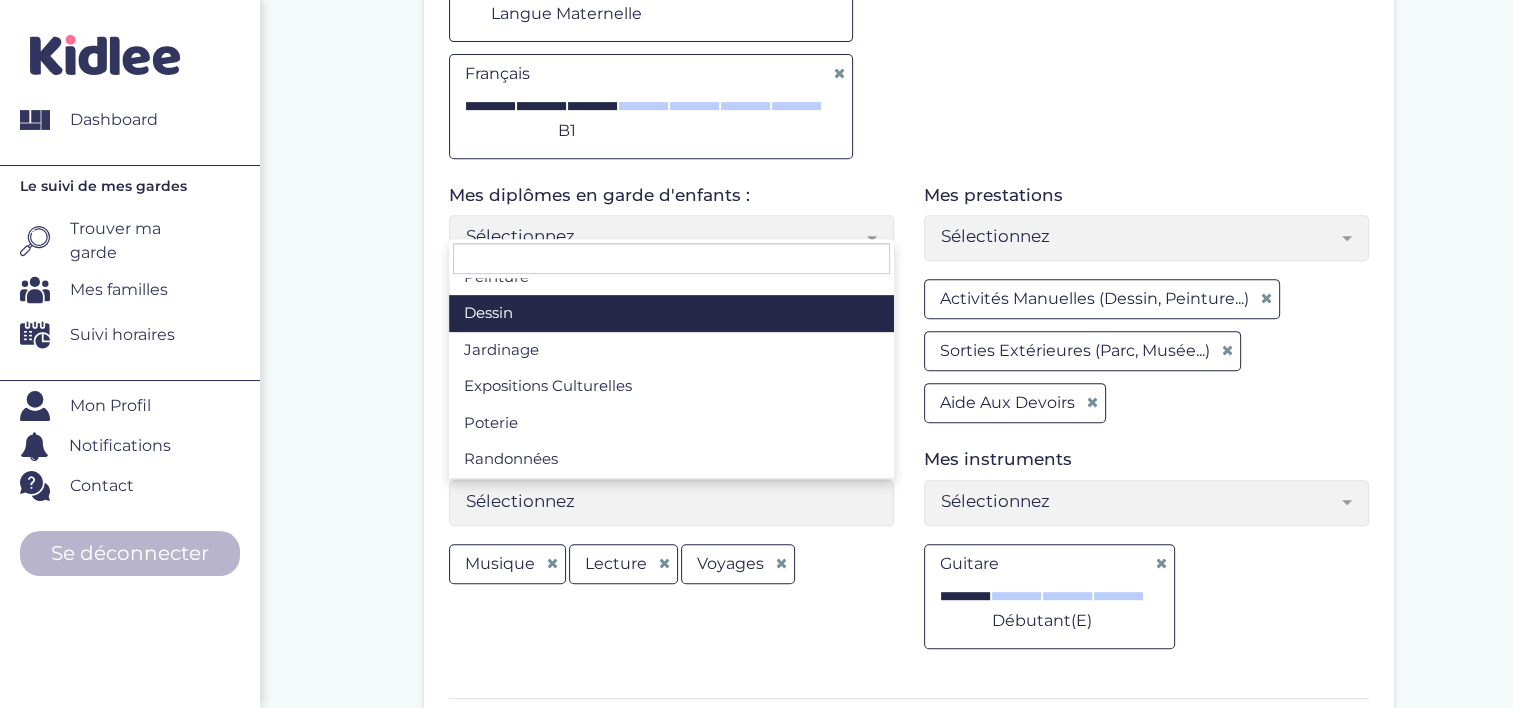 select on "Sélectionnez" 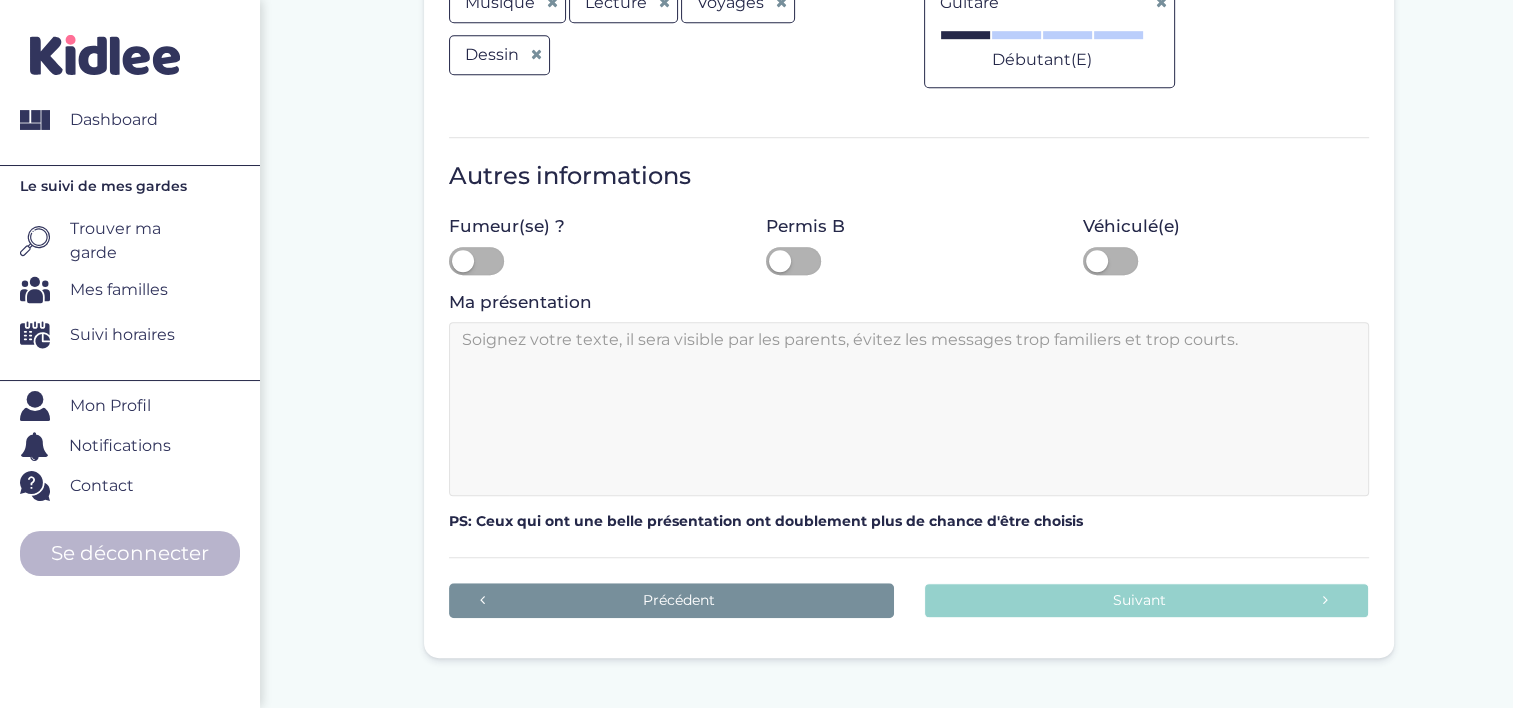 scroll, scrollTop: 1420, scrollLeft: 0, axis: vertical 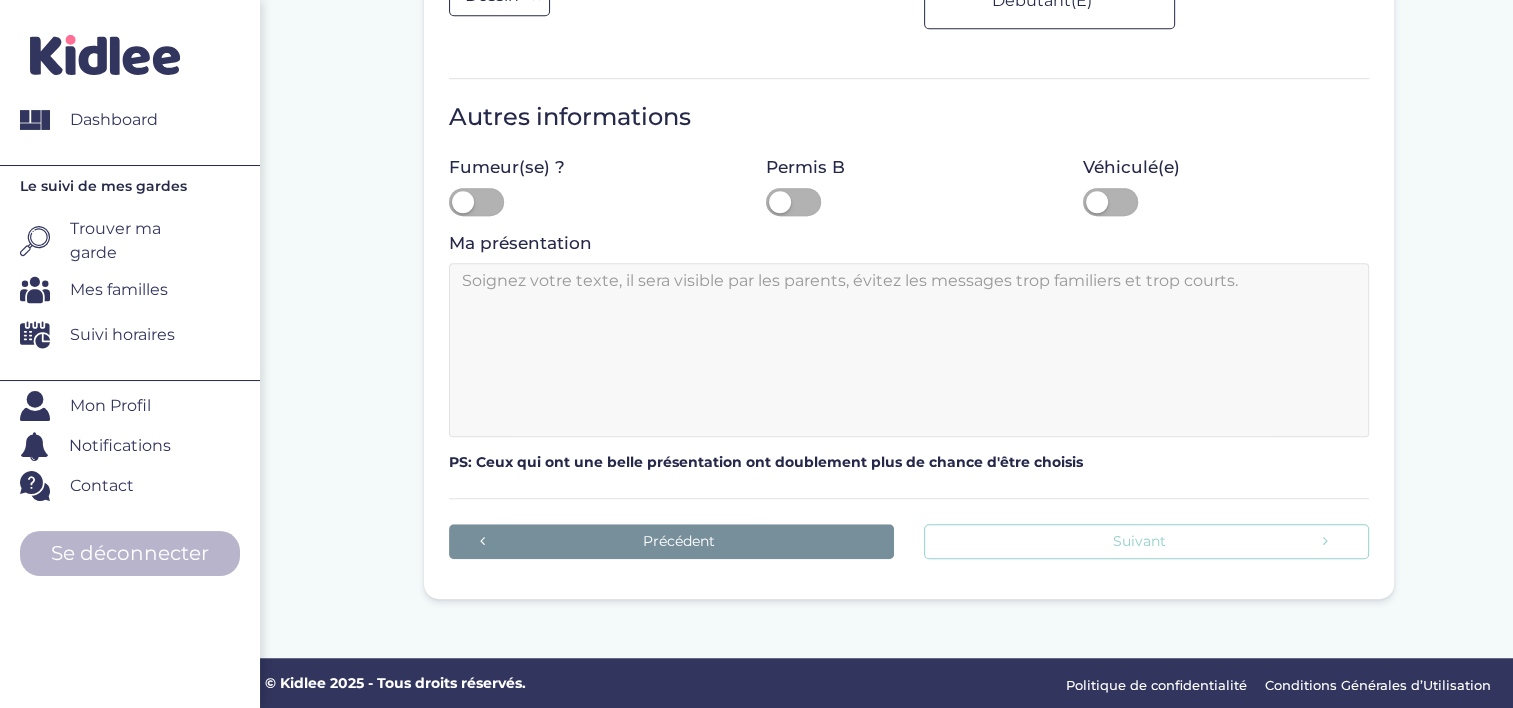 click on "Suivant" at bounding box center [1146, 541] 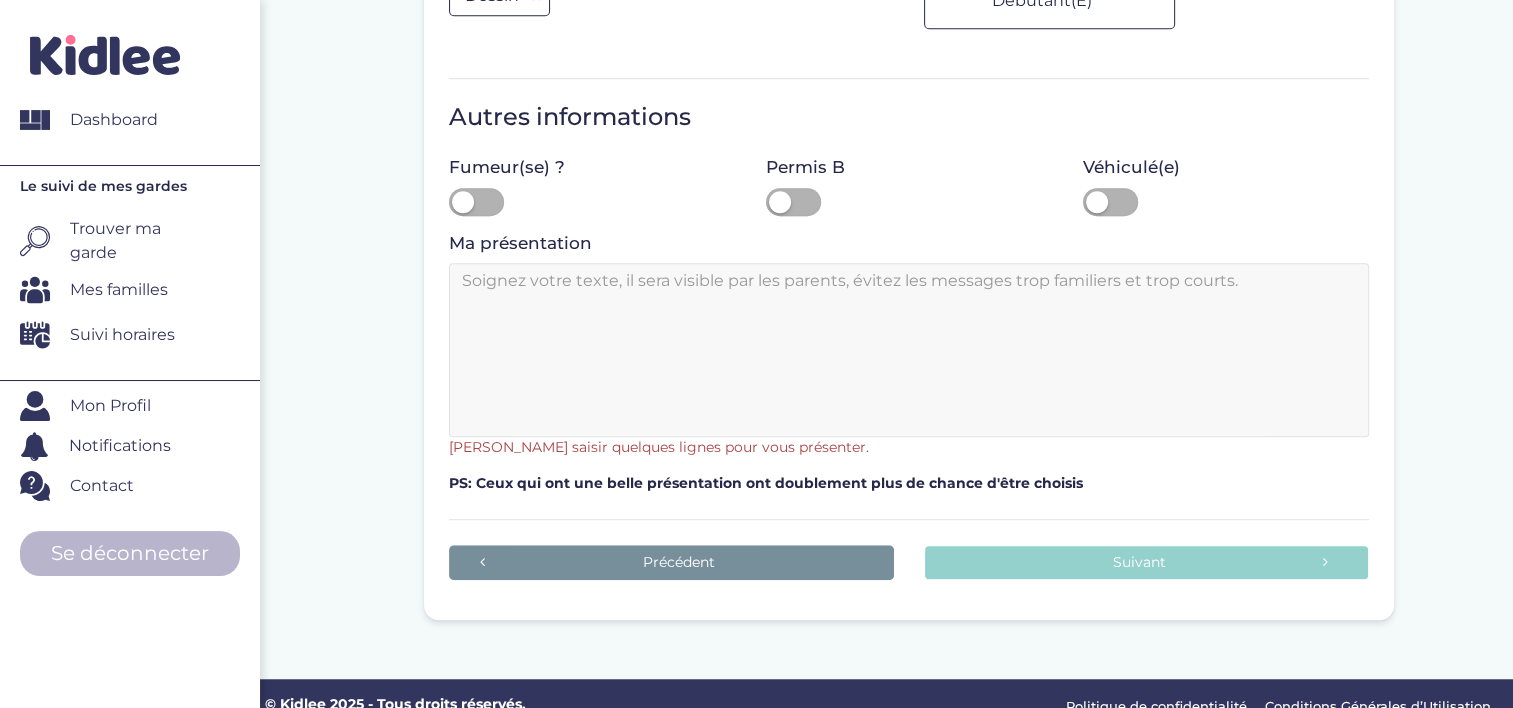 click at bounding box center [909, 350] 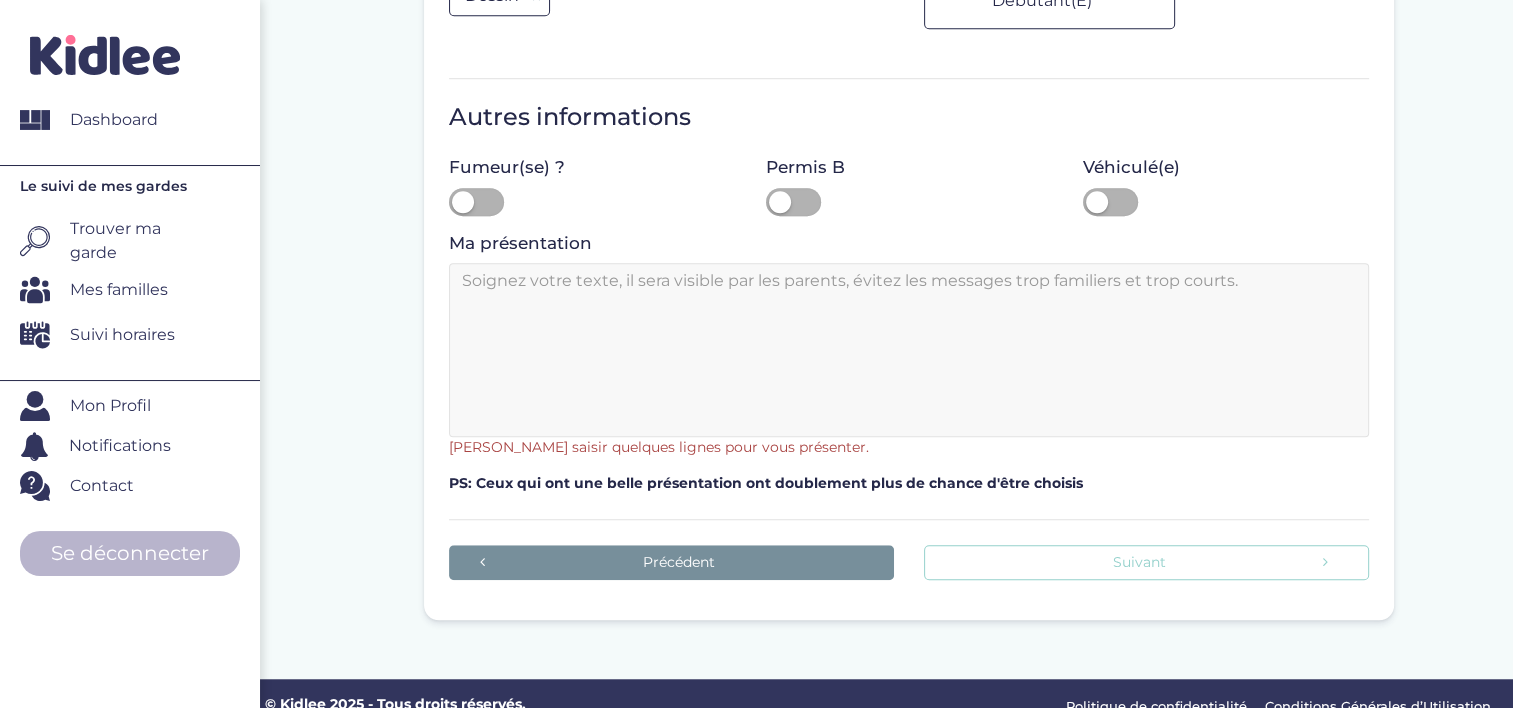 click on "Suivant" at bounding box center [1146, 562] 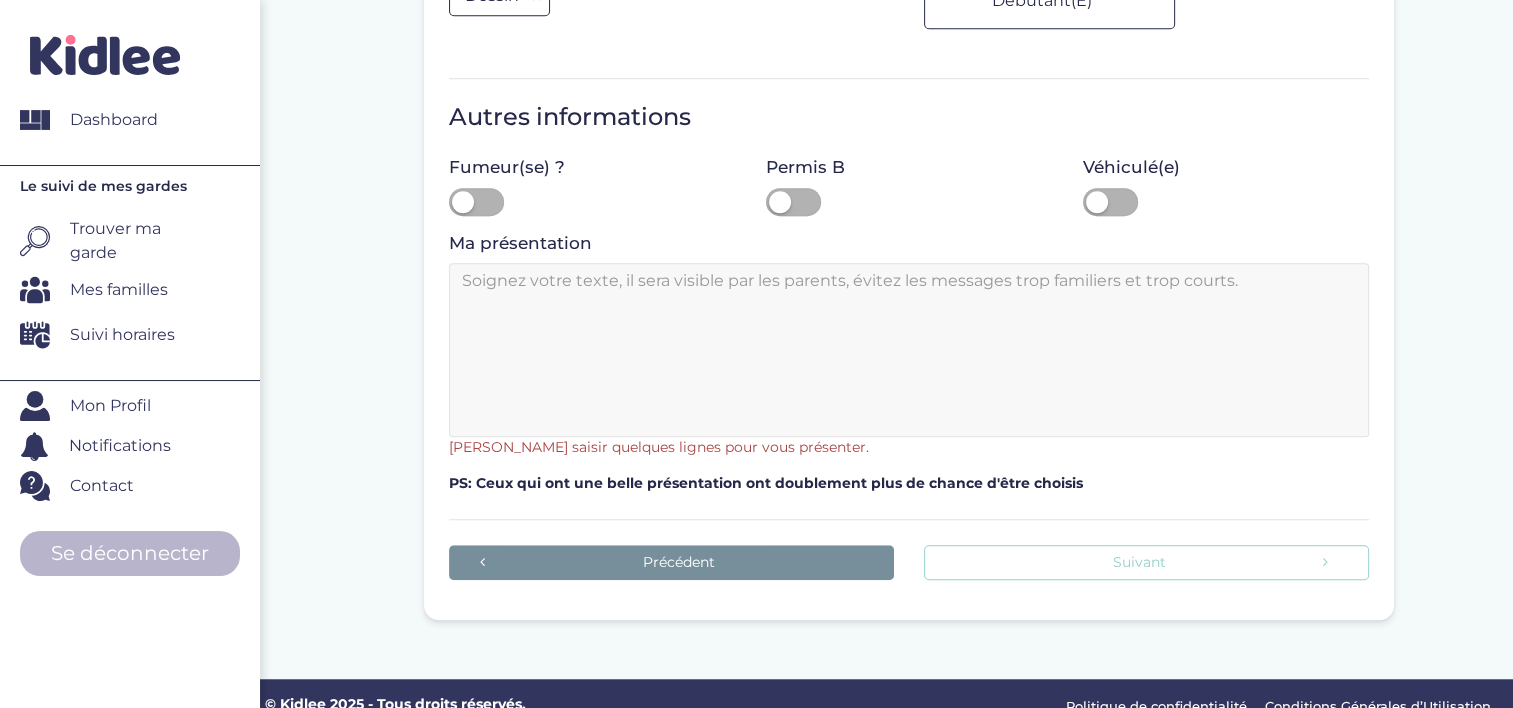 type 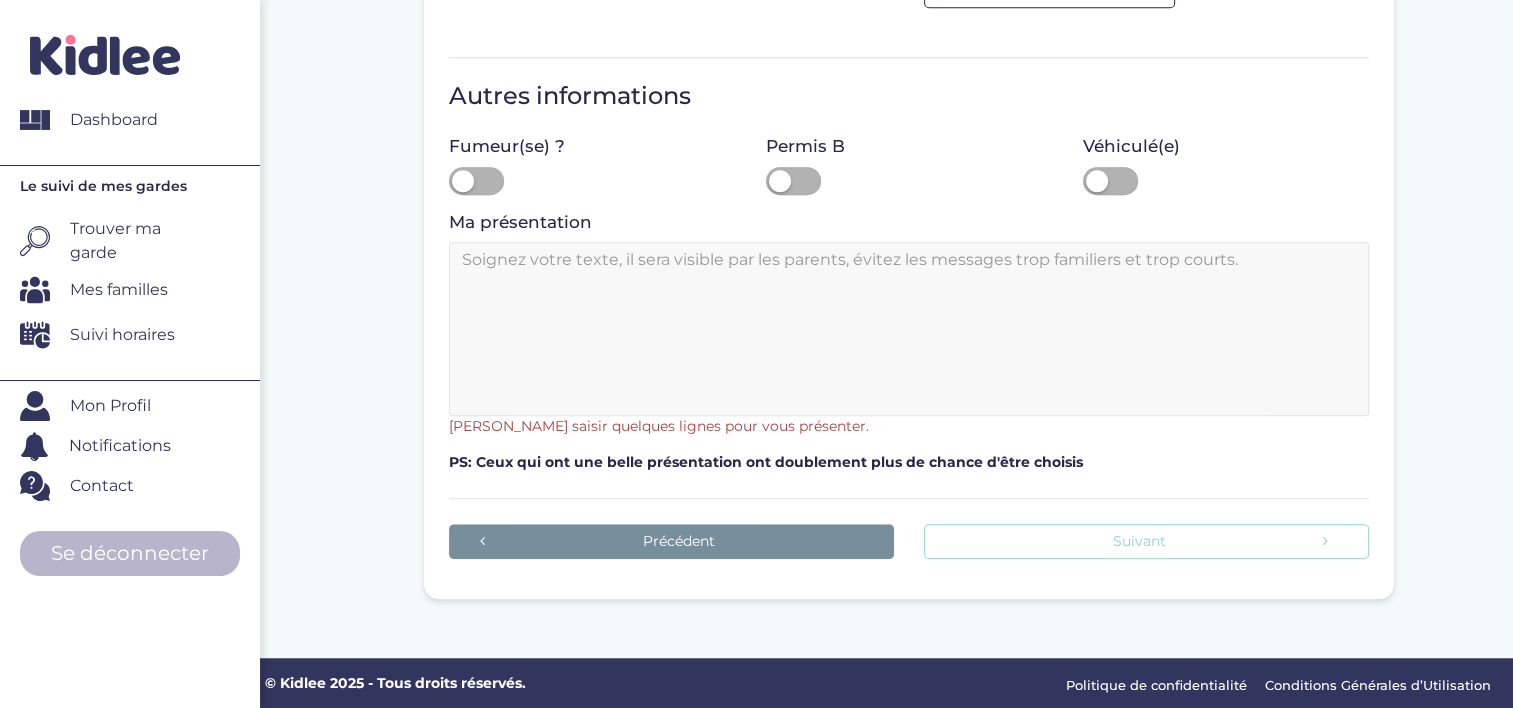 scroll, scrollTop: 1484, scrollLeft: 0, axis: vertical 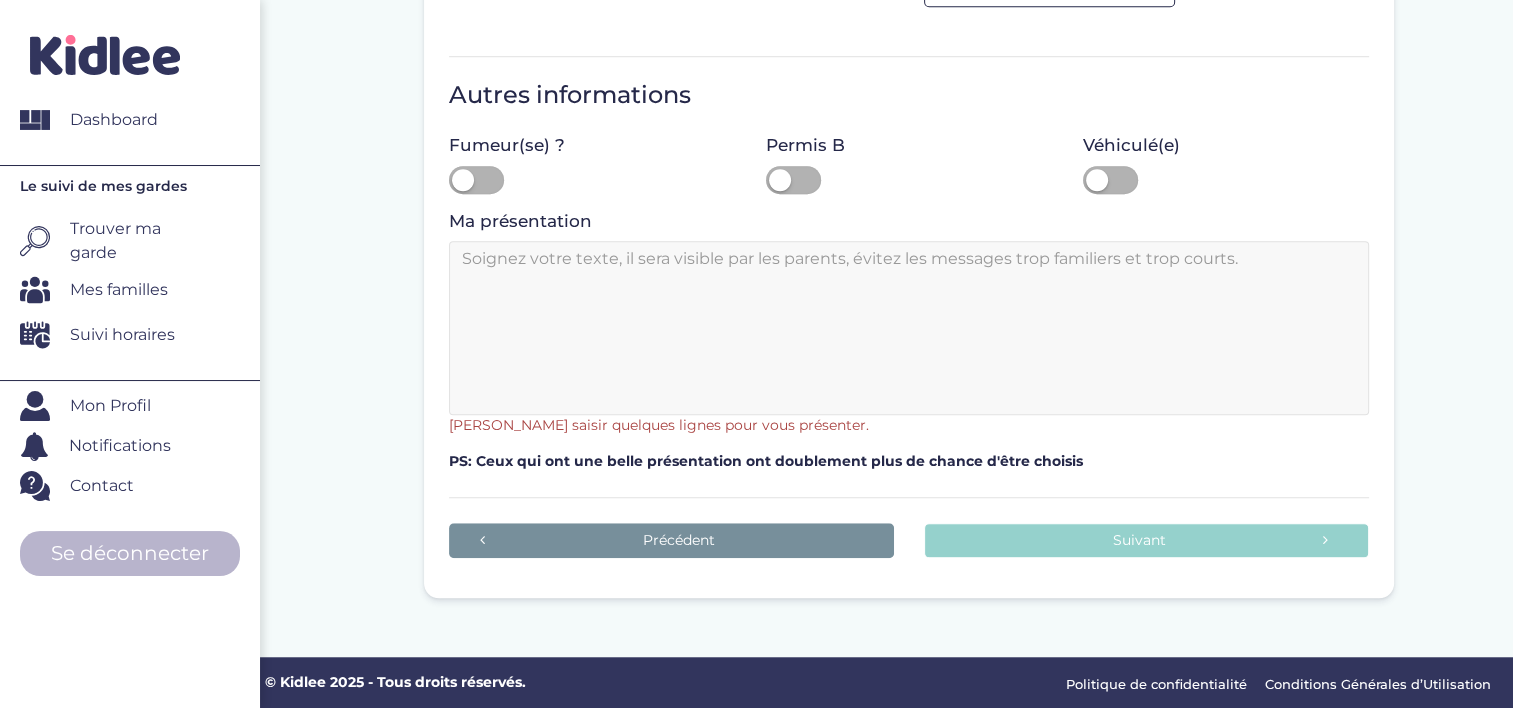 click at bounding box center (909, 328) 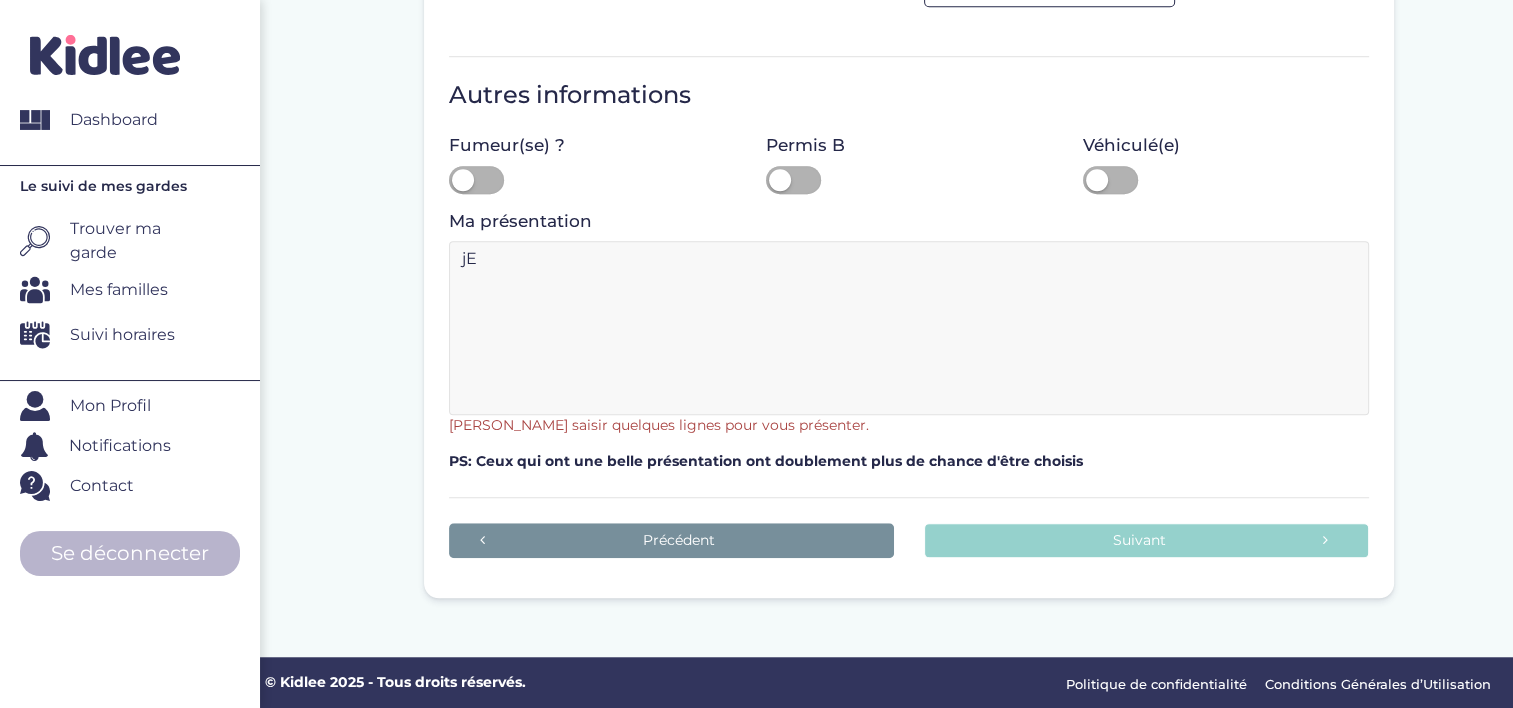 type on "j" 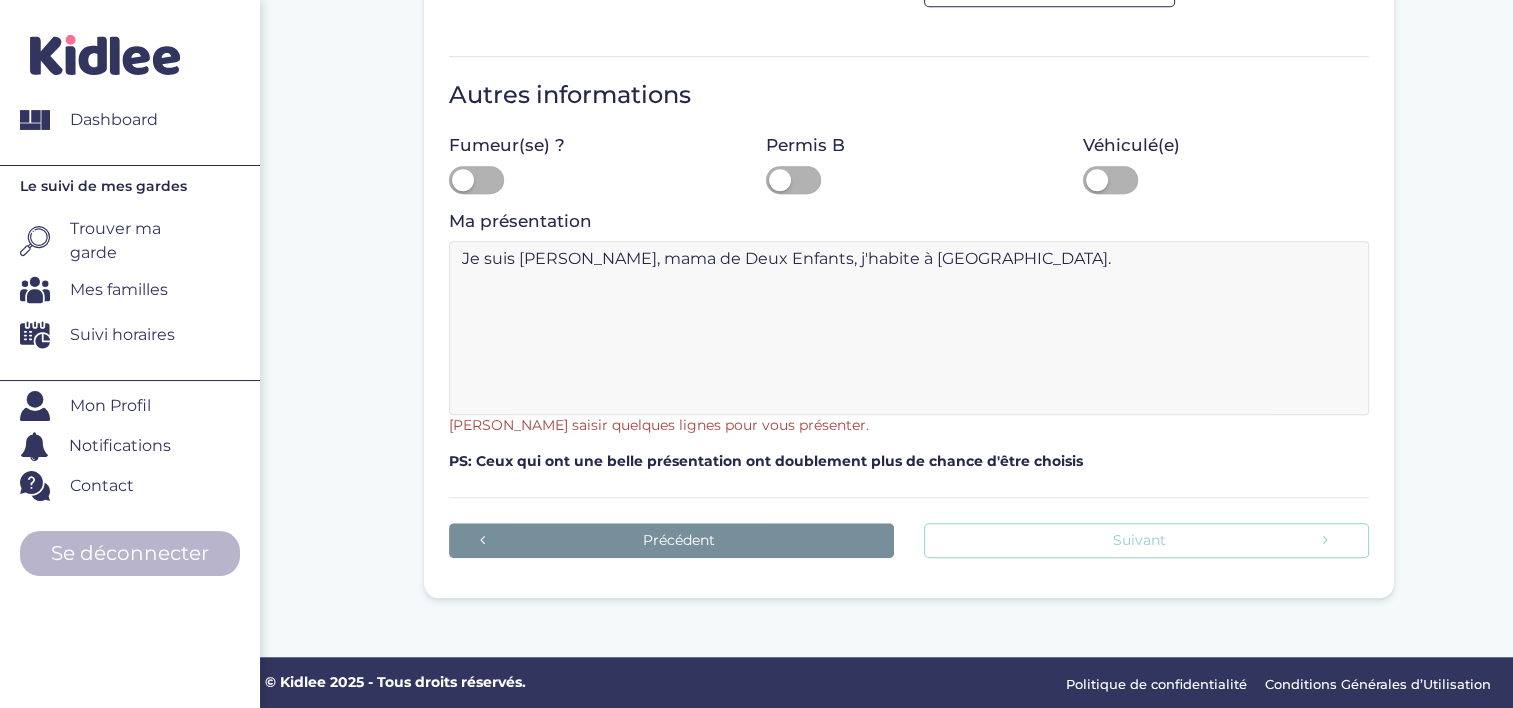 type on "Je suis [PERSON_NAME], mama de Deux Enfants, j'habite à [GEOGRAPHIC_DATA]." 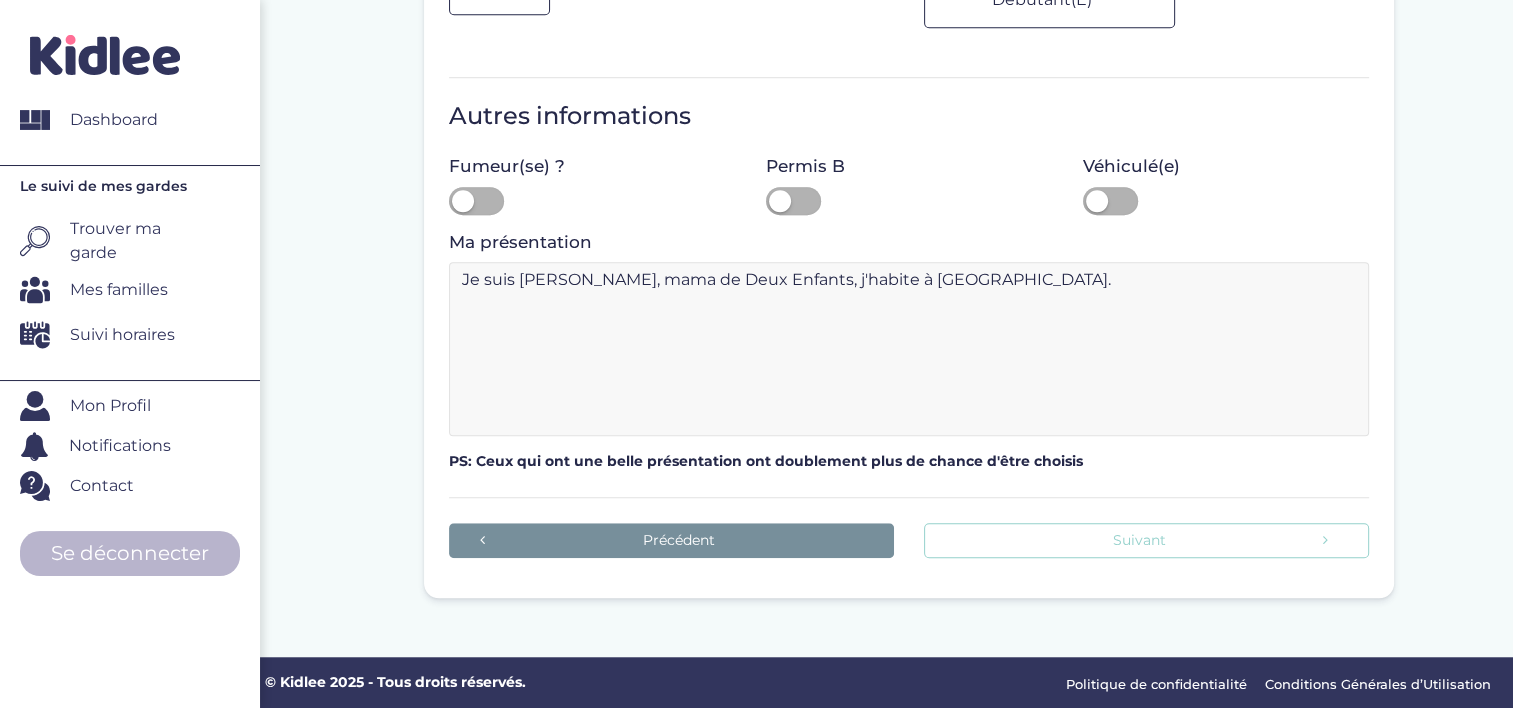 click on "Suivant" at bounding box center [1146, 540] 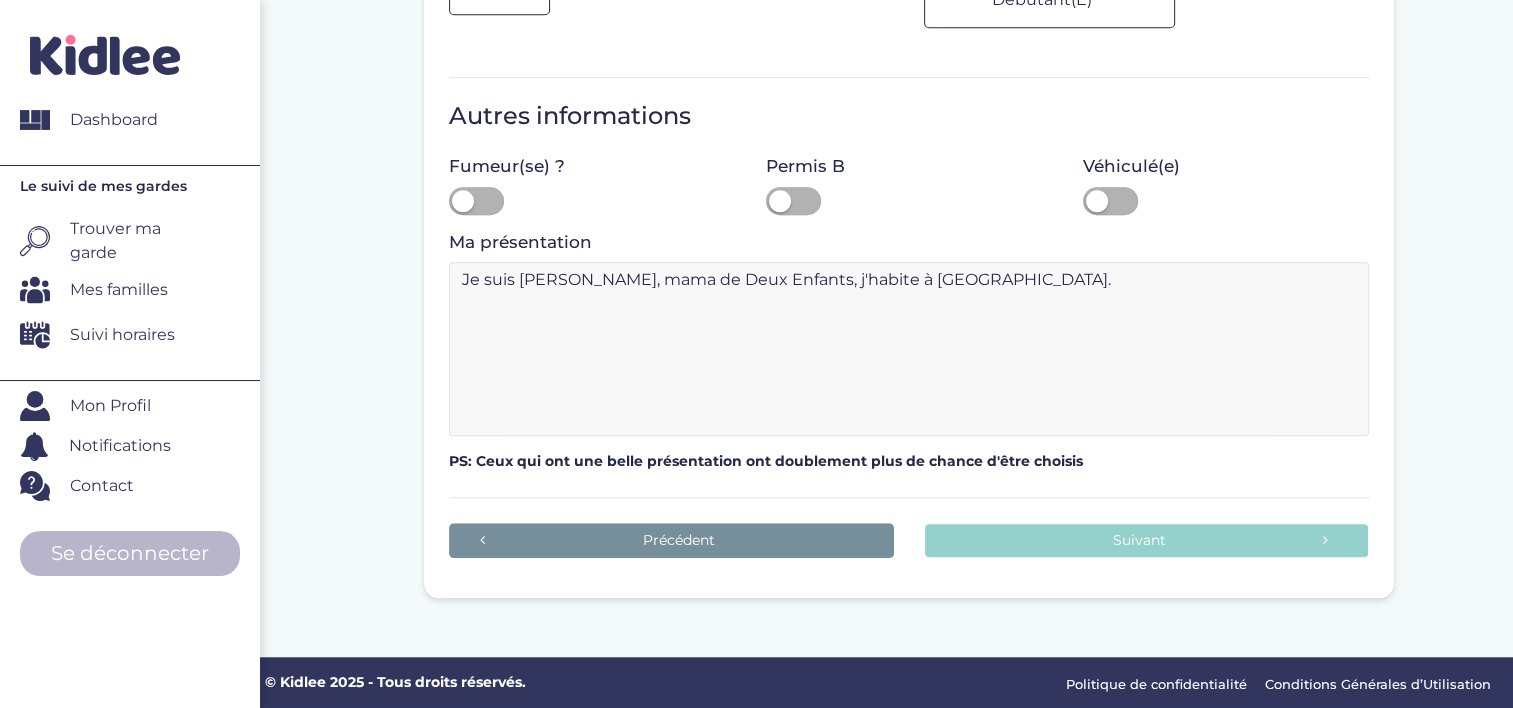 drag, startPoint x: 869, startPoint y: 286, endPoint x: 428, endPoint y: 295, distance: 441.09183 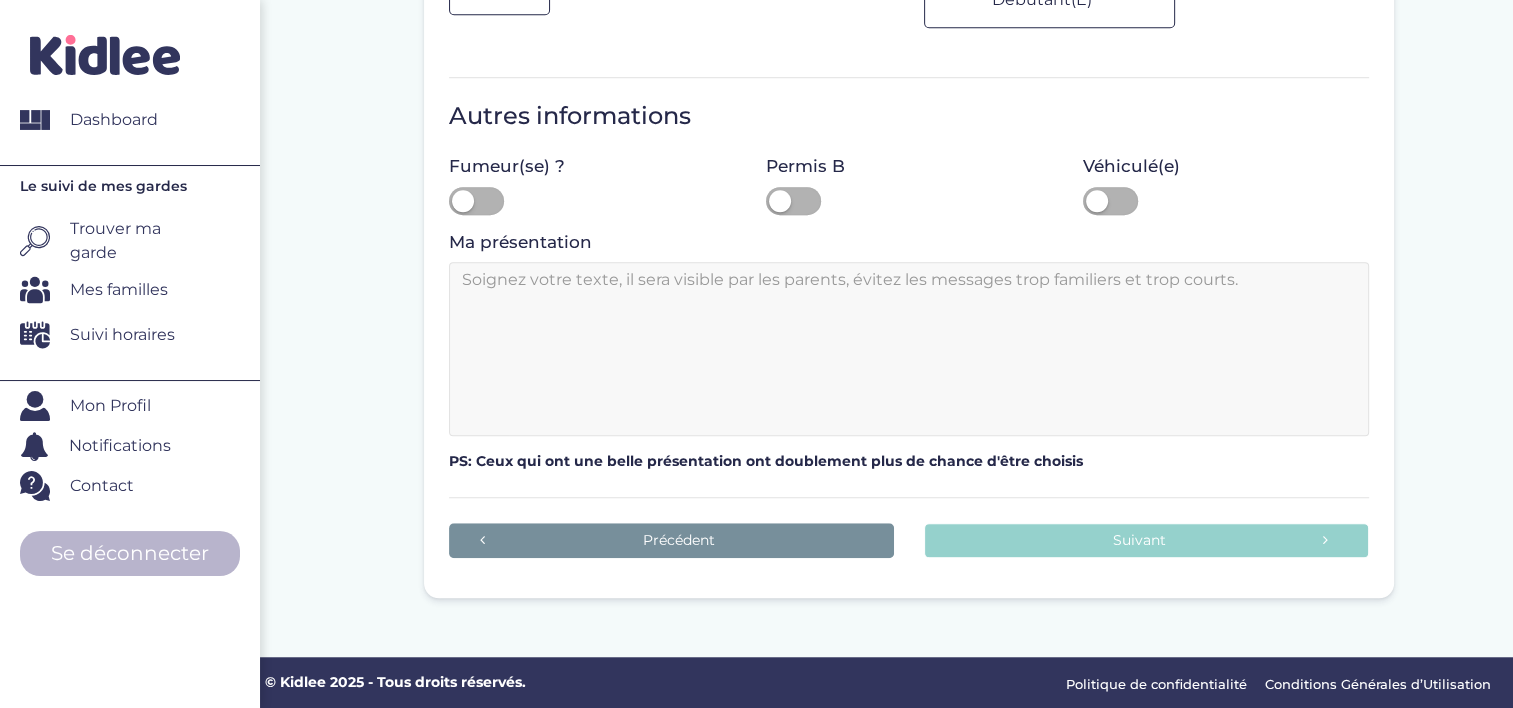 type 